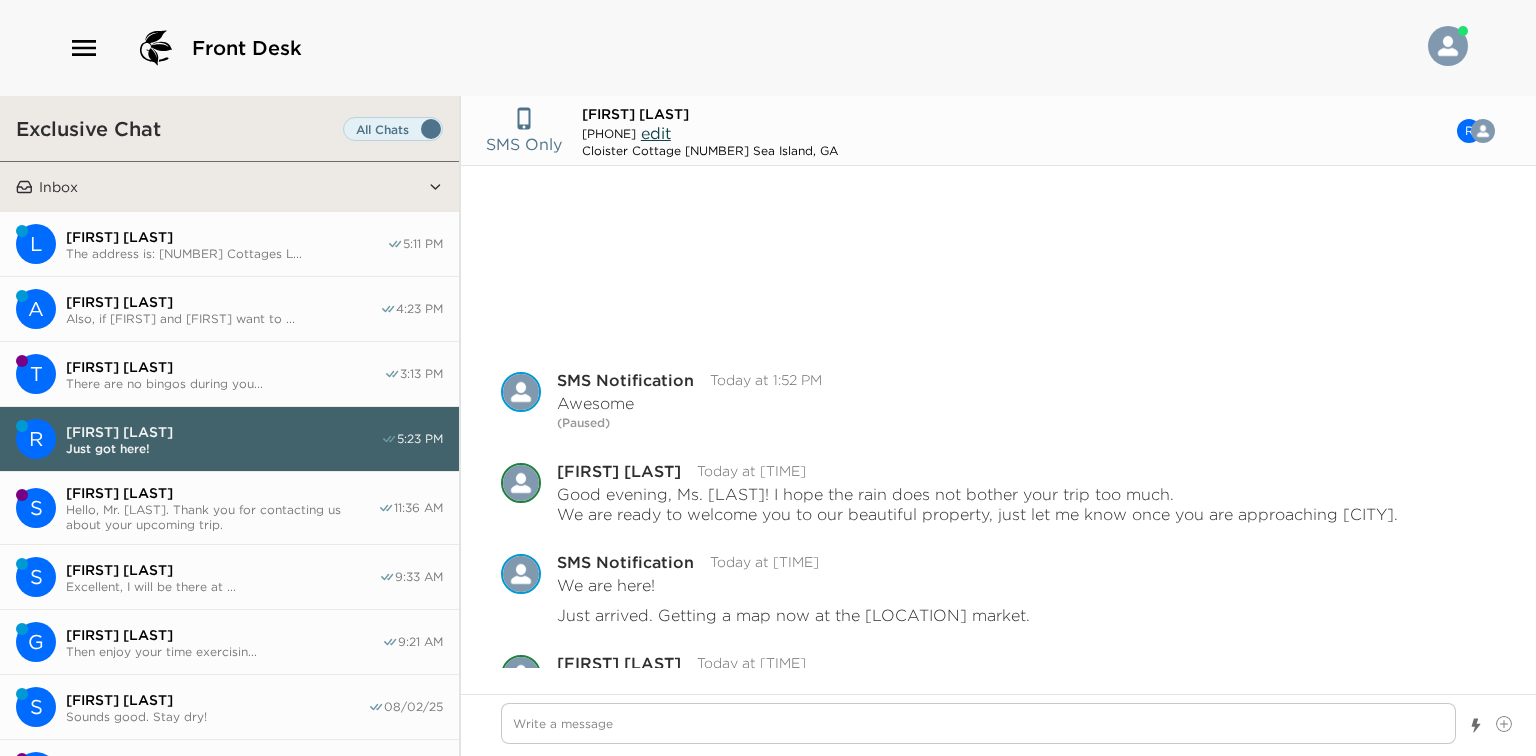 scroll, scrollTop: 0, scrollLeft: 0, axis: both 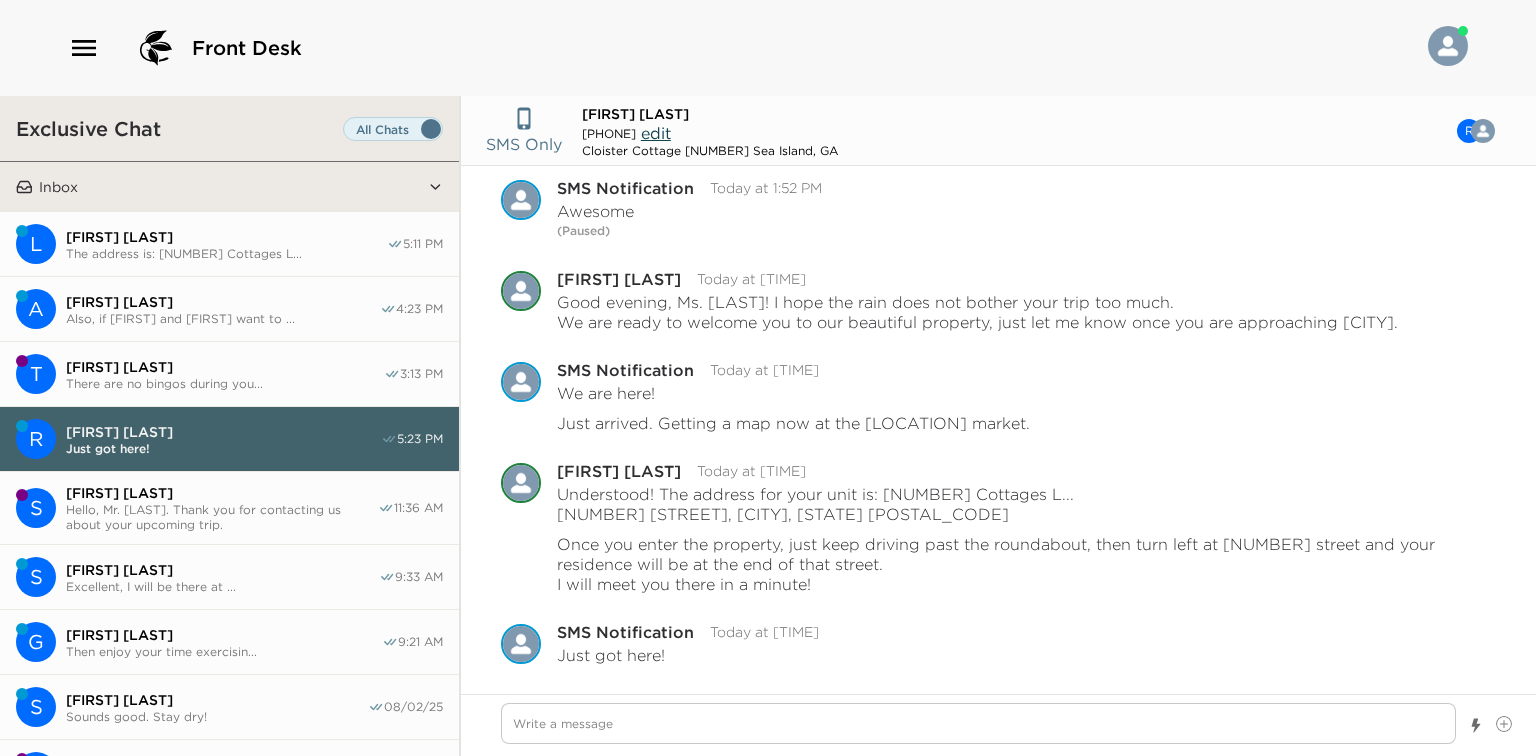 type on "x" 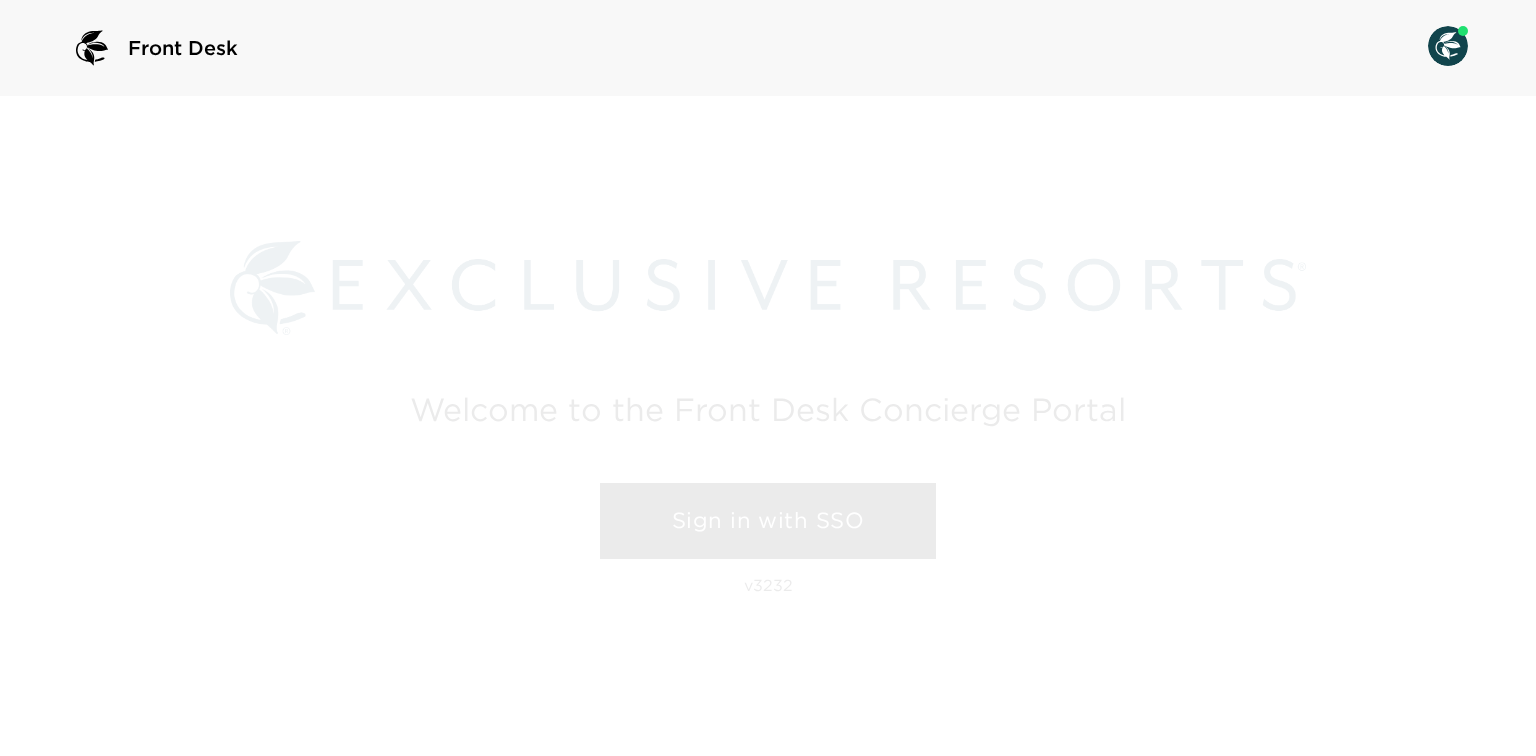scroll, scrollTop: 0, scrollLeft: 0, axis: both 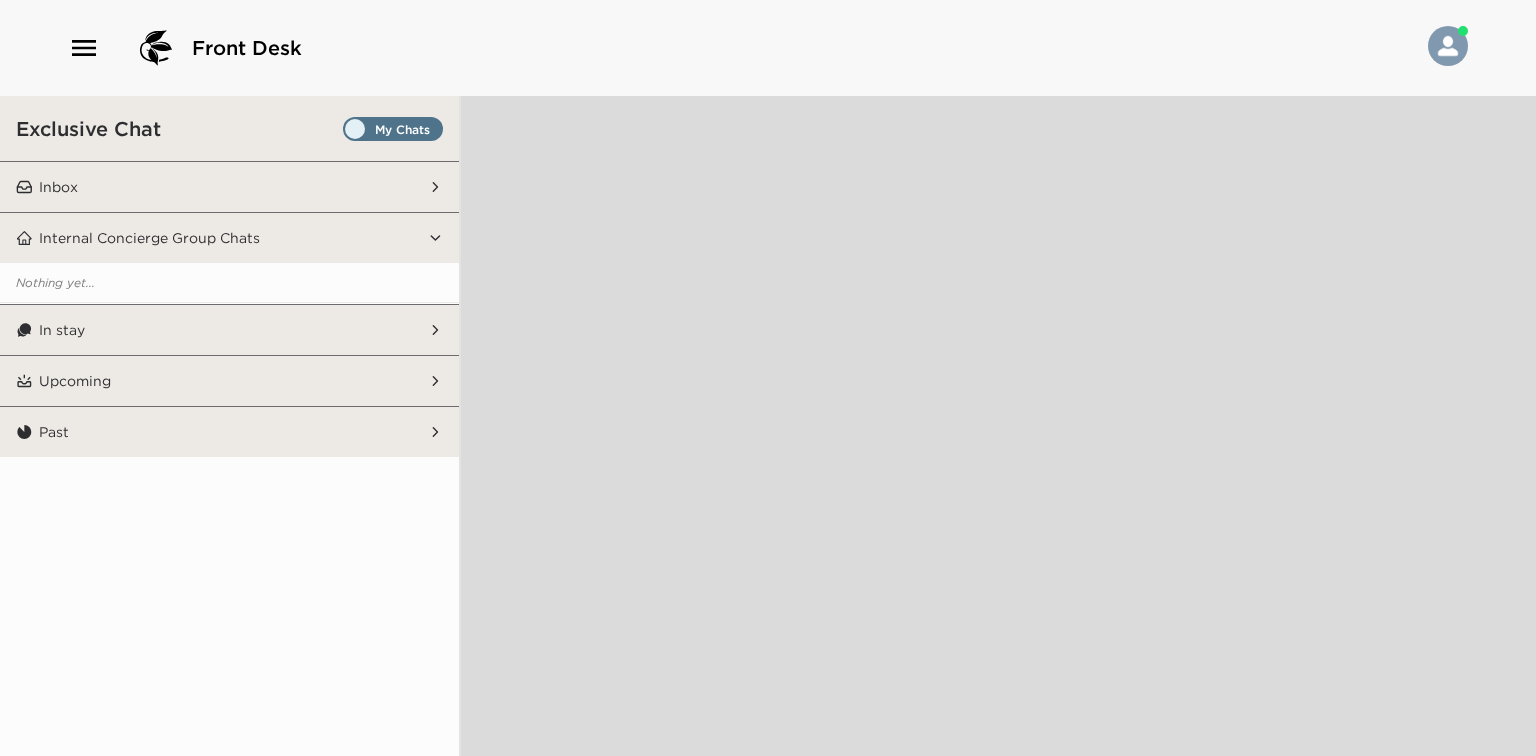 click on "Inbox" at bounding box center [230, 187] 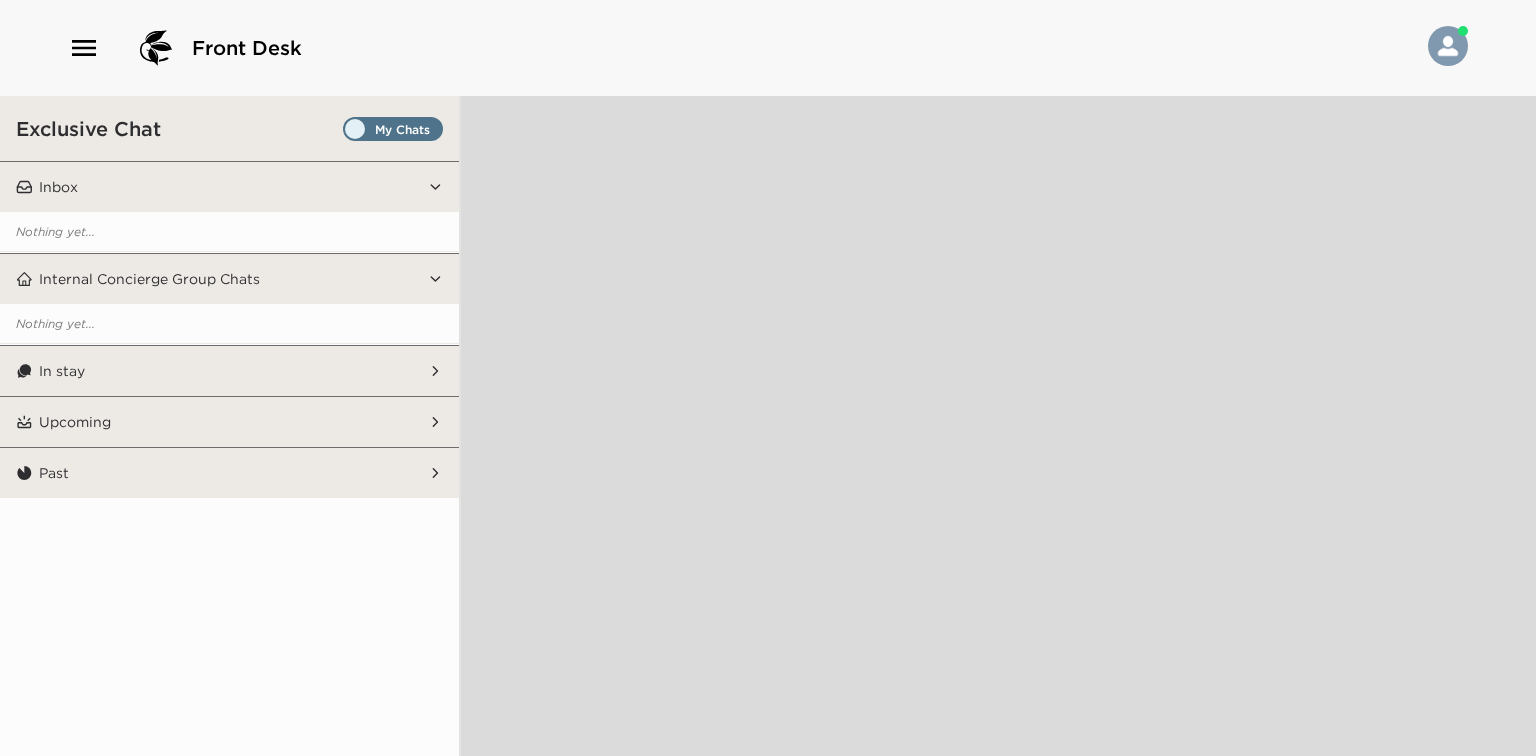 click on "In stay" at bounding box center [230, 371] 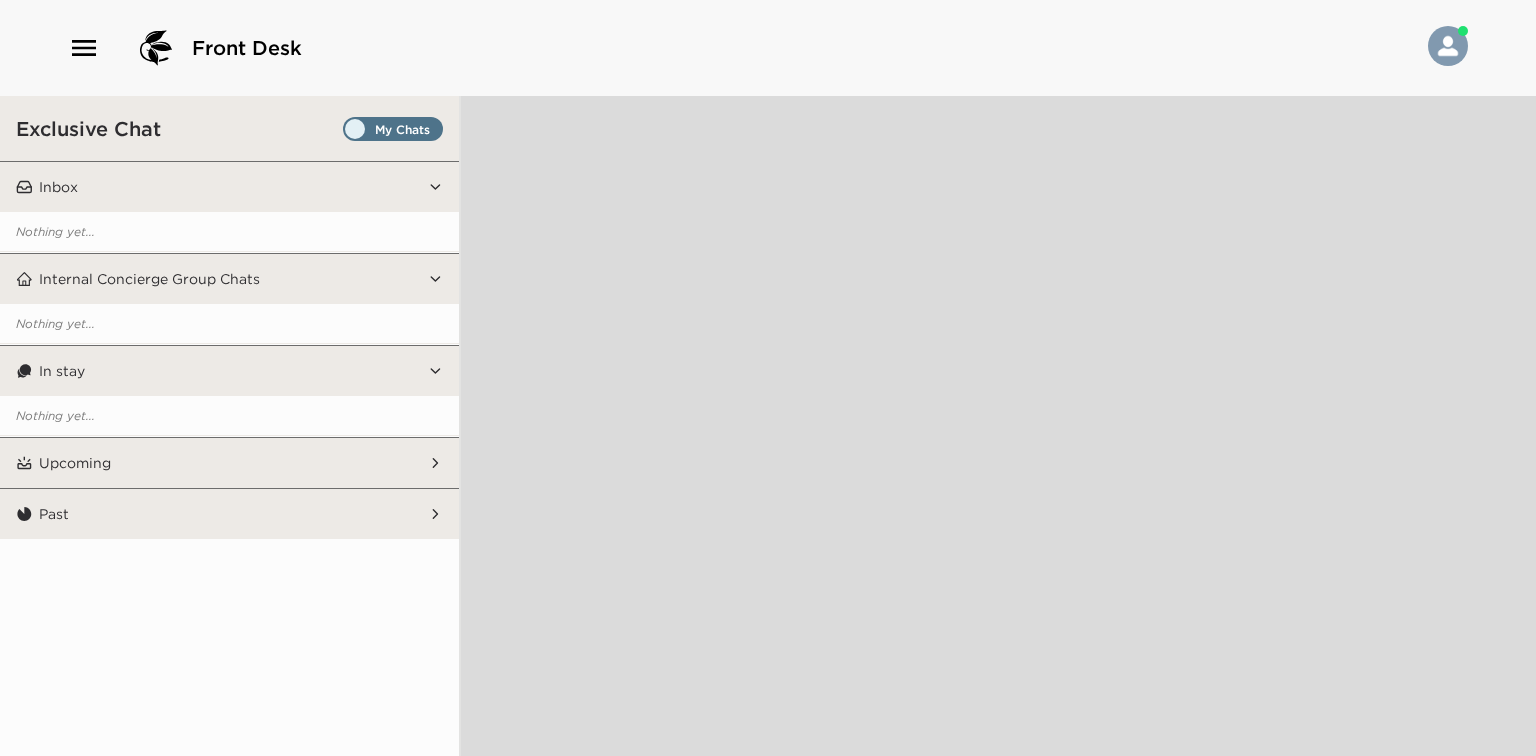 click at bounding box center [393, 134] 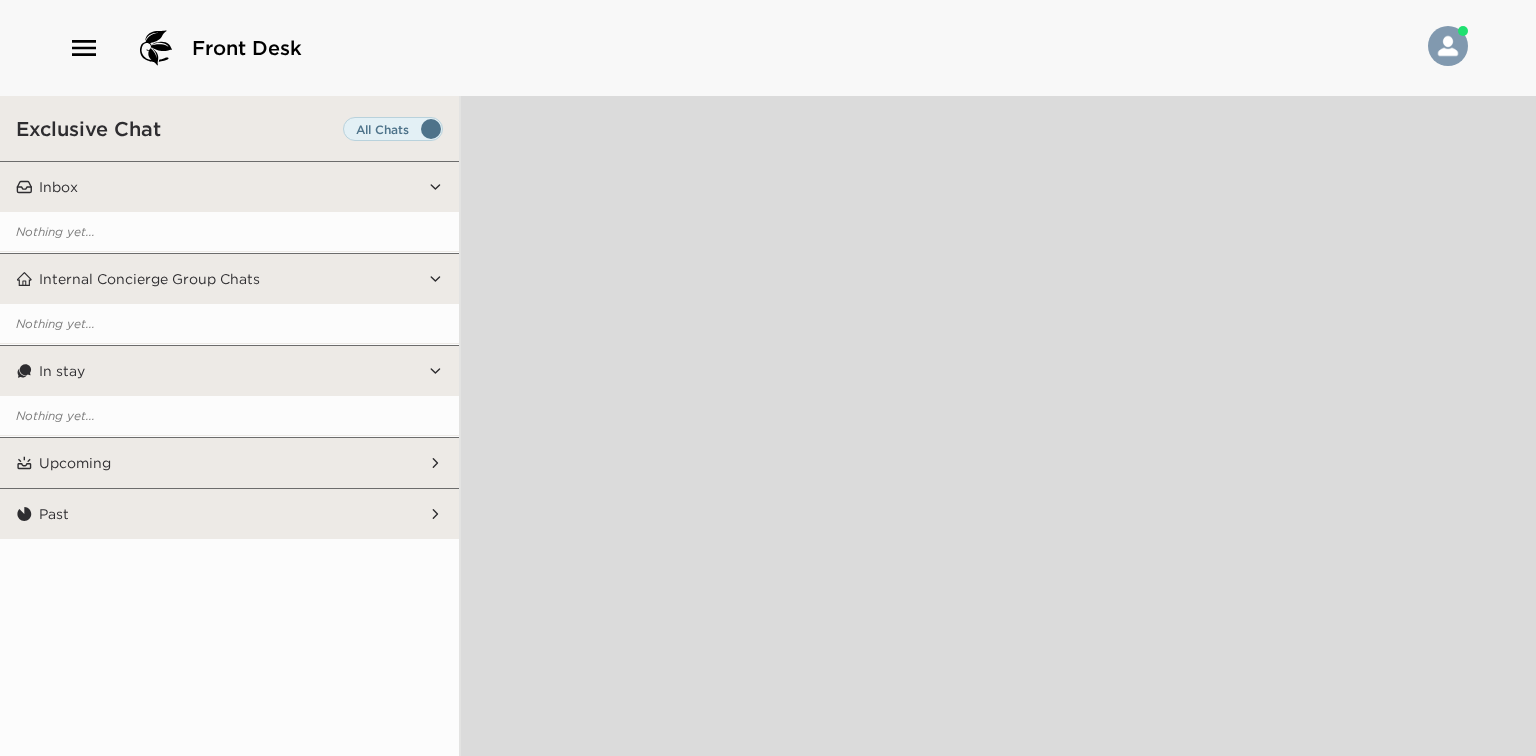 click at bounding box center [393, 134] 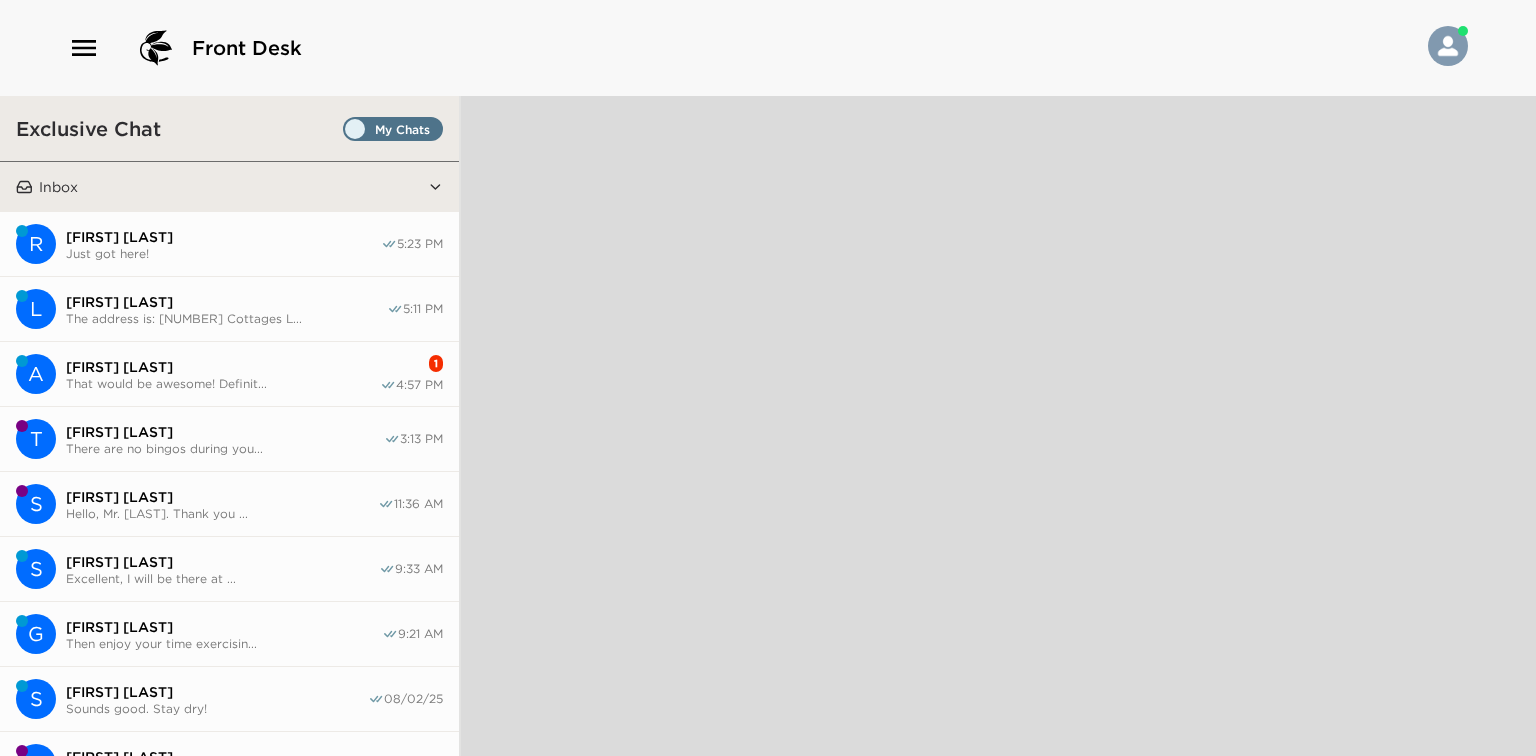 click on "[FIRST] [LAST]" at bounding box center [223, 367] 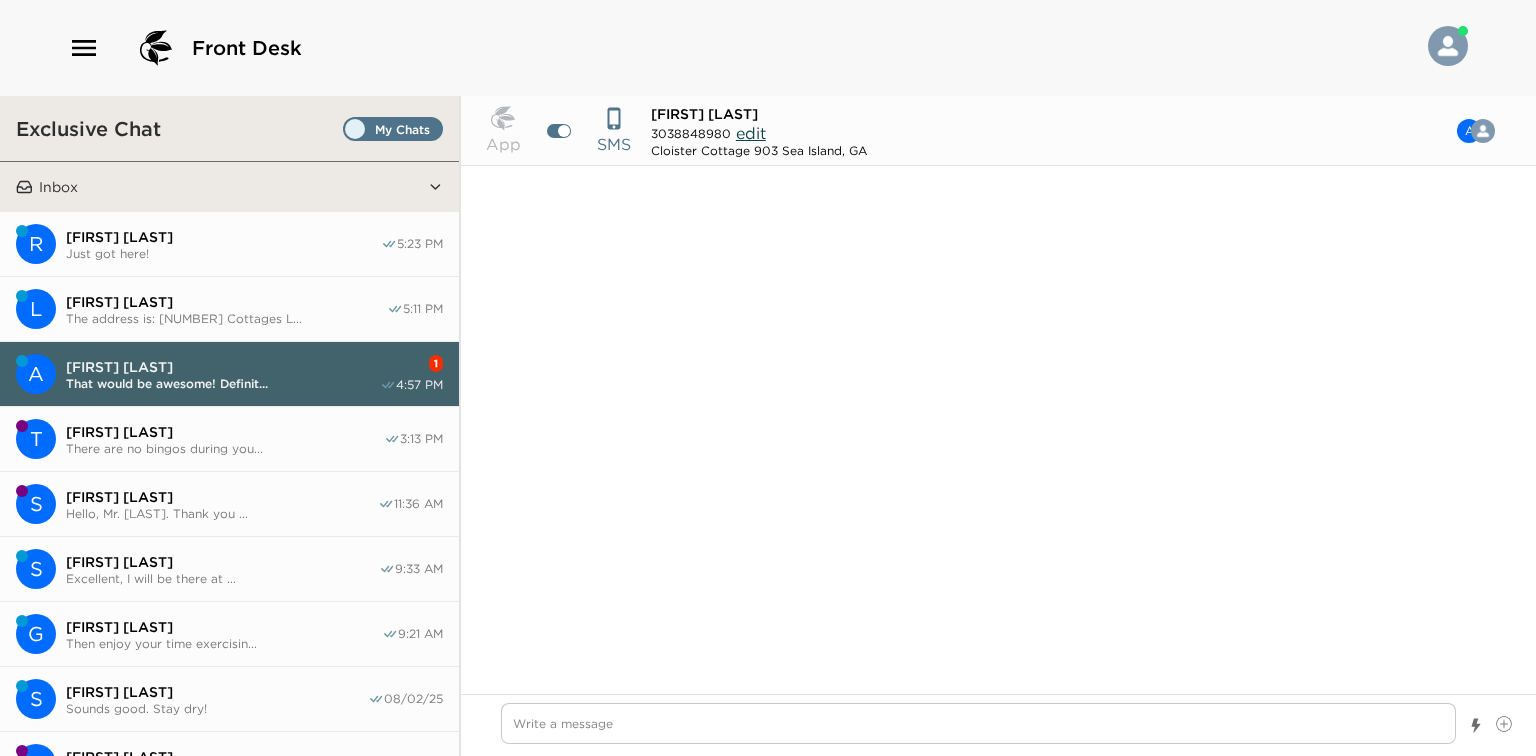scroll, scrollTop: 1124, scrollLeft: 0, axis: vertical 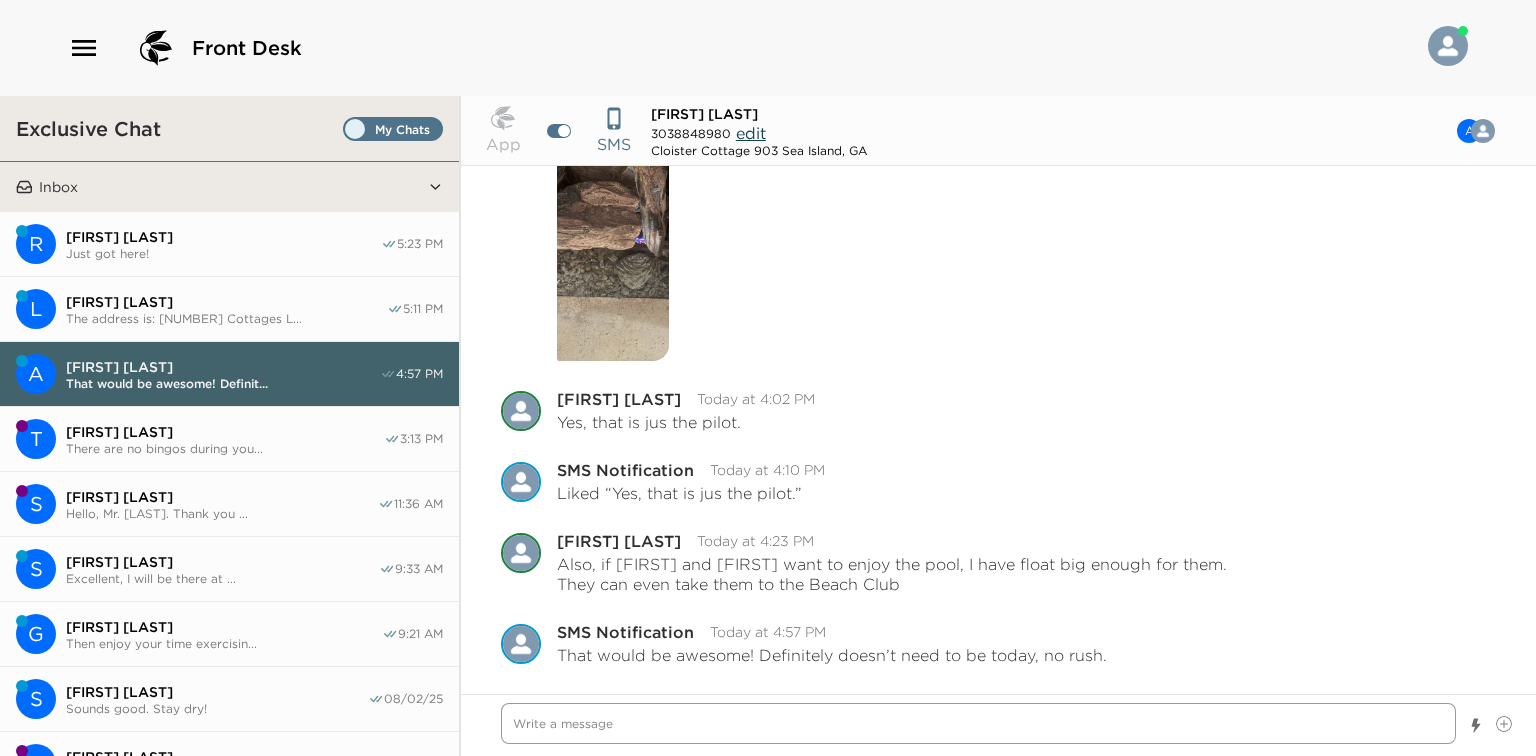 click at bounding box center [978, 723] 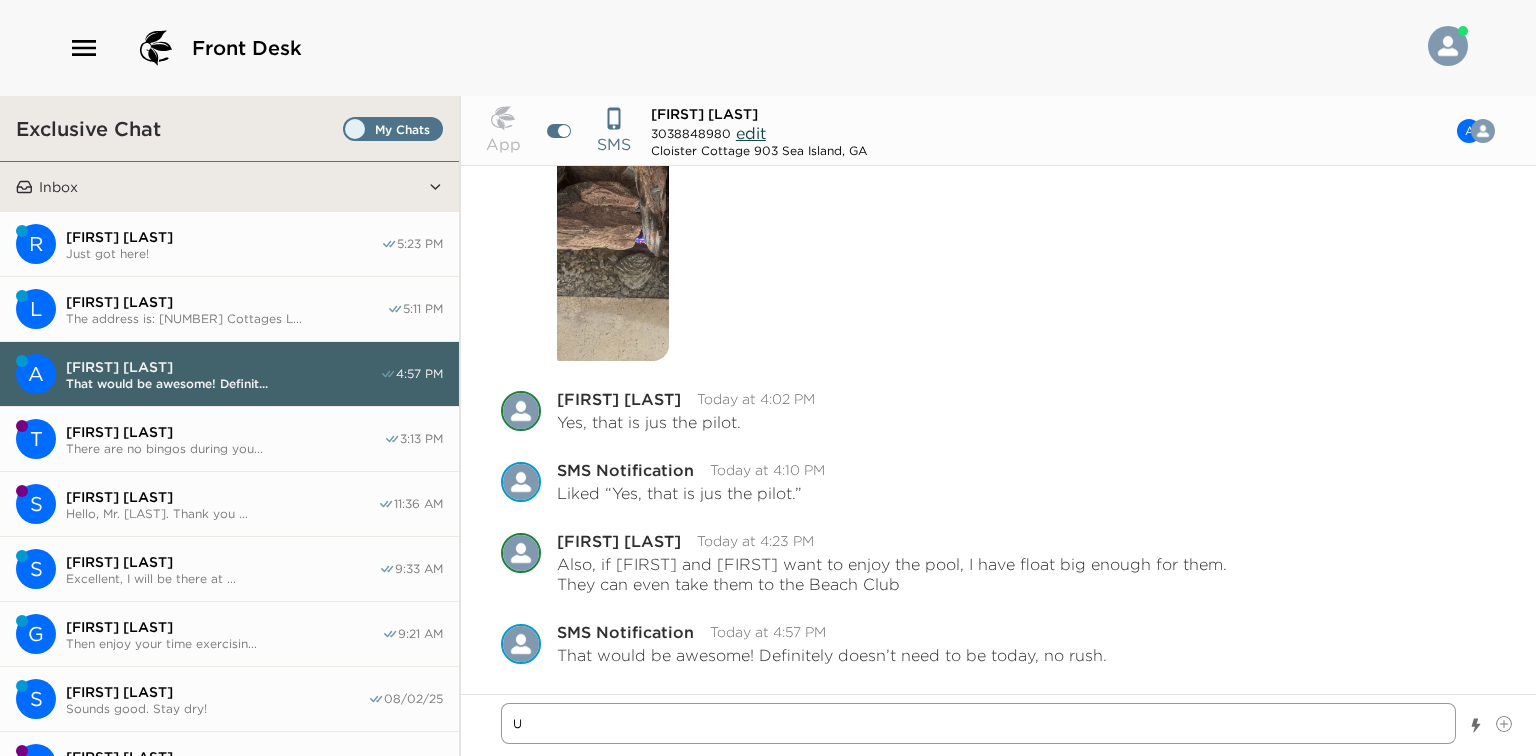 type on "x" 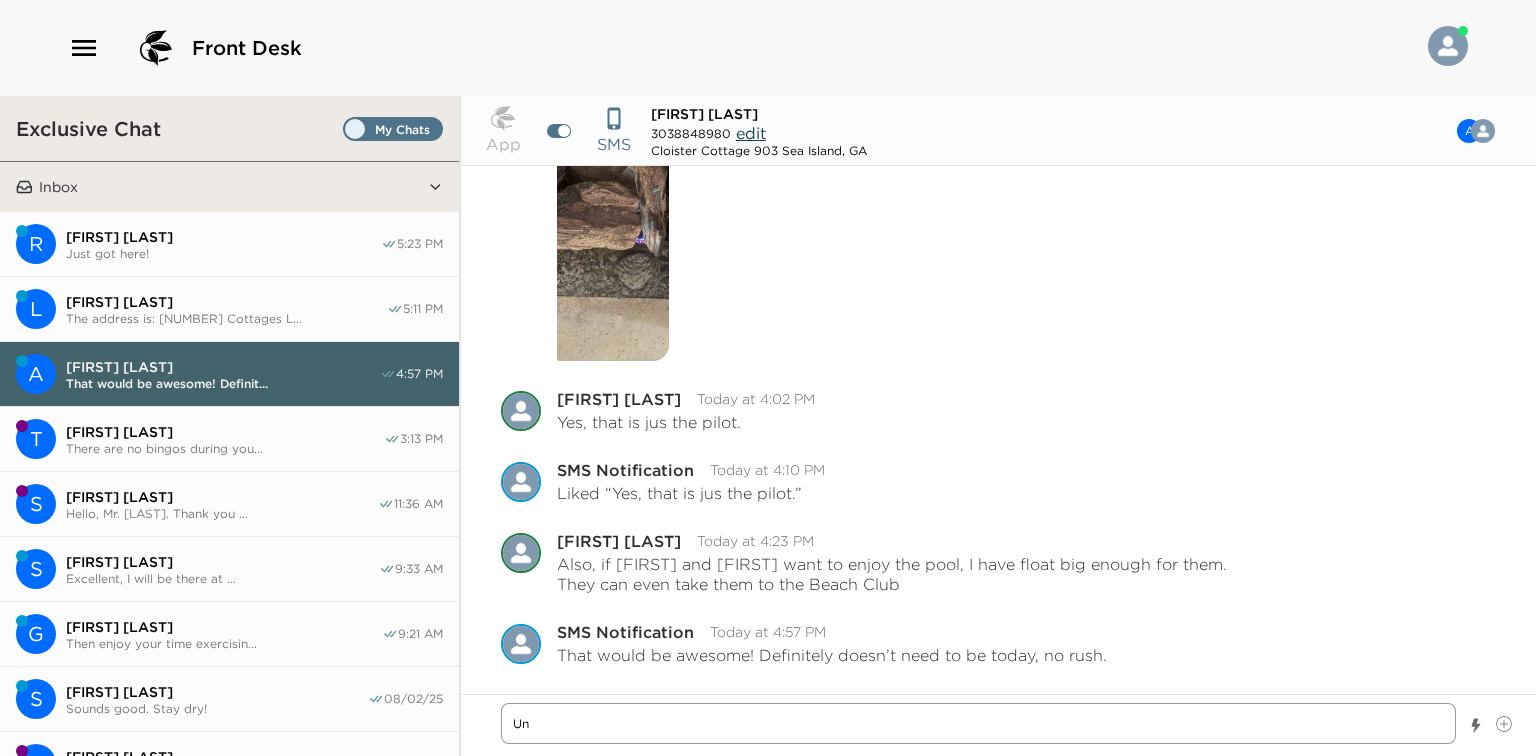 type on "x" 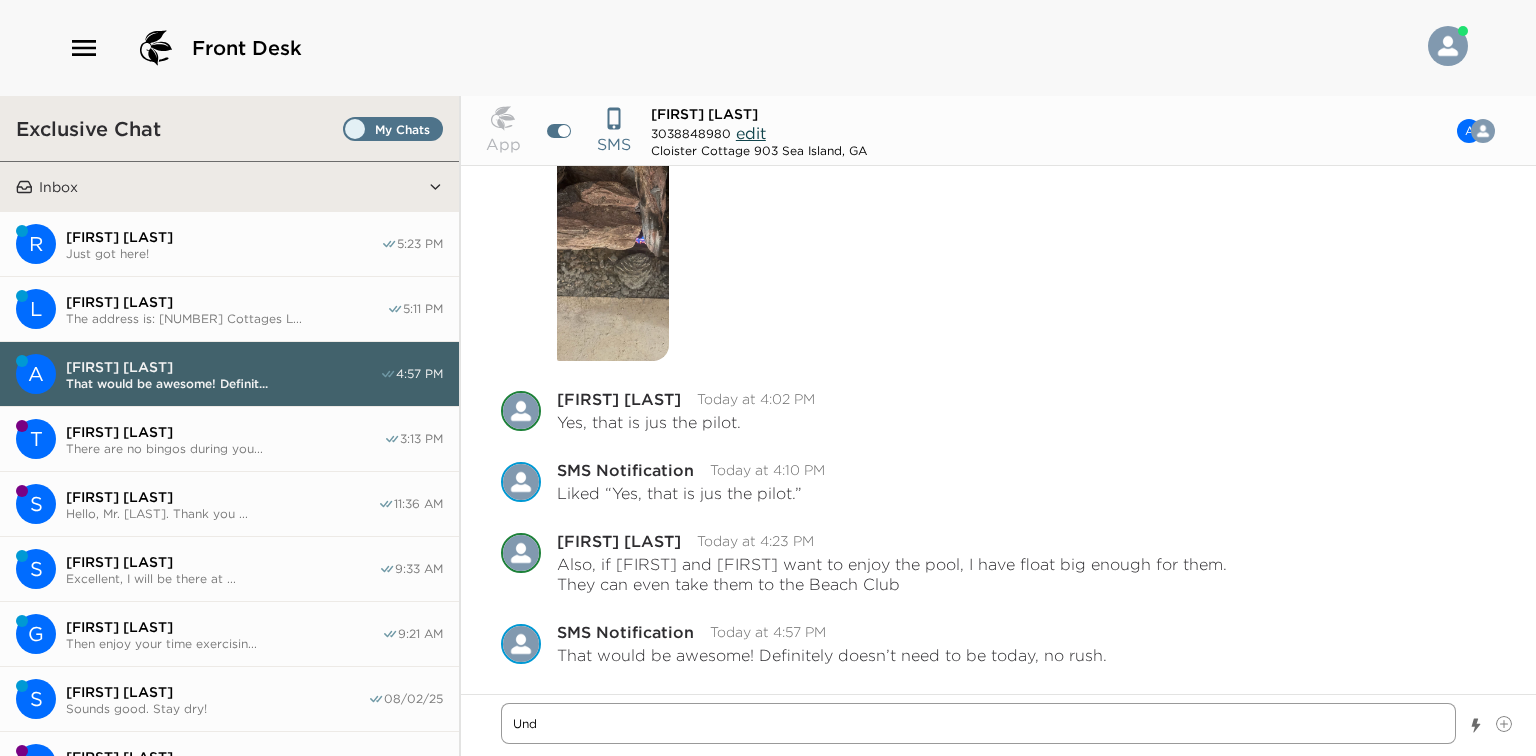 type on "x" 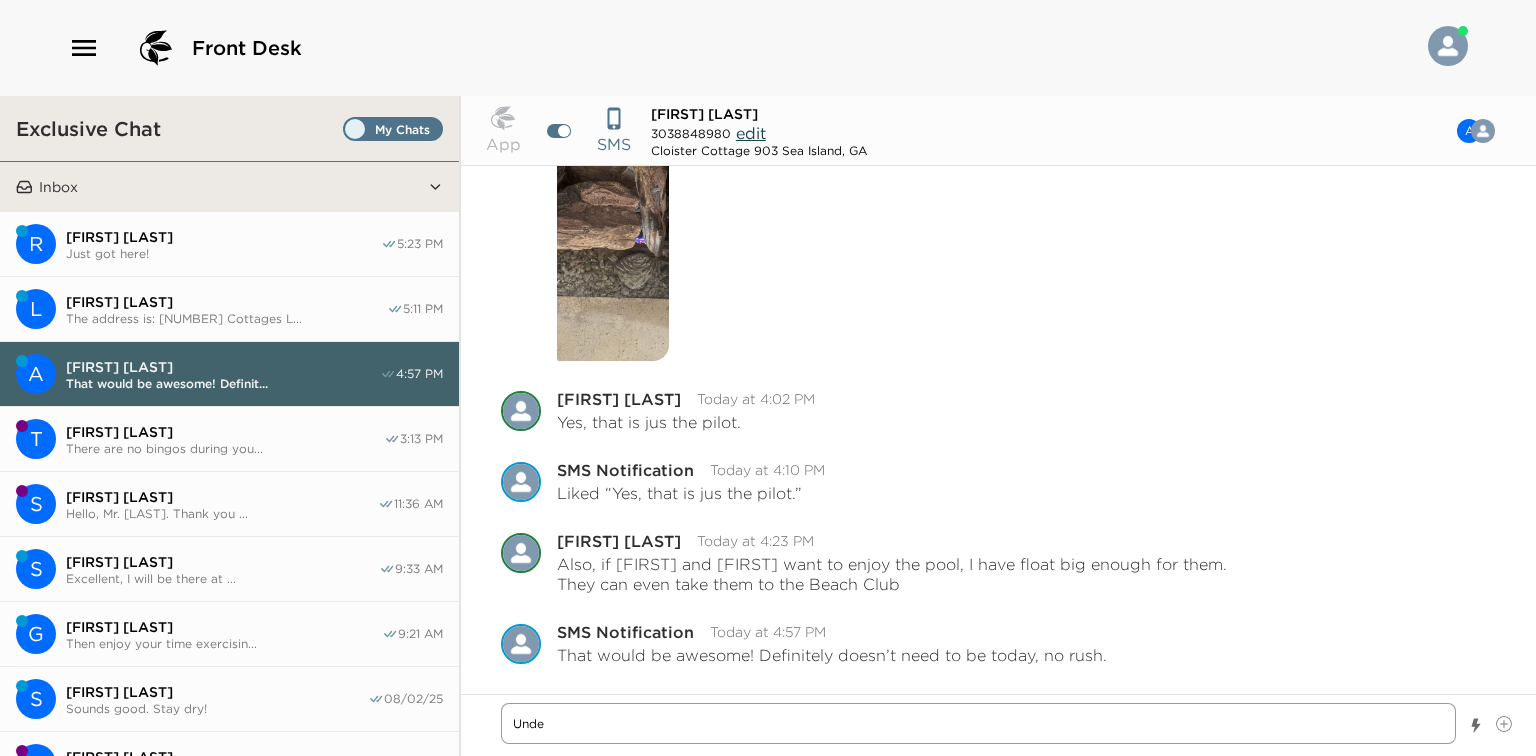 type on "x" 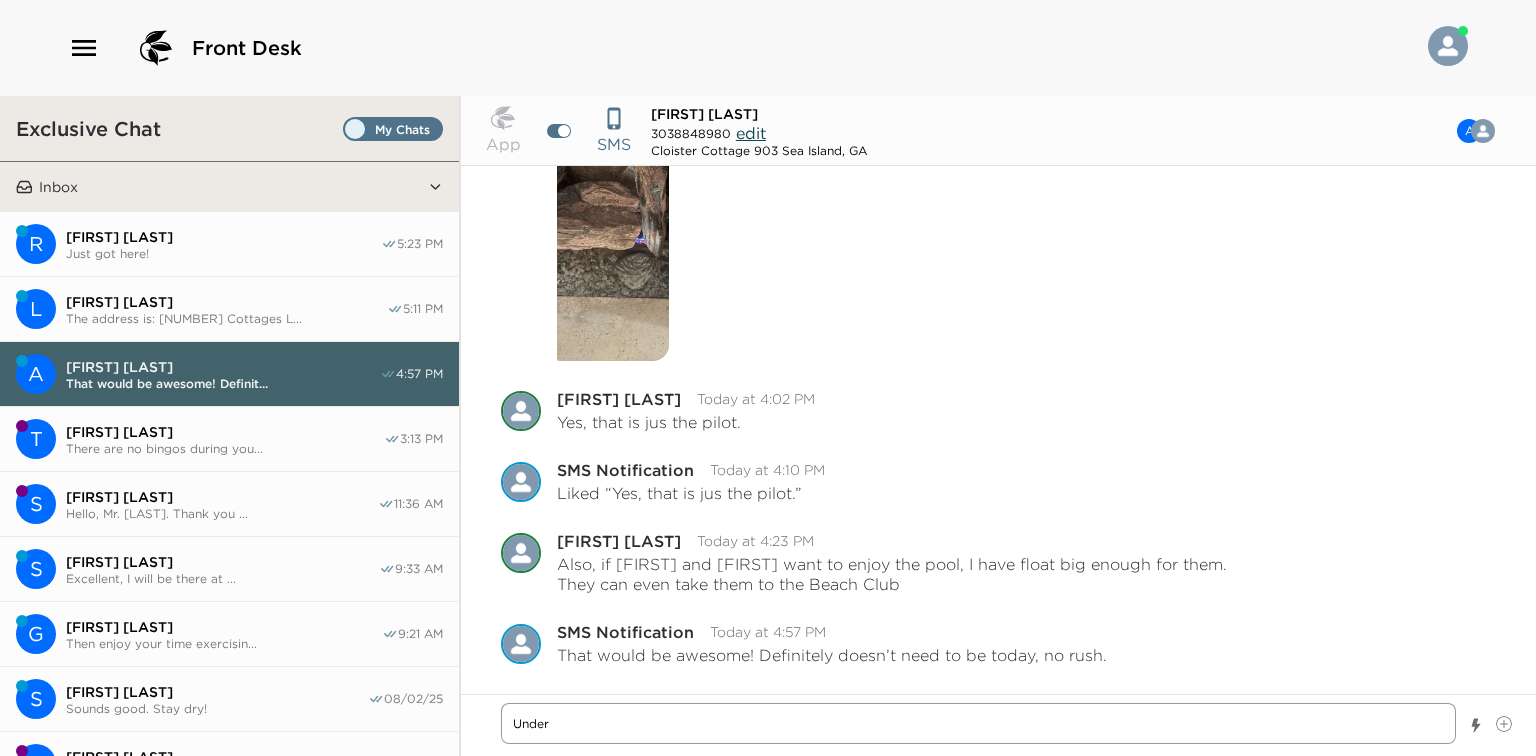 type on "x" 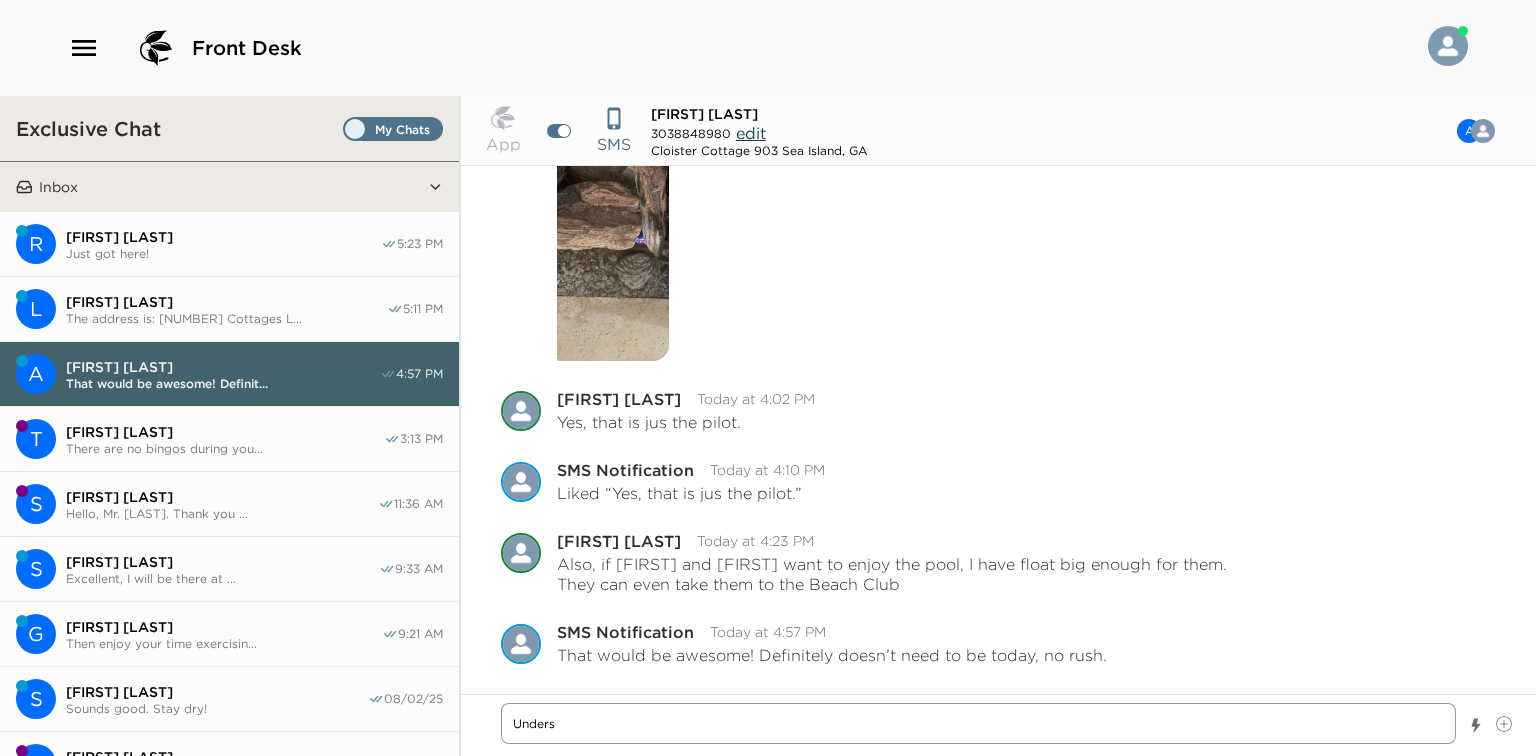 type on "x" 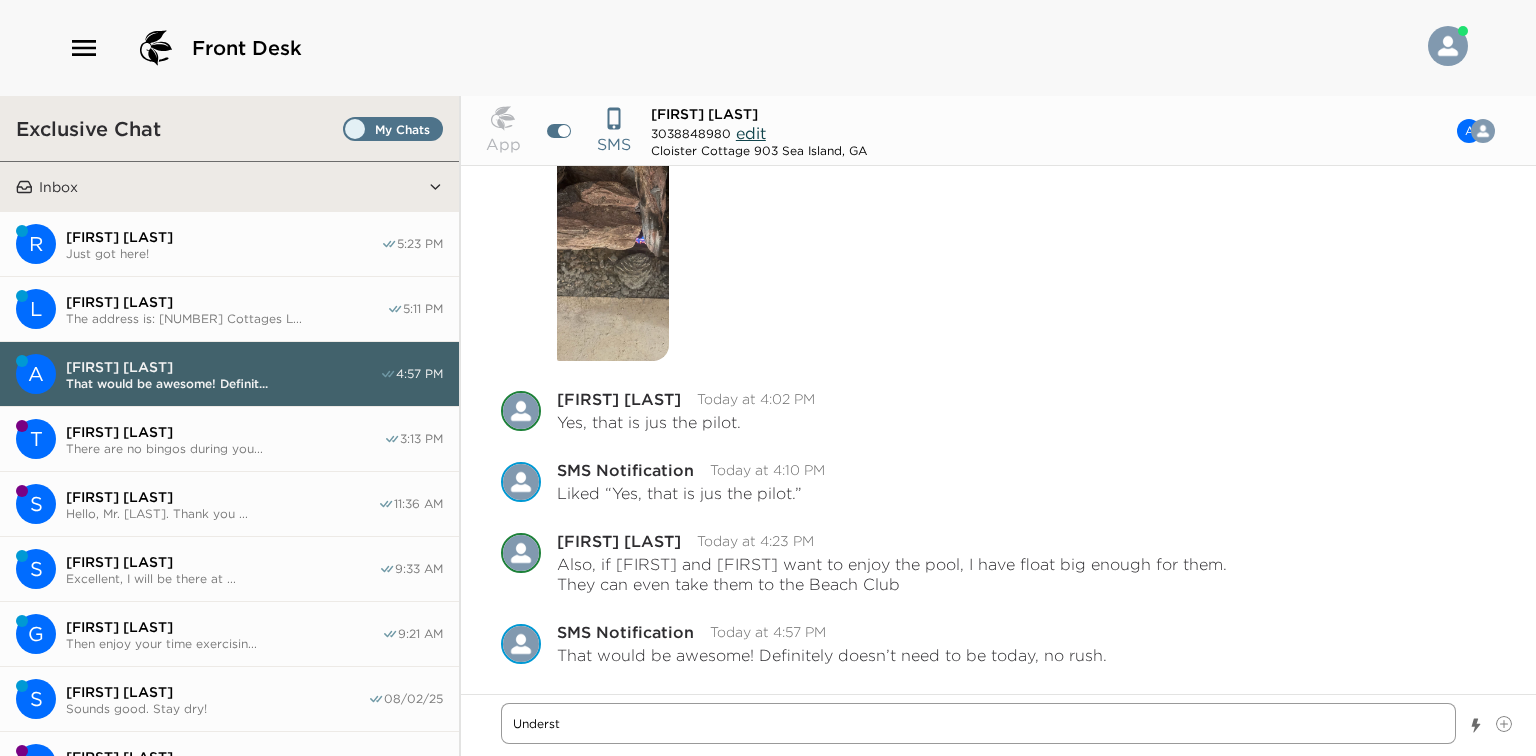 type on "x" 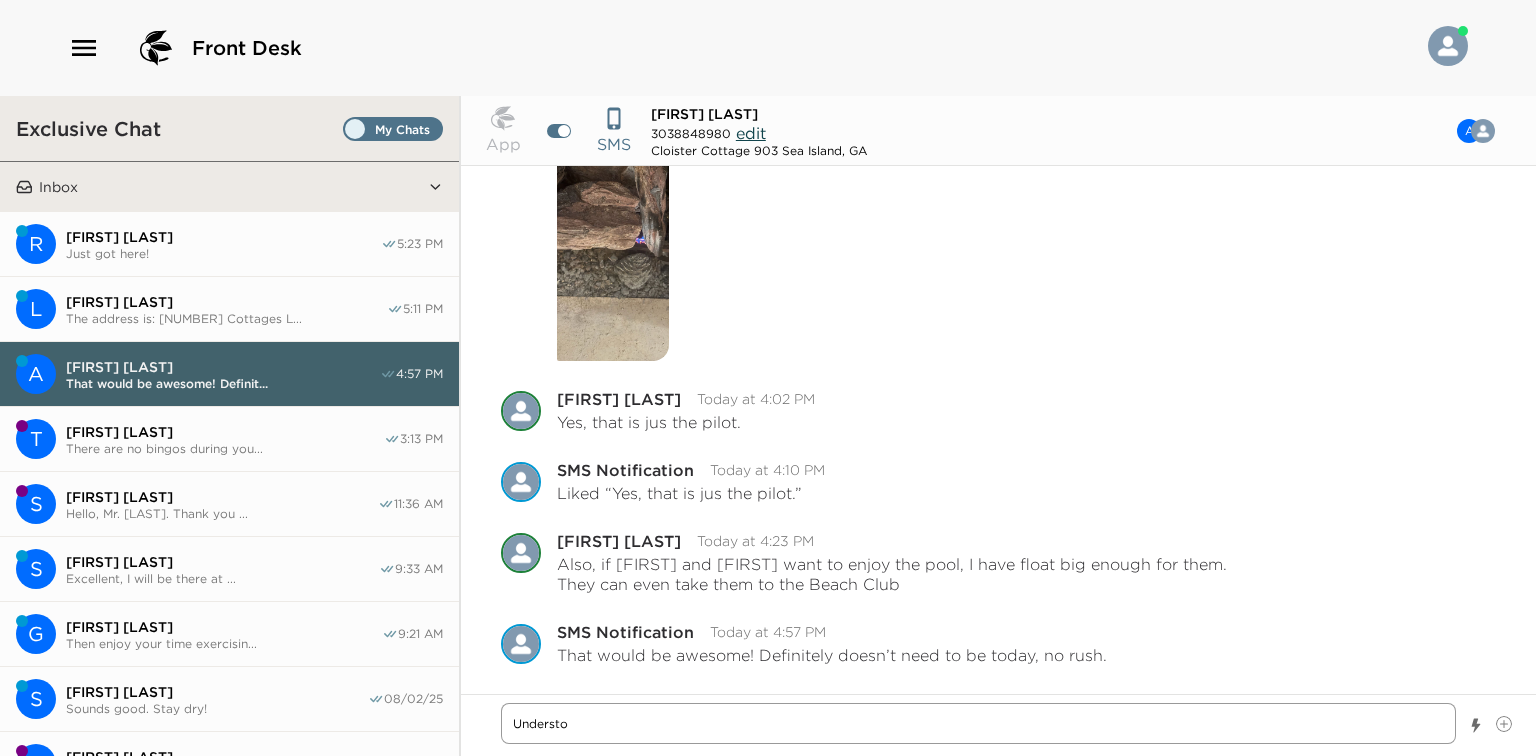 type on "x" 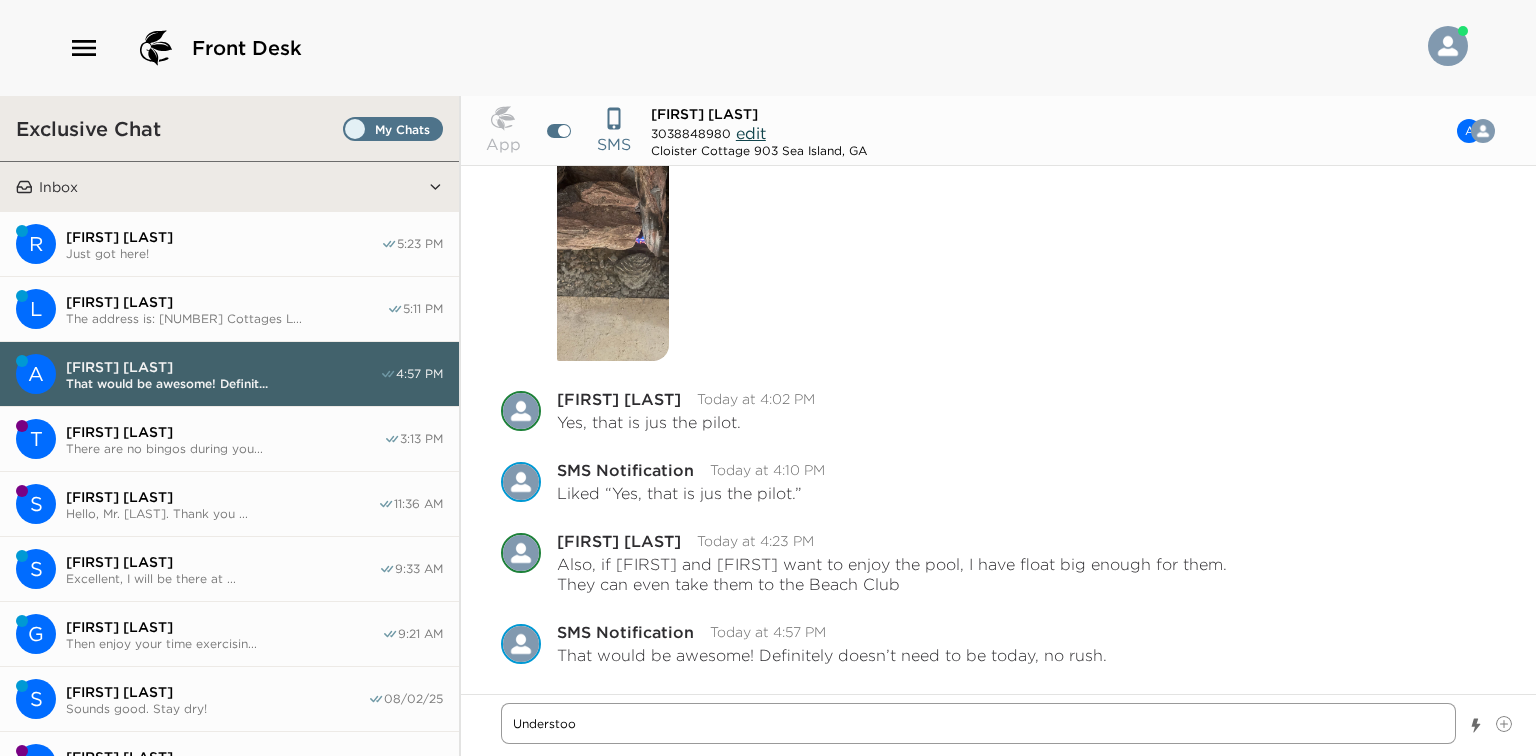 type on "x" 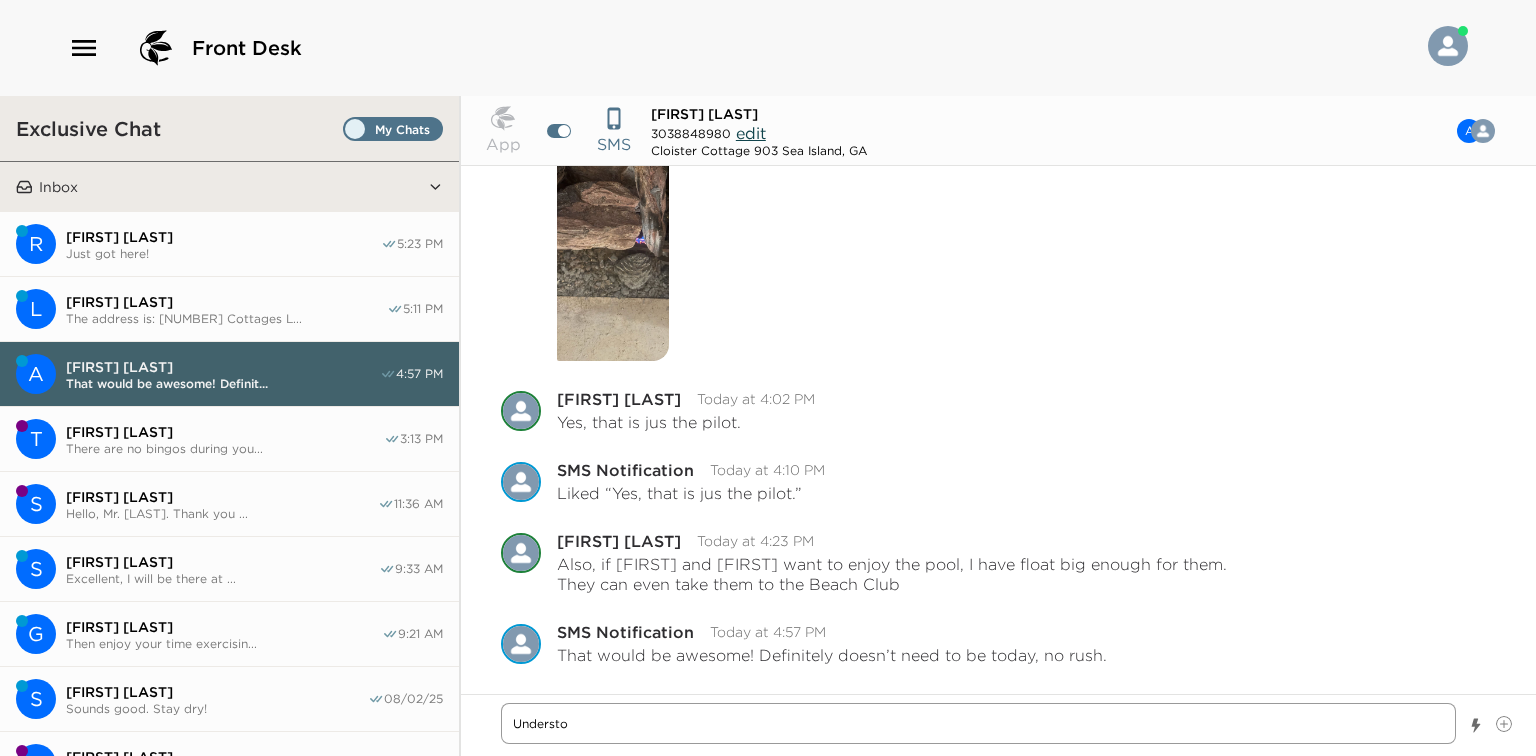 type on "x" 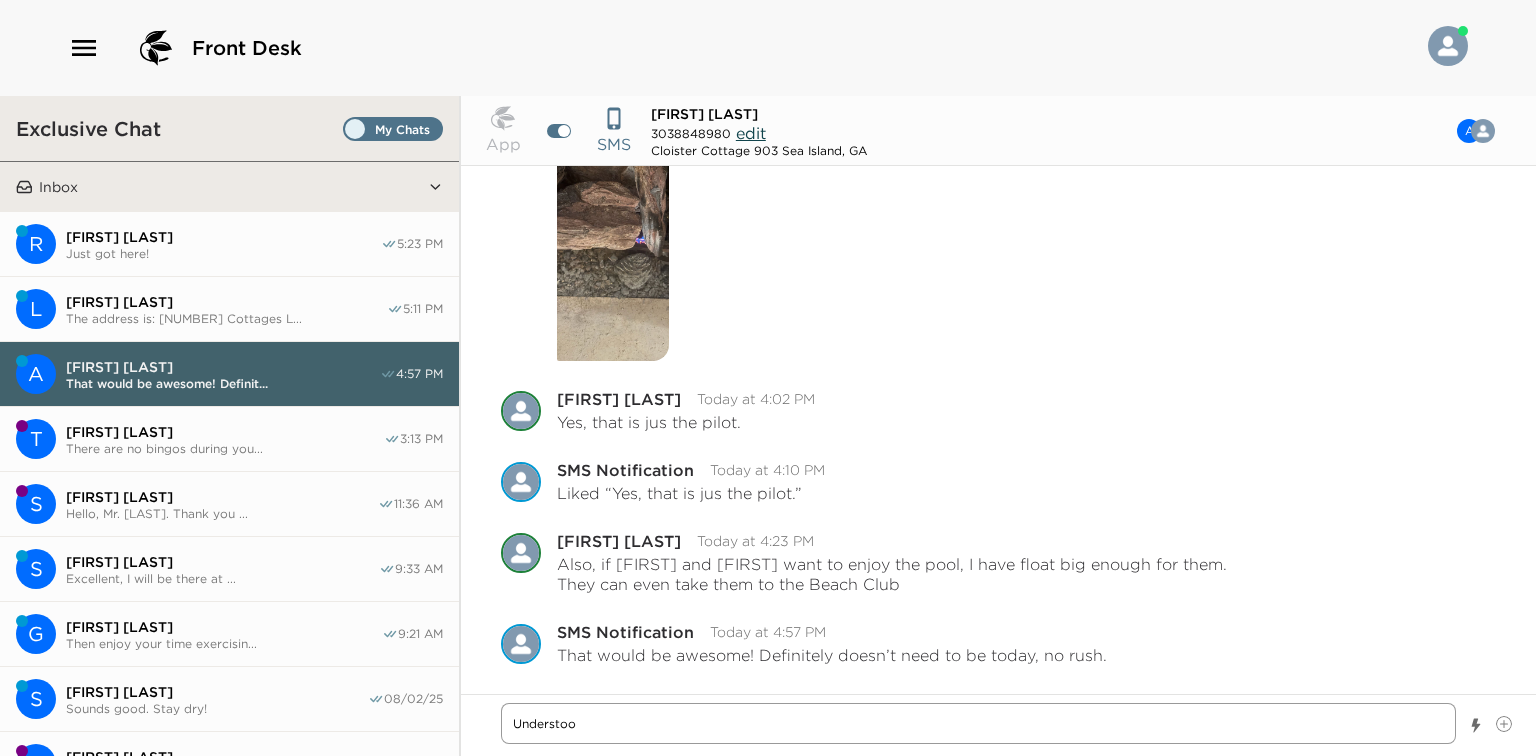 type on "x" 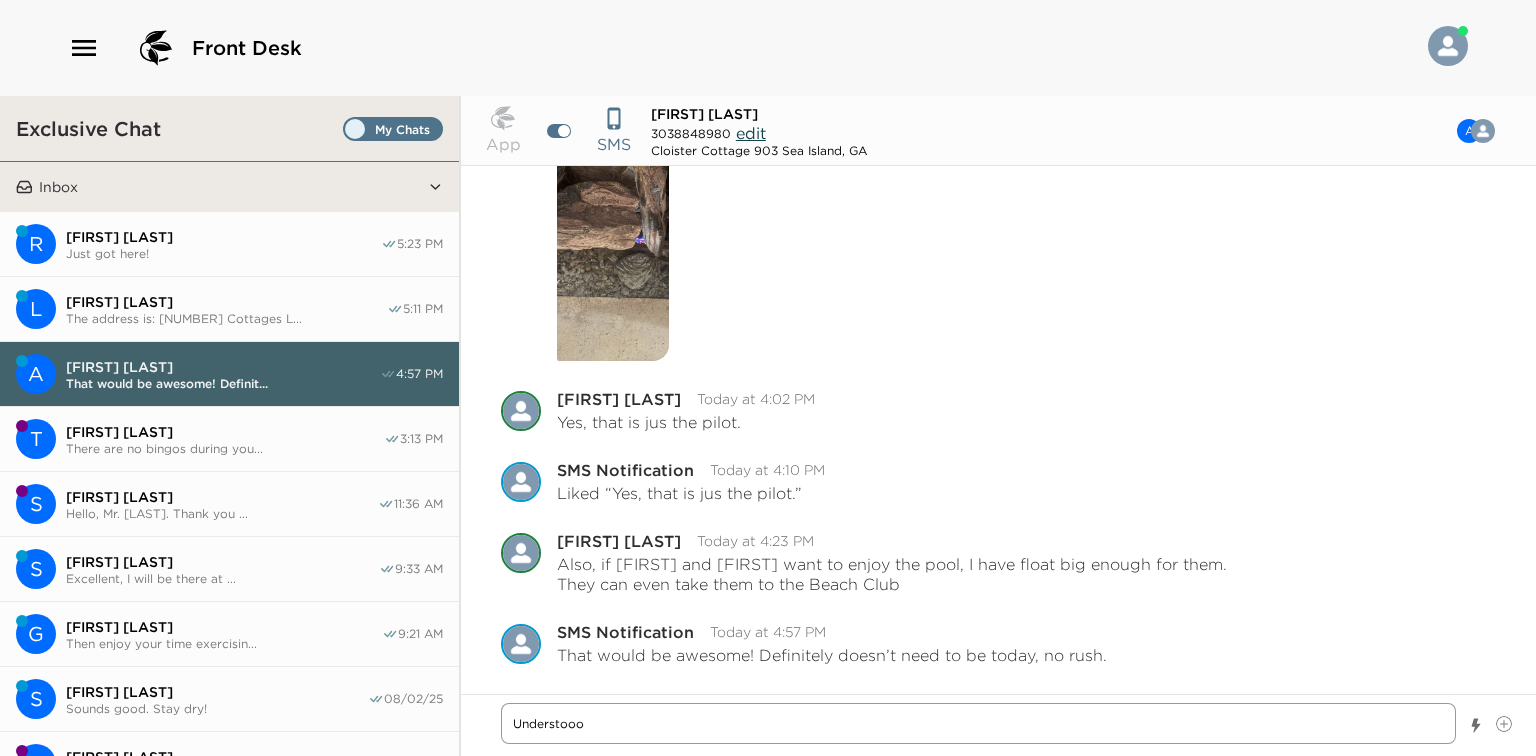 type on "x" 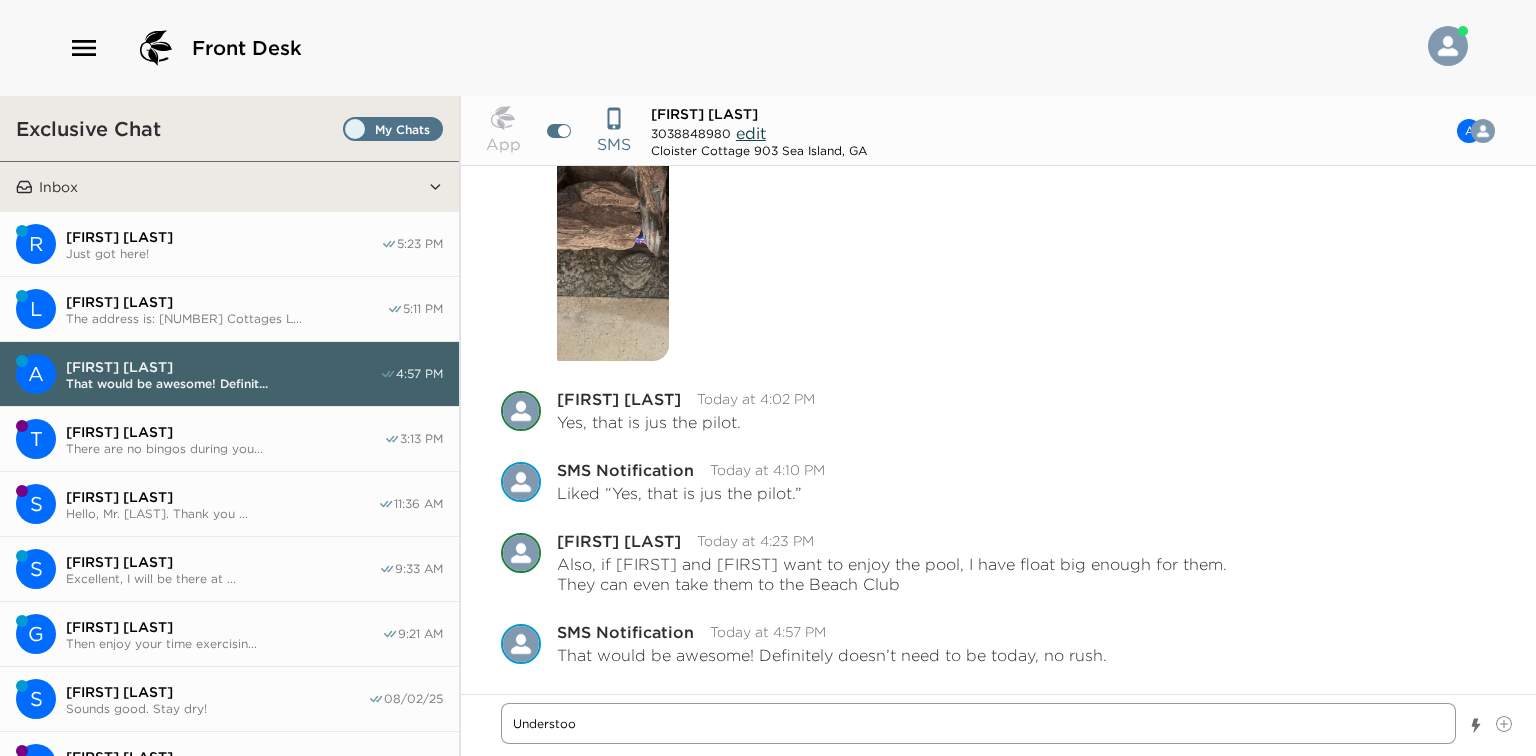 type on "x" 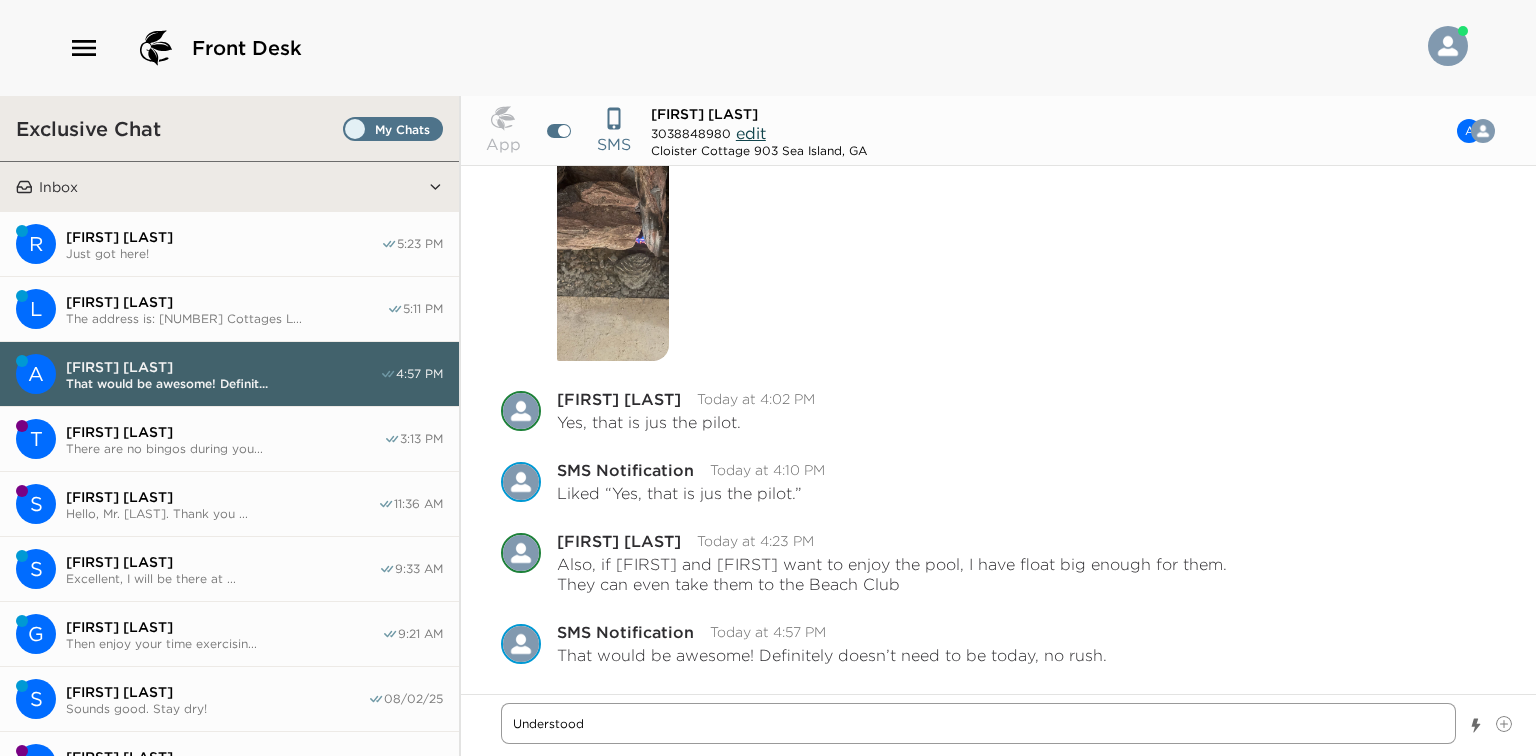 type on "x" 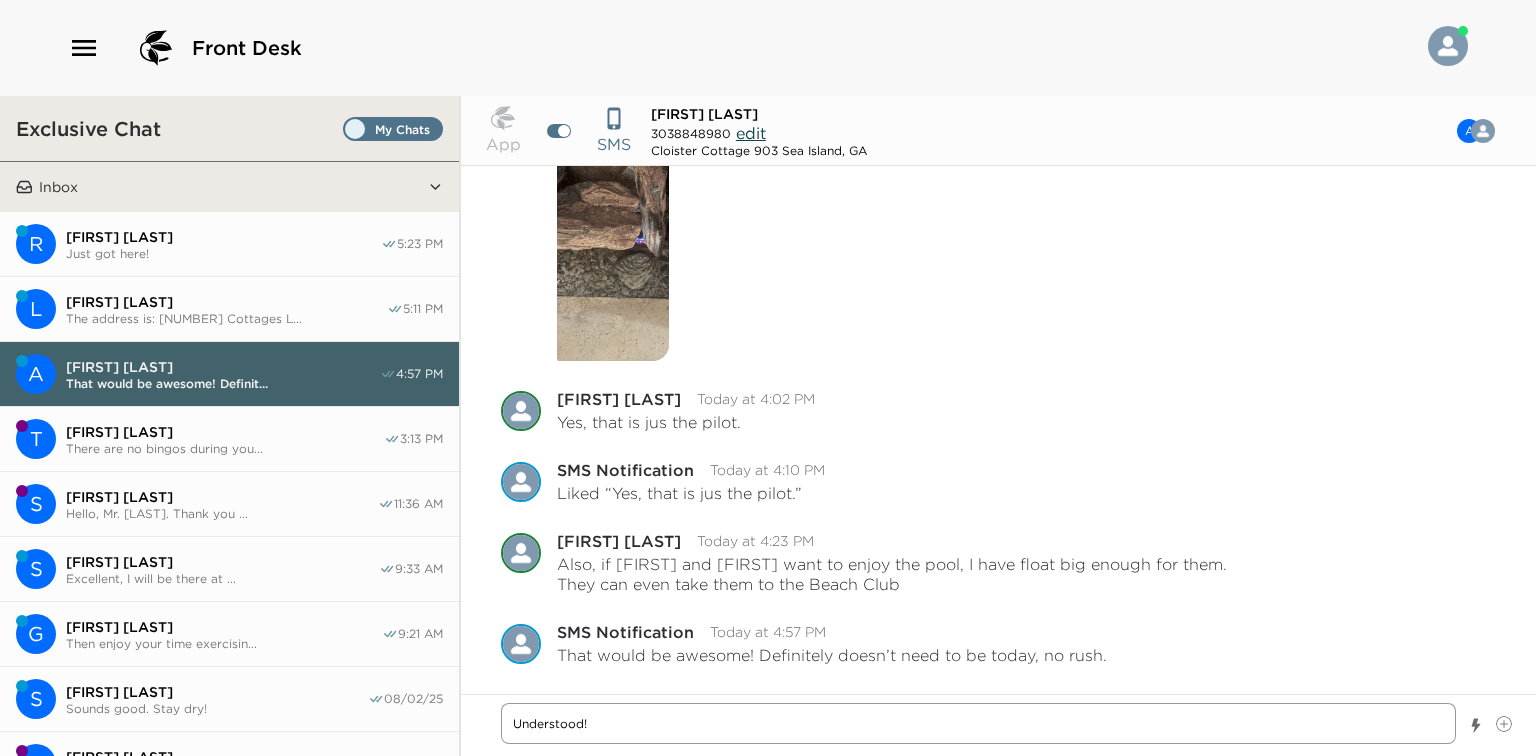type on "x" 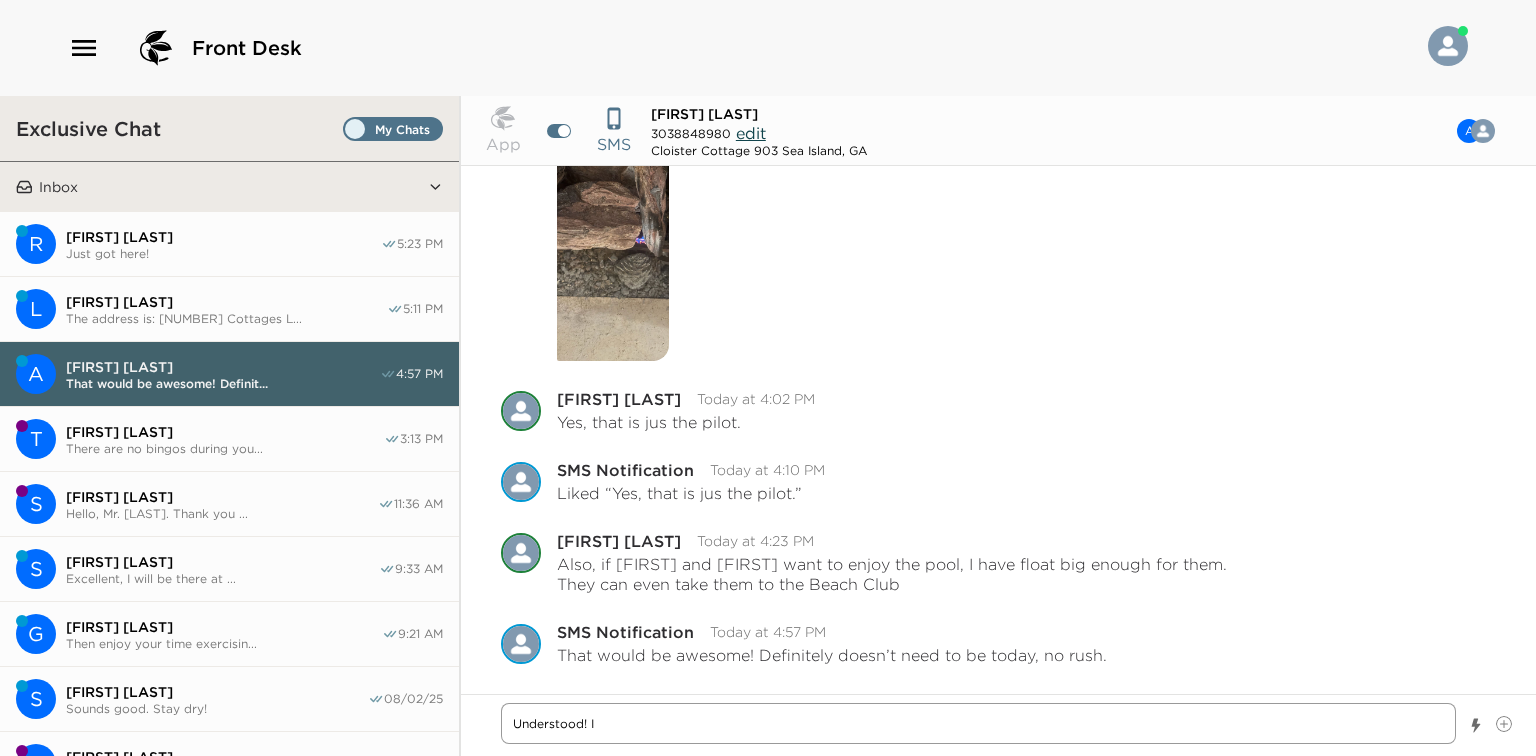 type on "x" 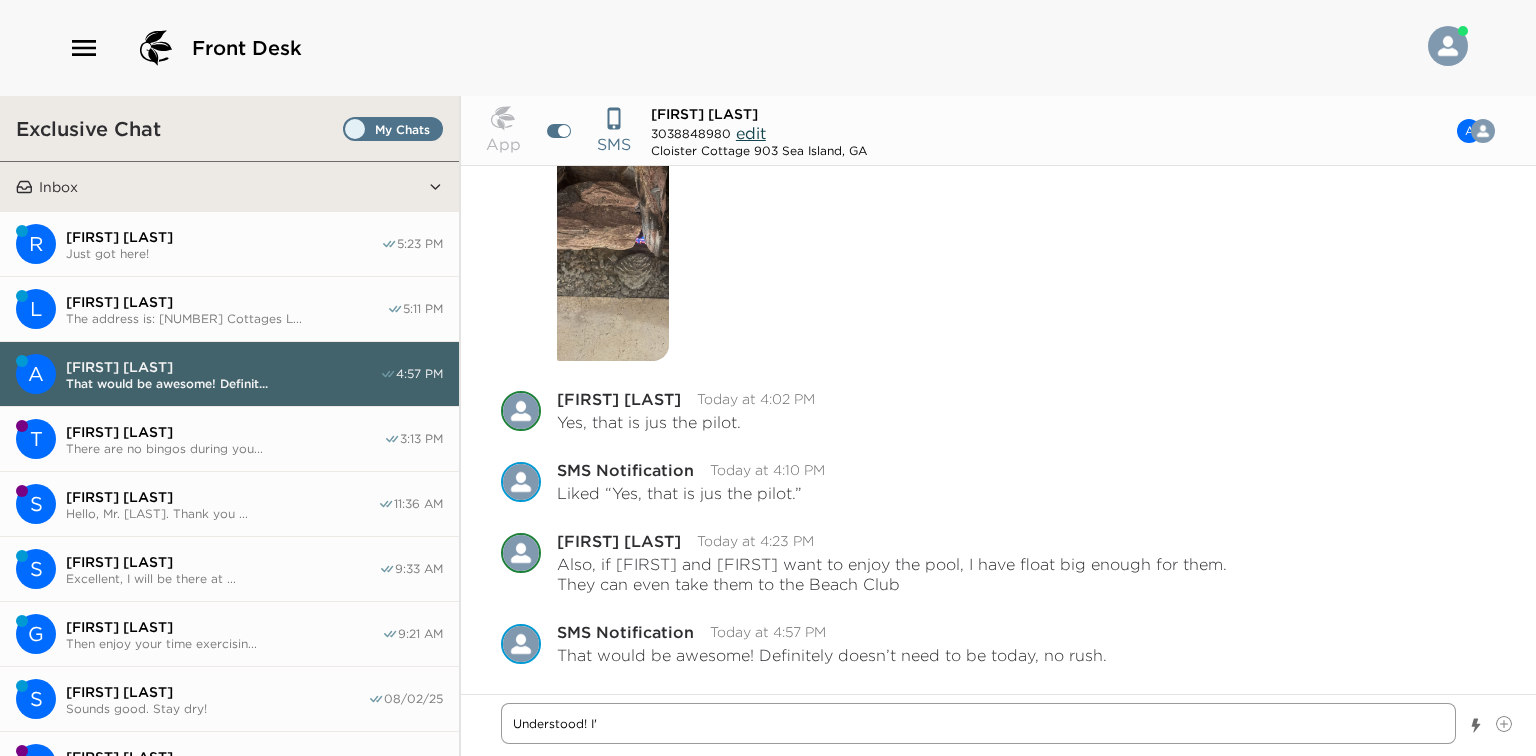 type on "x" 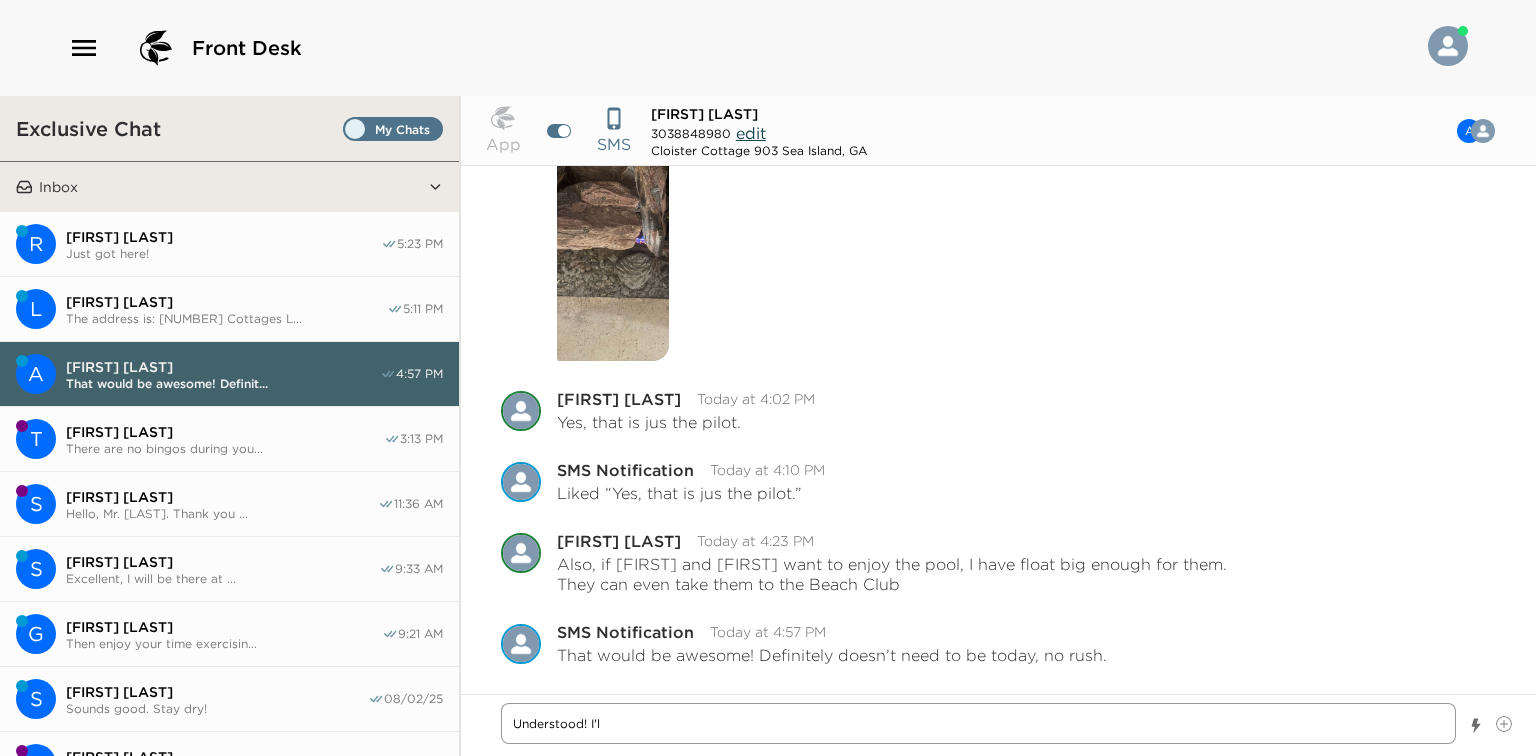 type on "x" 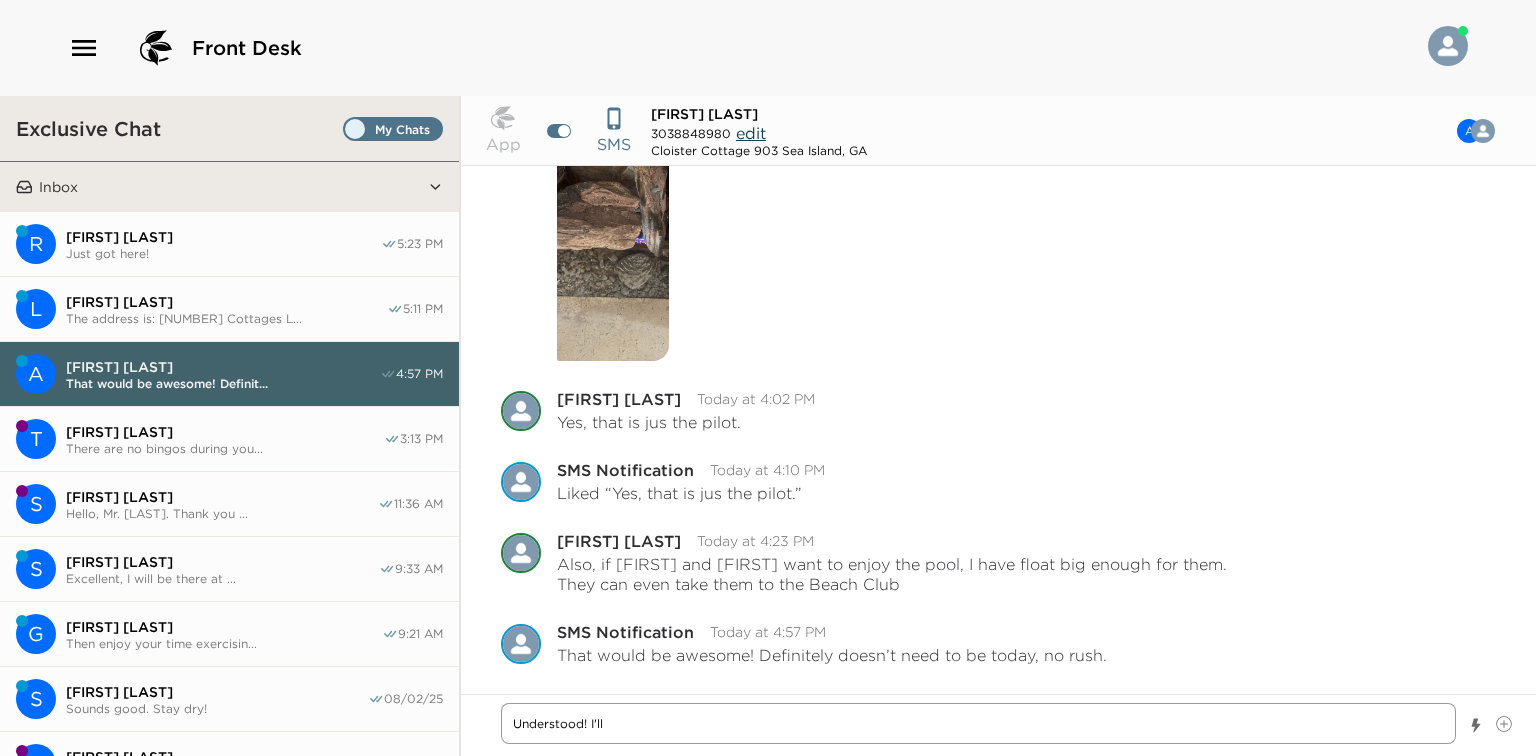 type on "x" 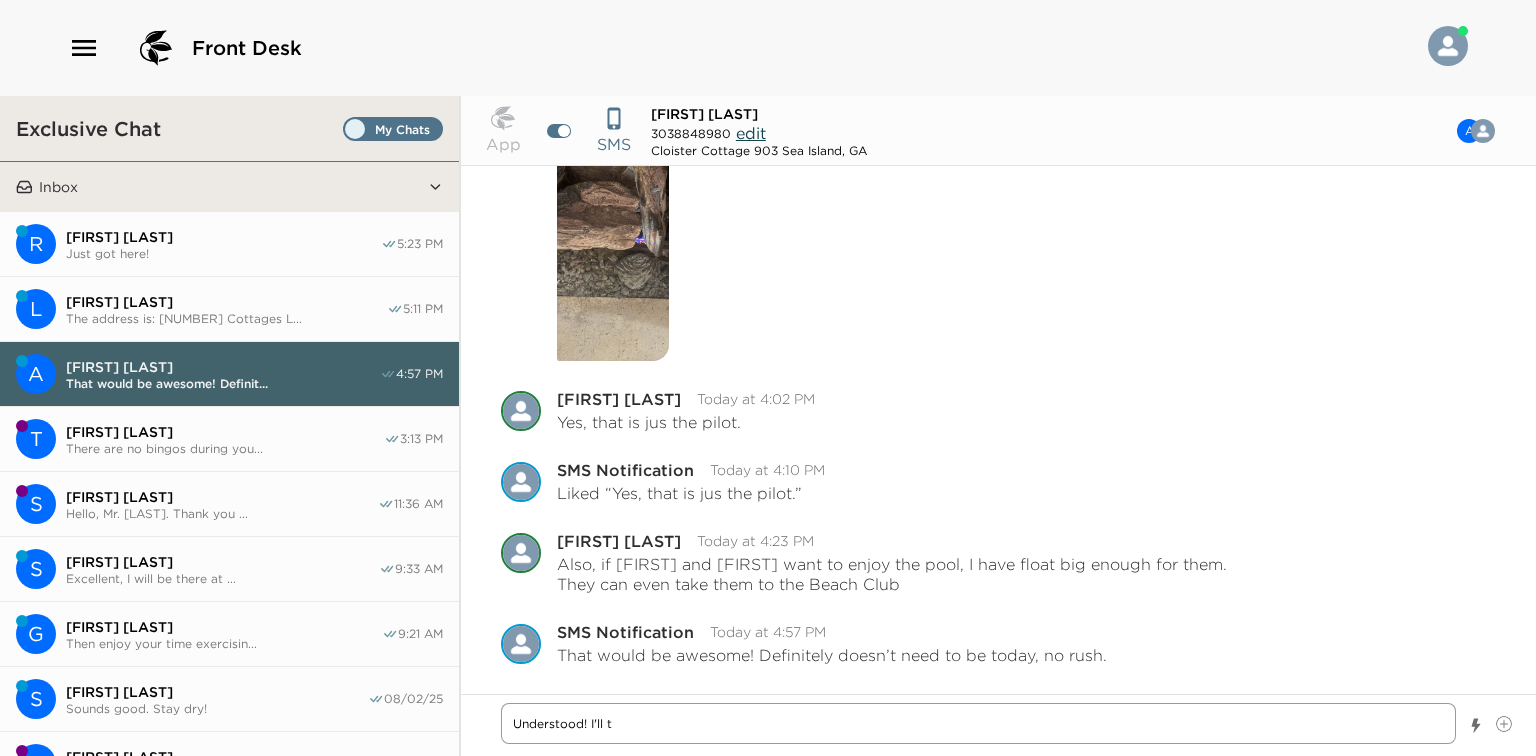 type on "x" 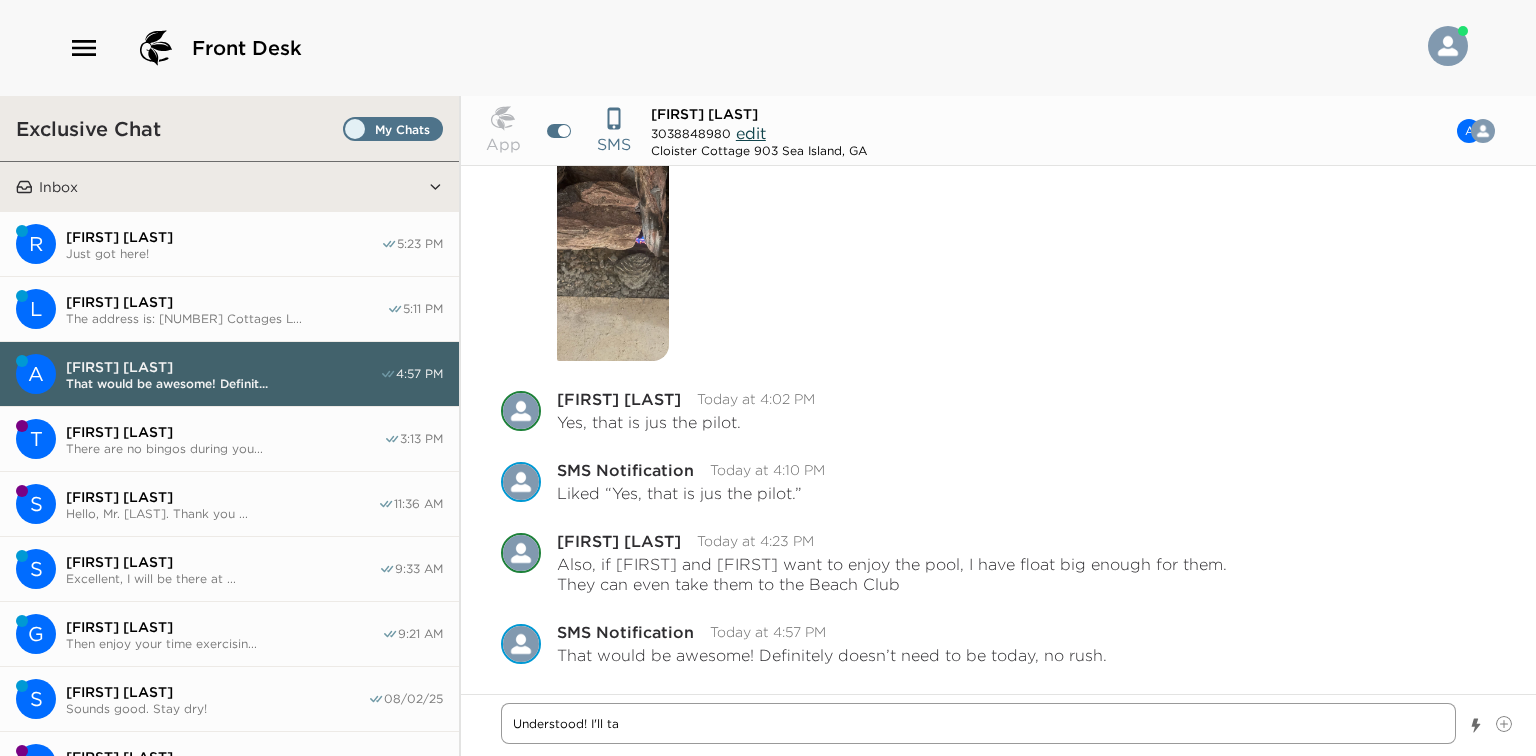 type on "x" 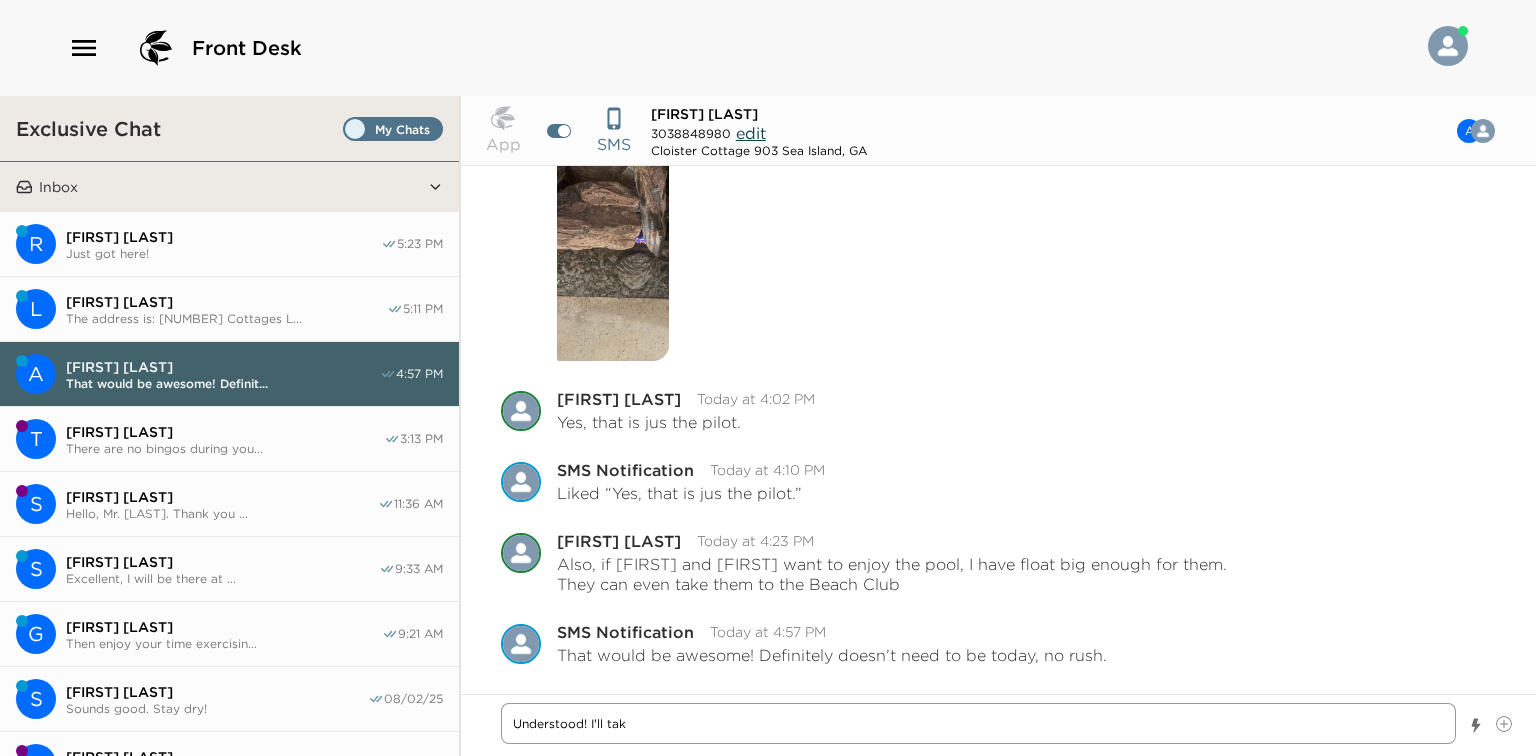 type on "x" 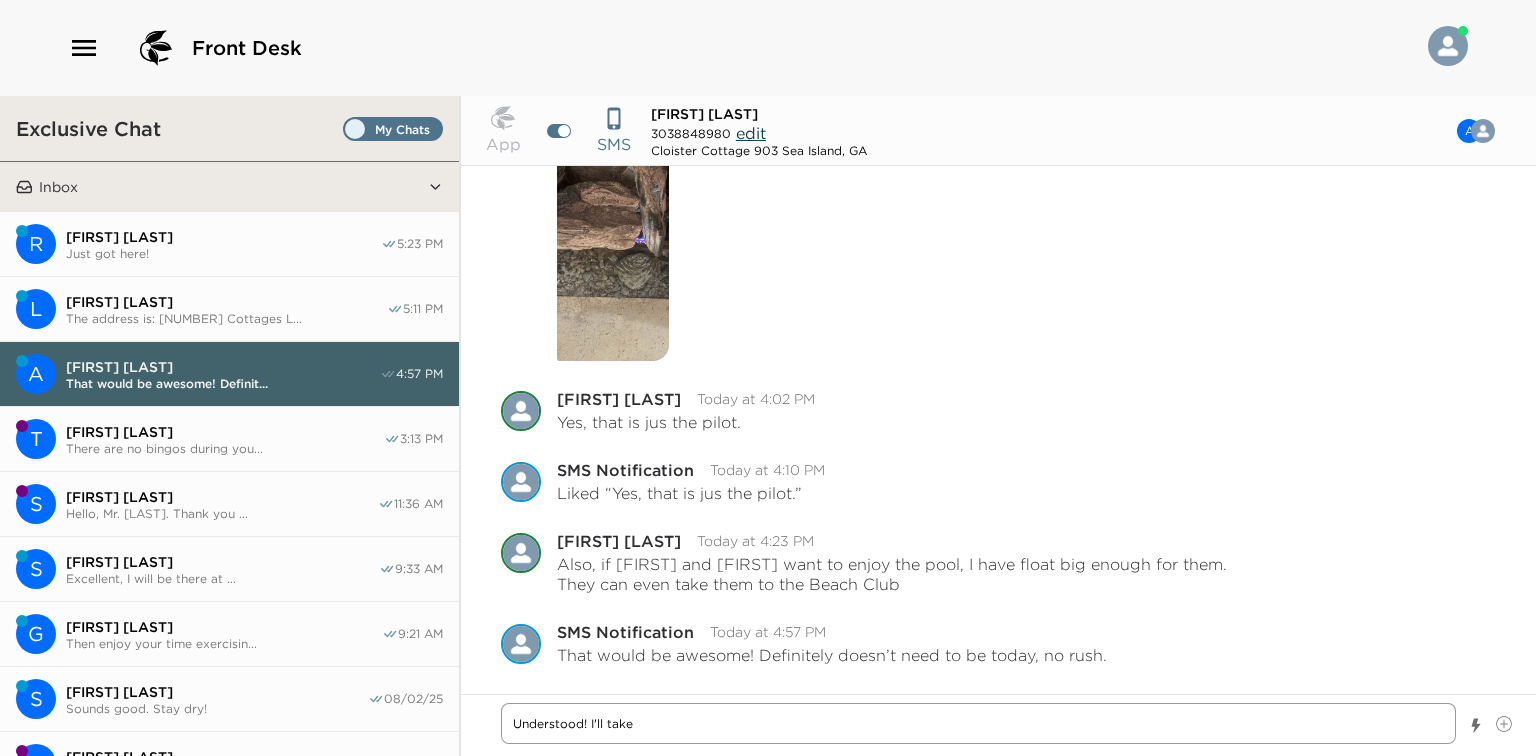 type on "x" 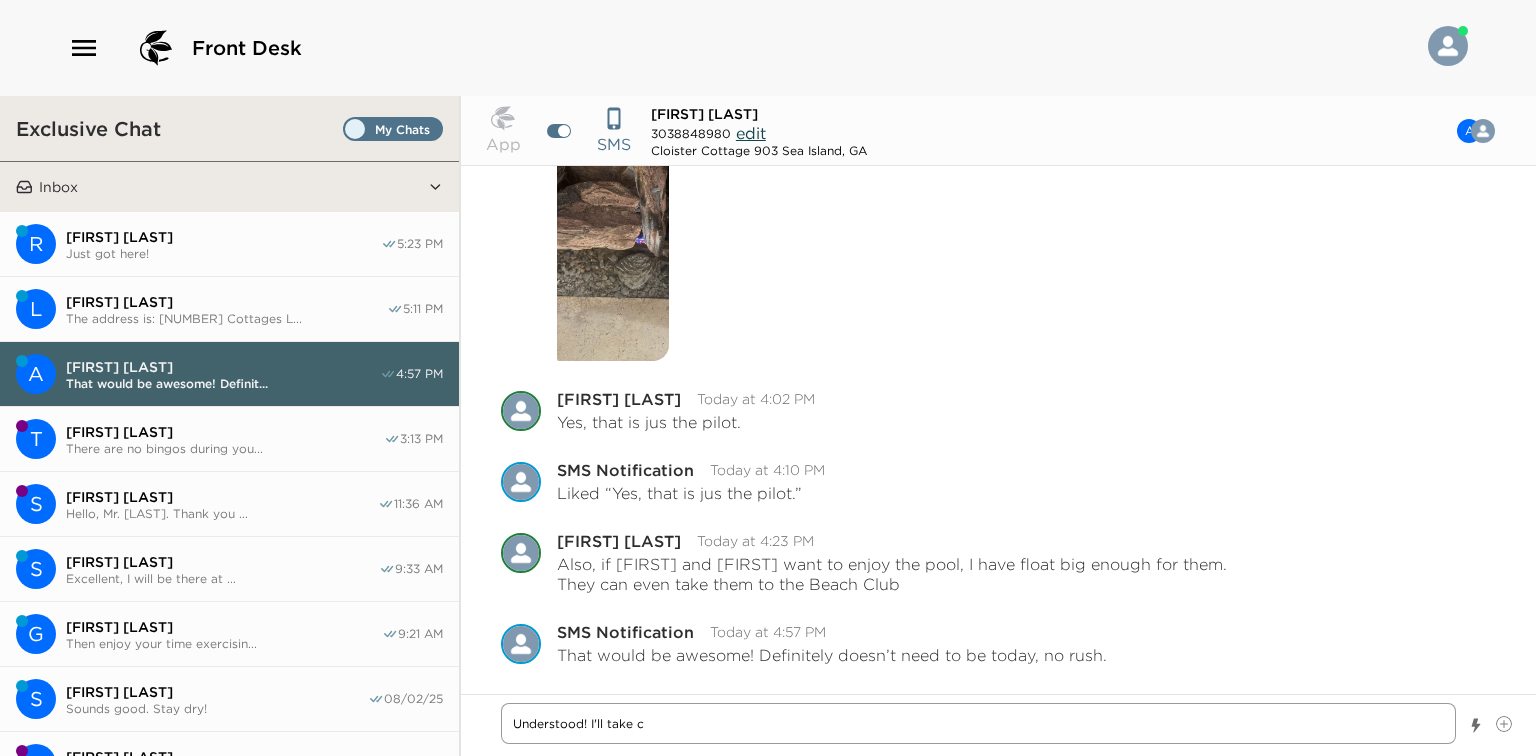 type on "x" 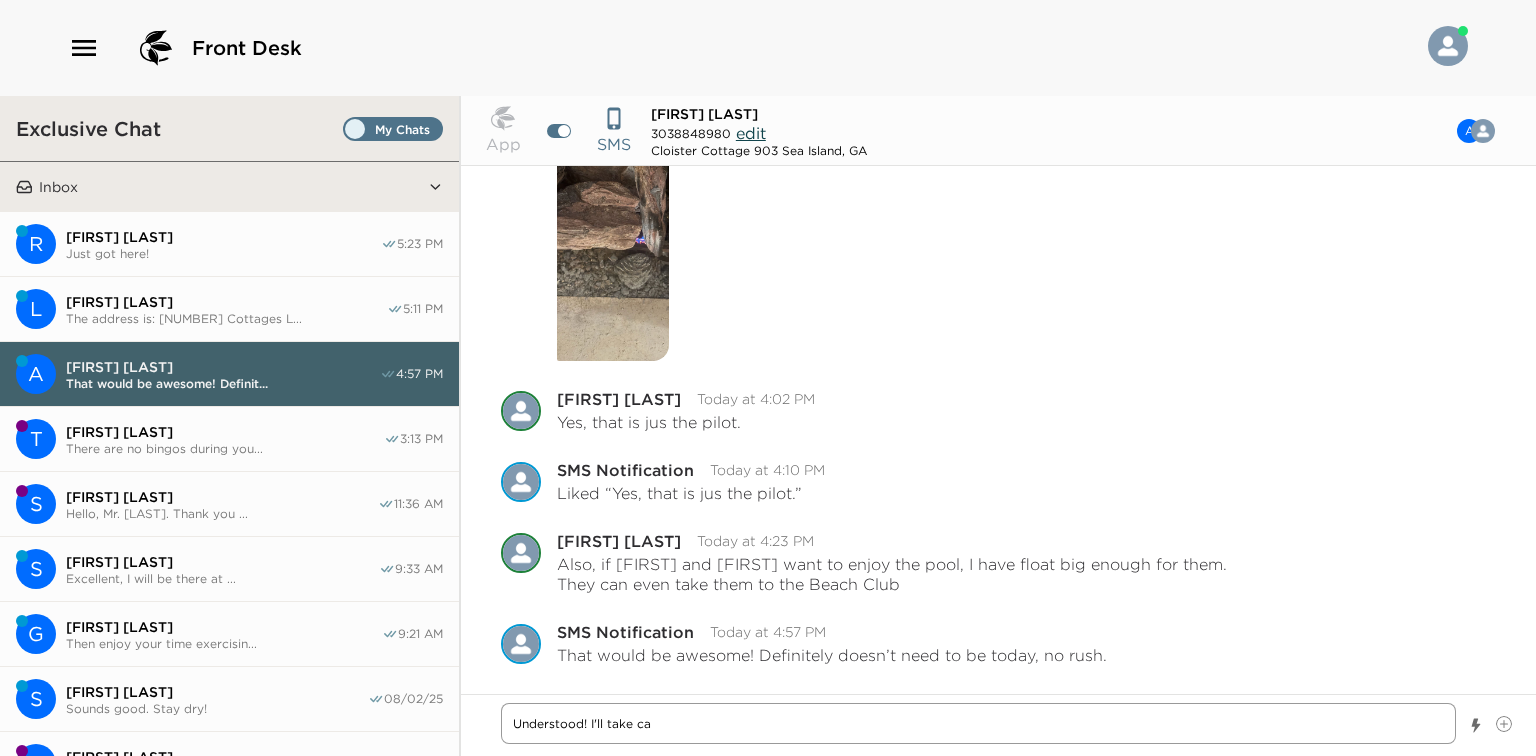 type on "x" 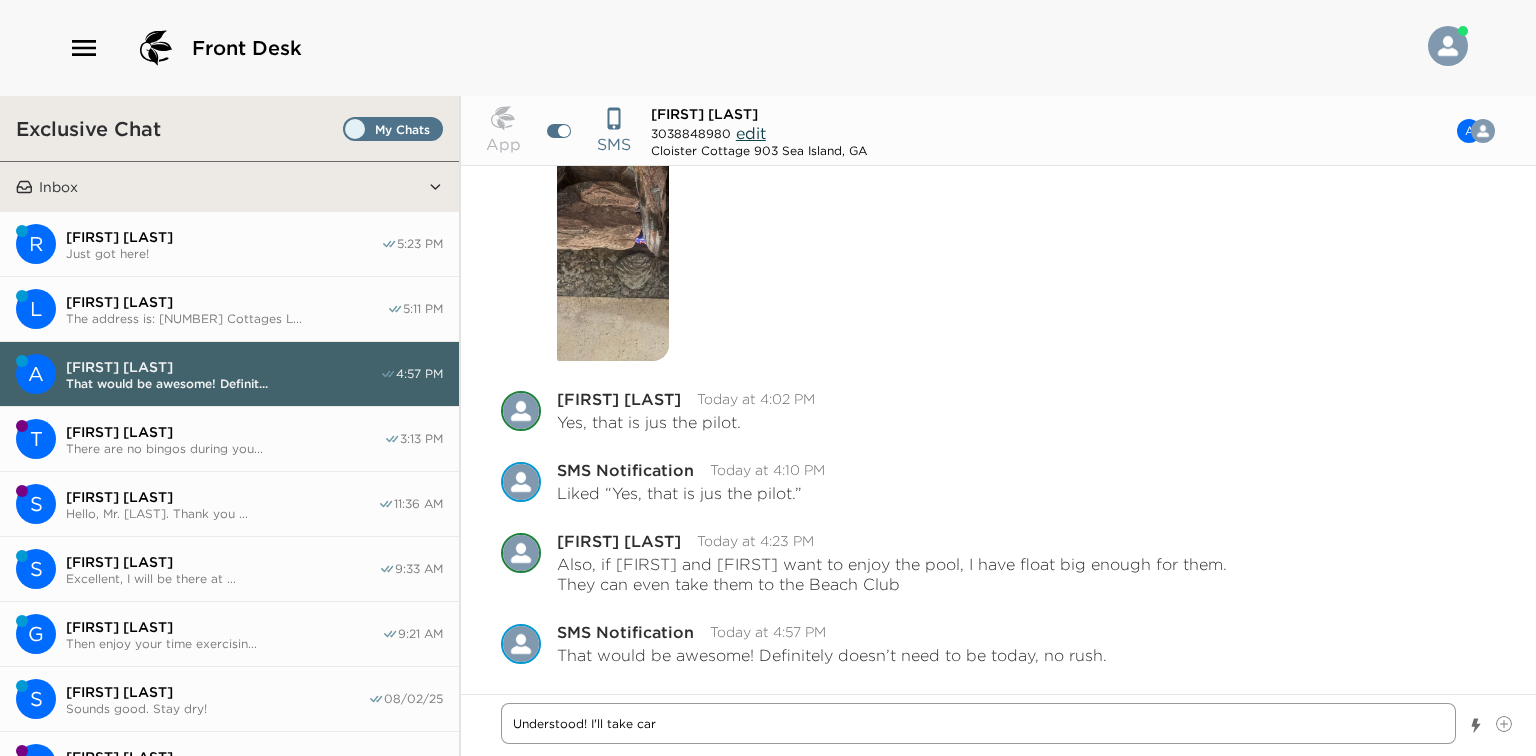 type on "x" 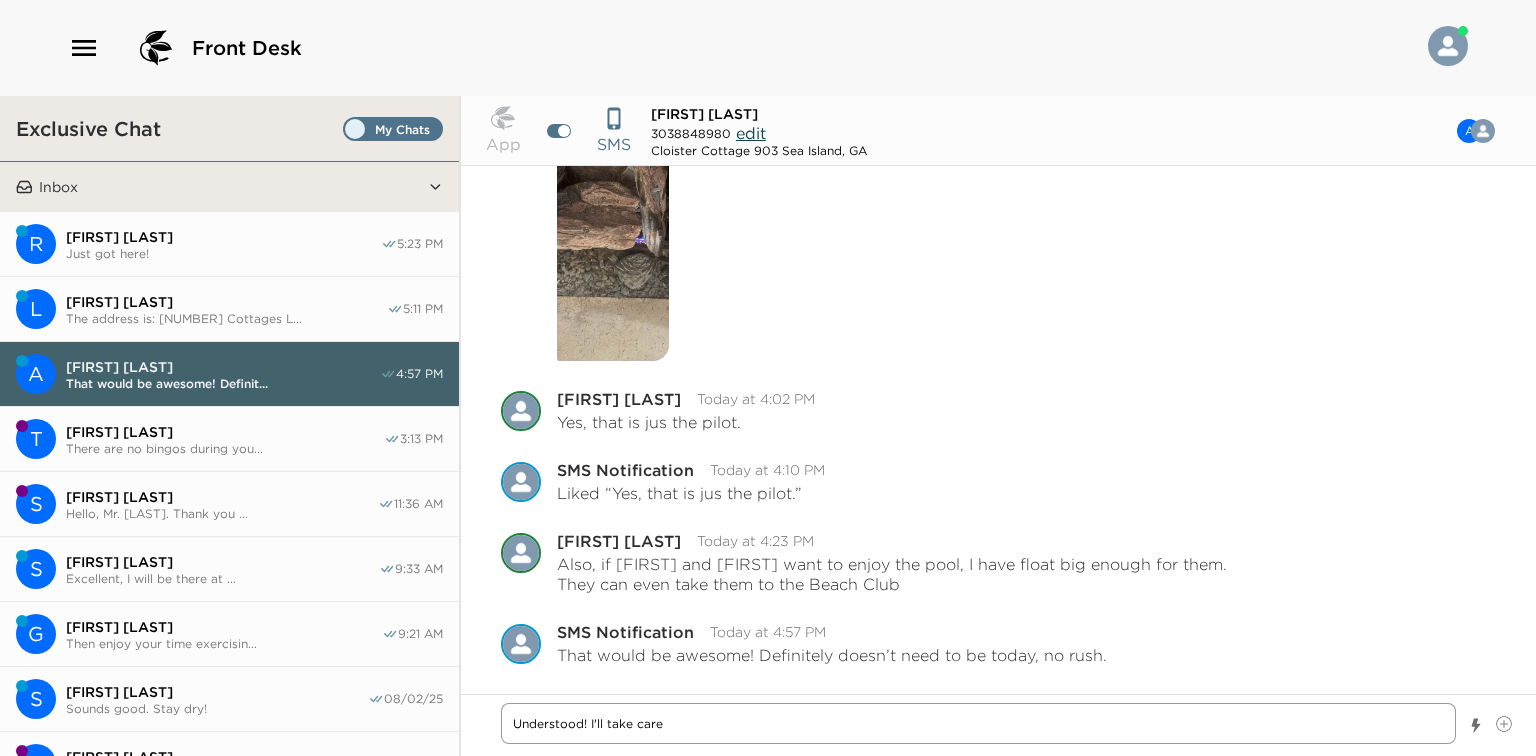 type on "x" 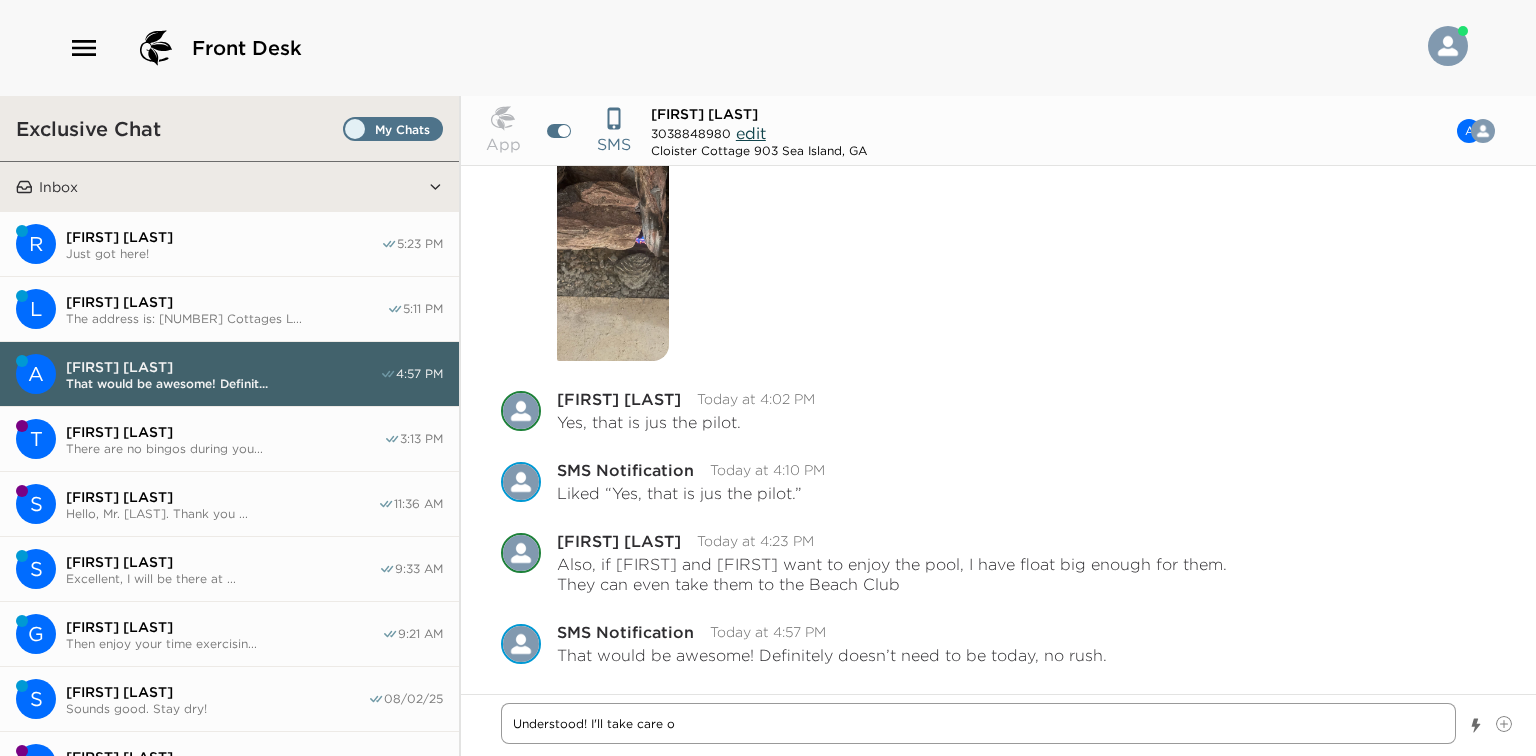 type on "x" 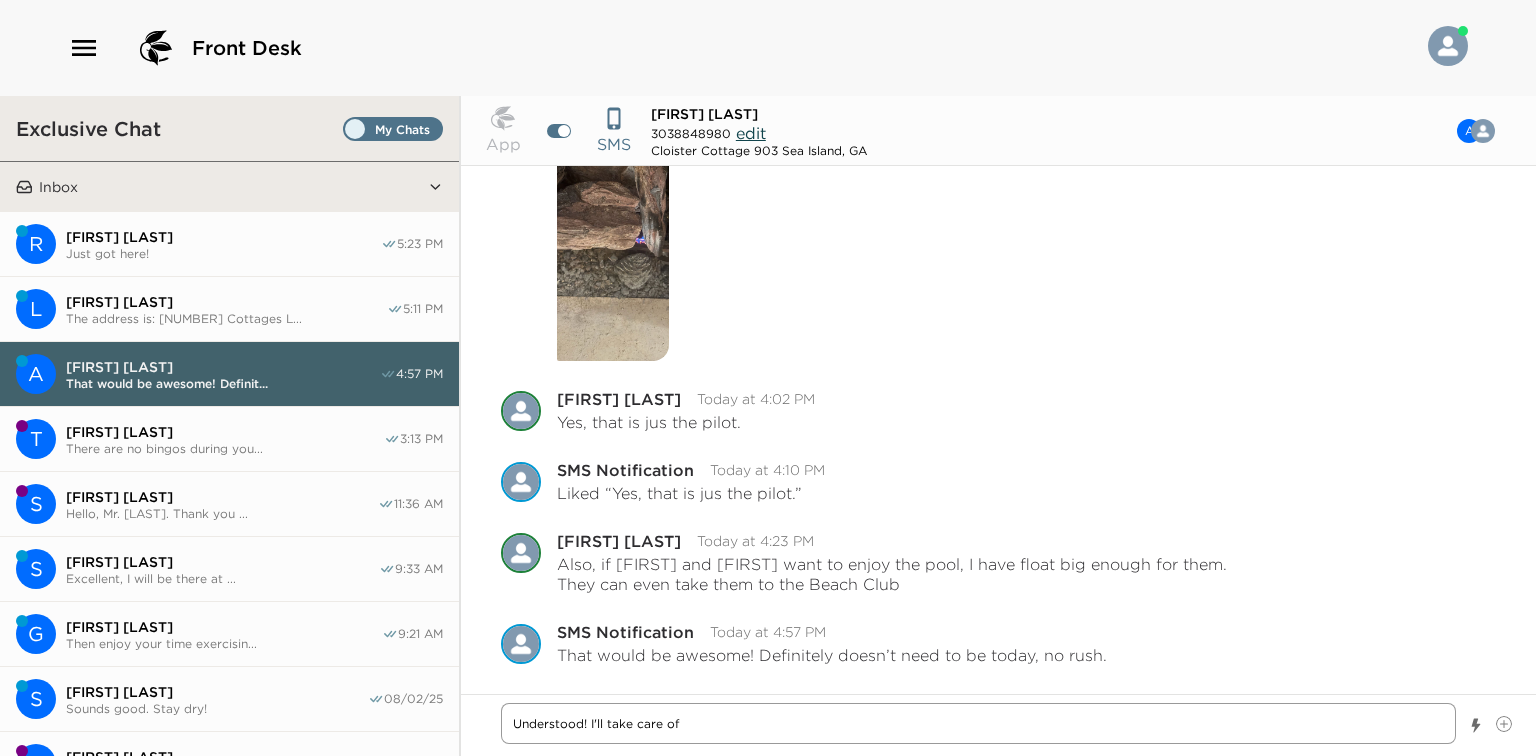 type on "x" 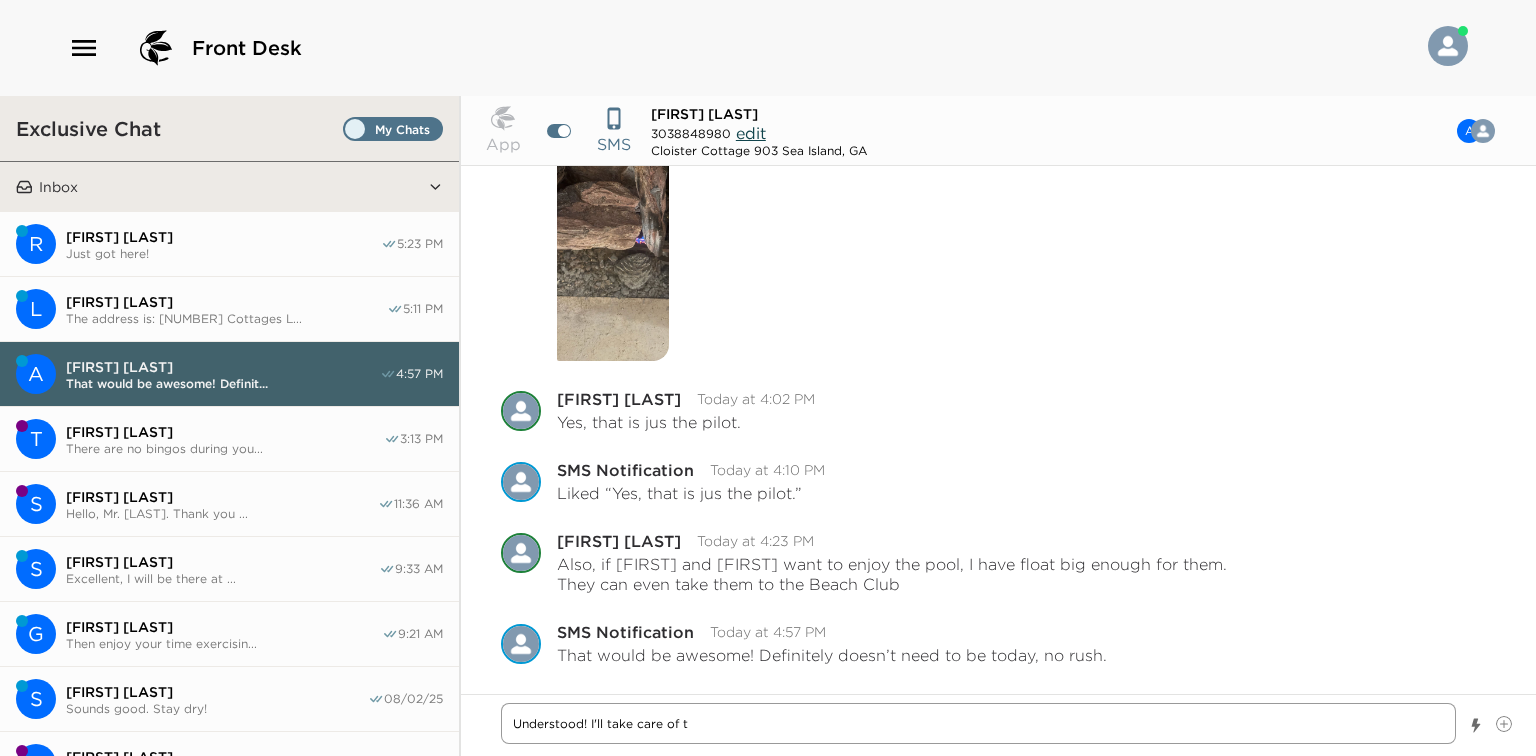 type on "x" 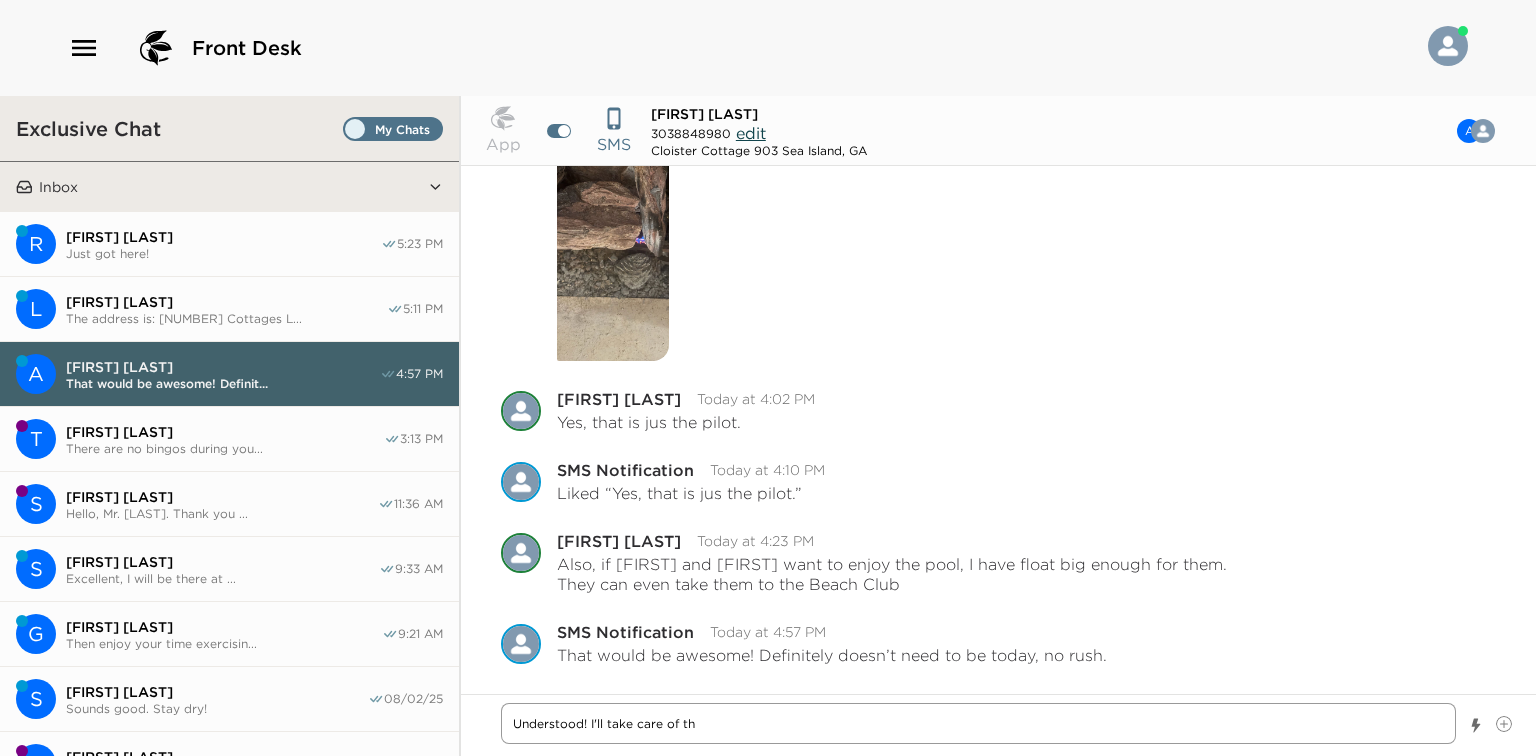 type on "x" 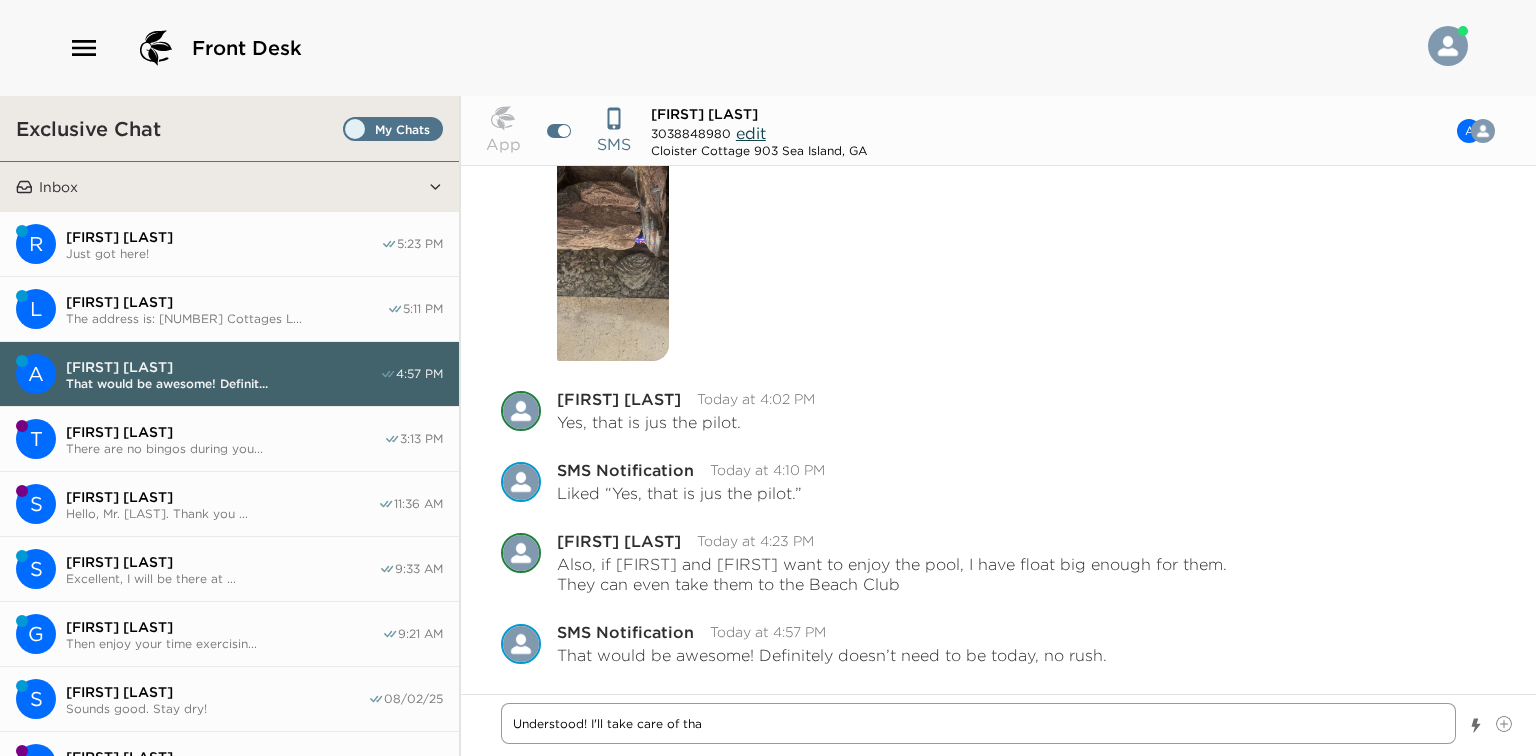 type on "x" 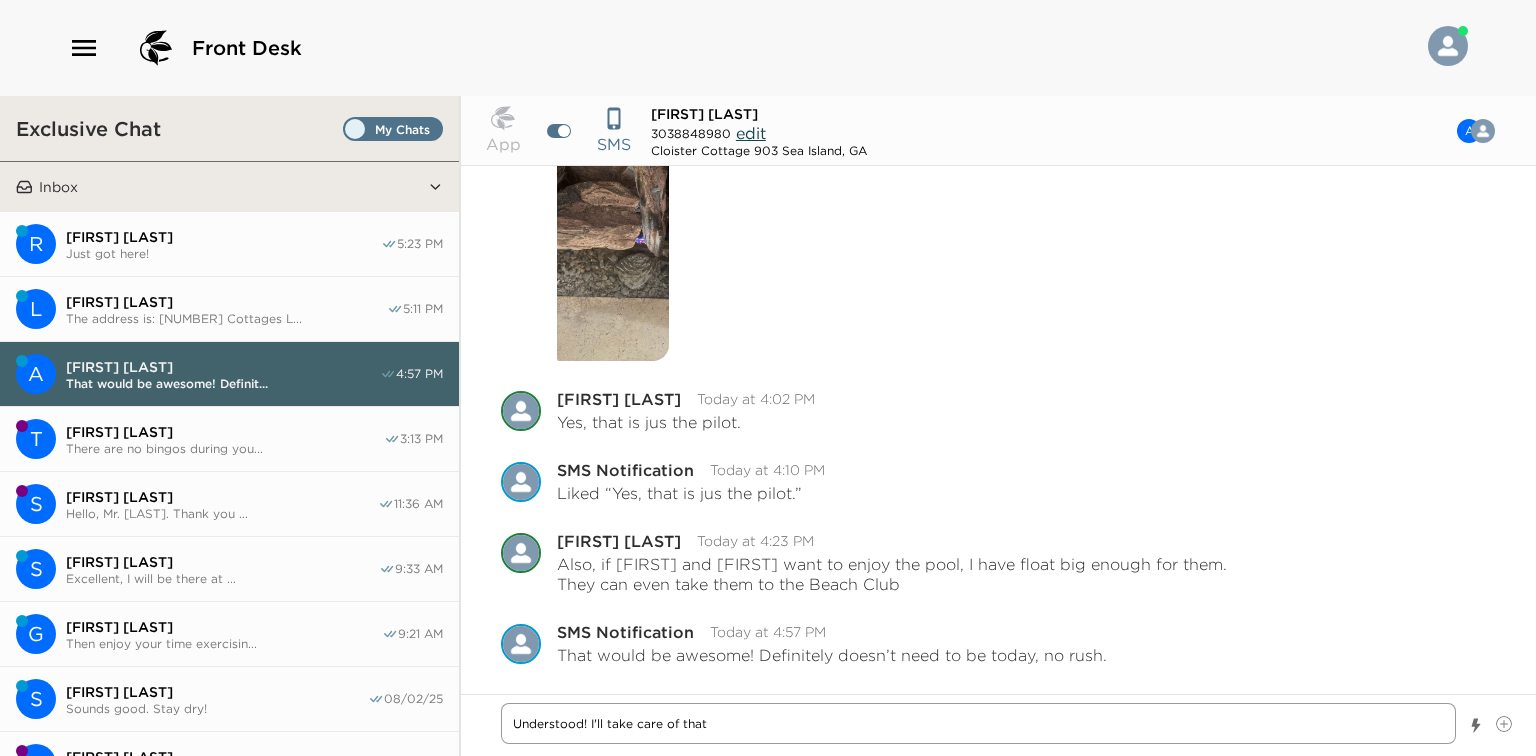 type on "x" 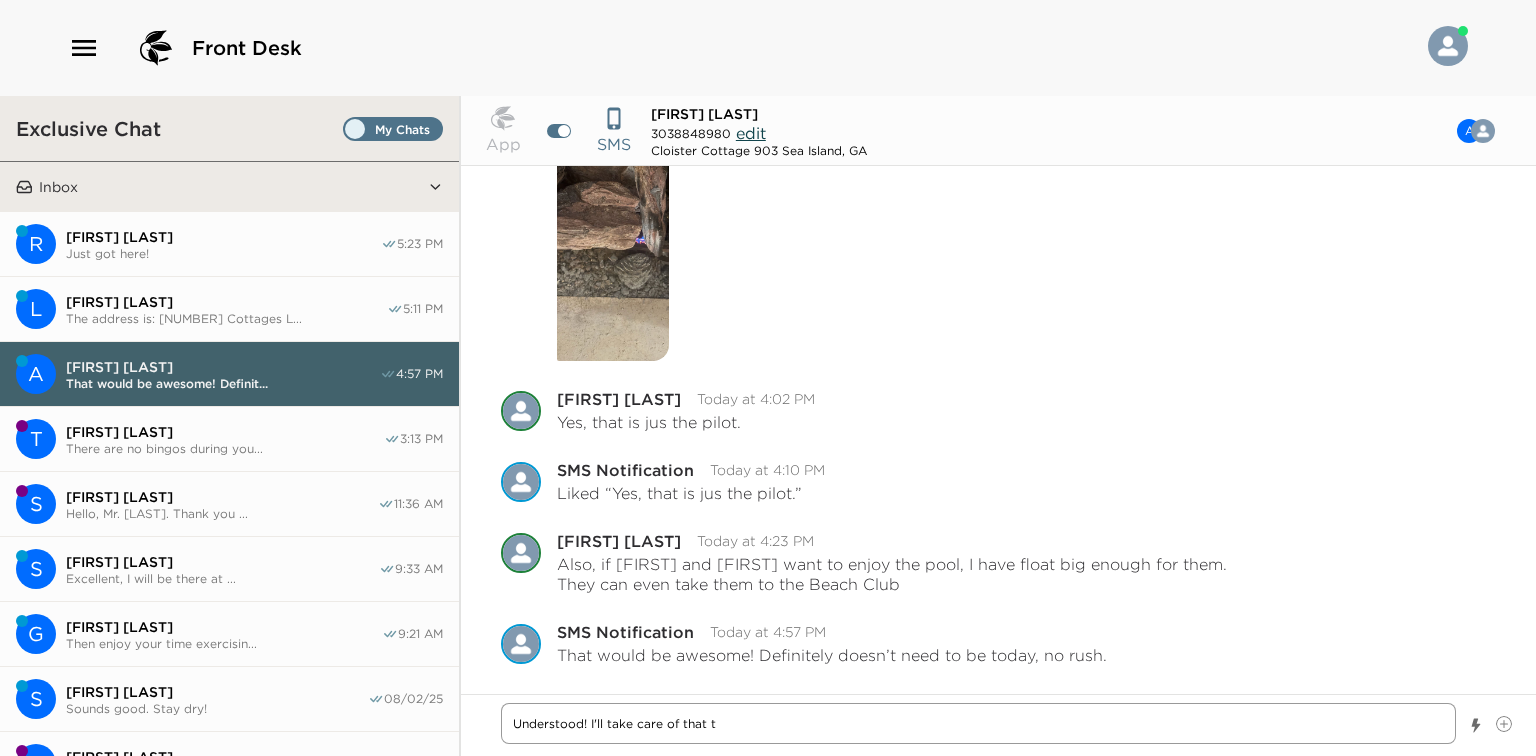 type on "x" 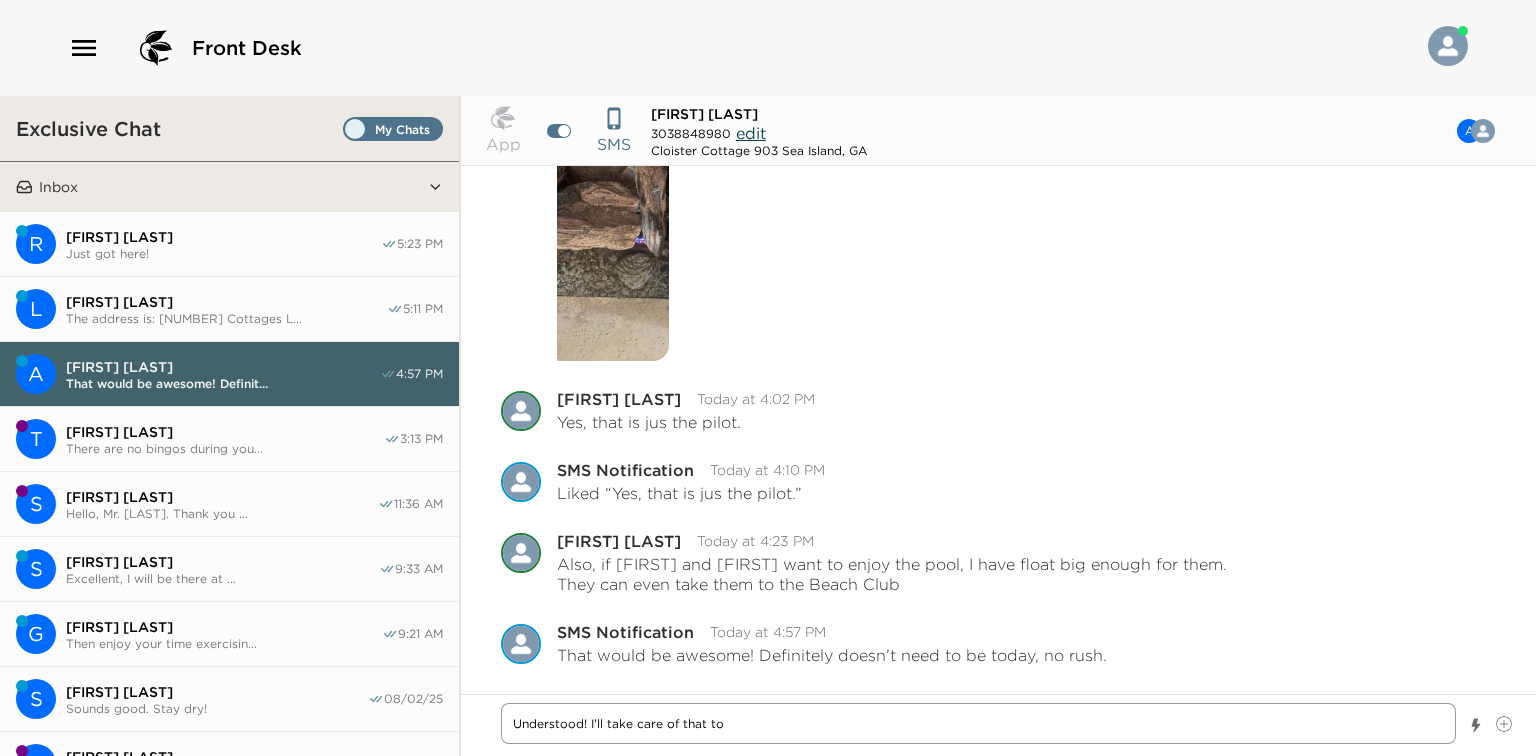 type on "x" 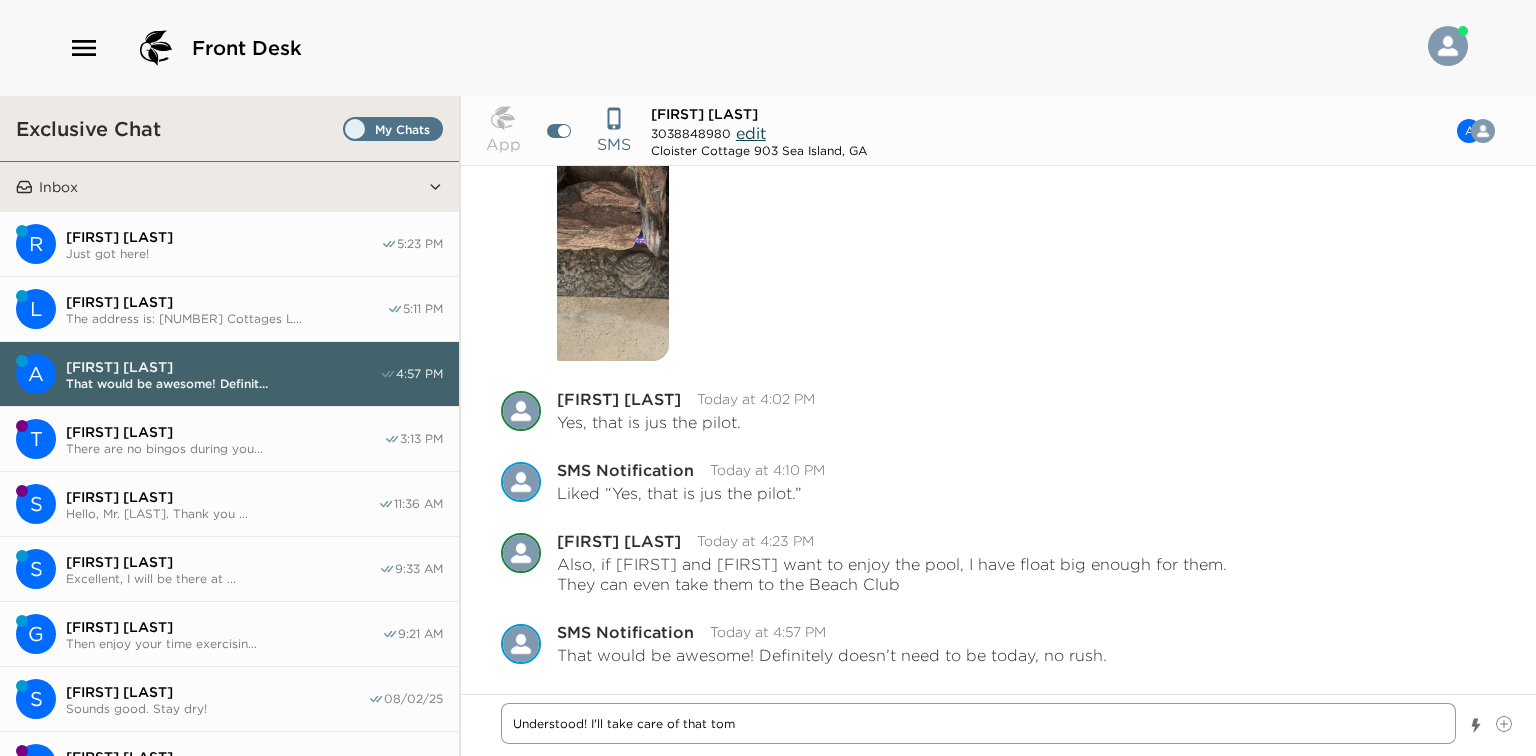 type on "x" 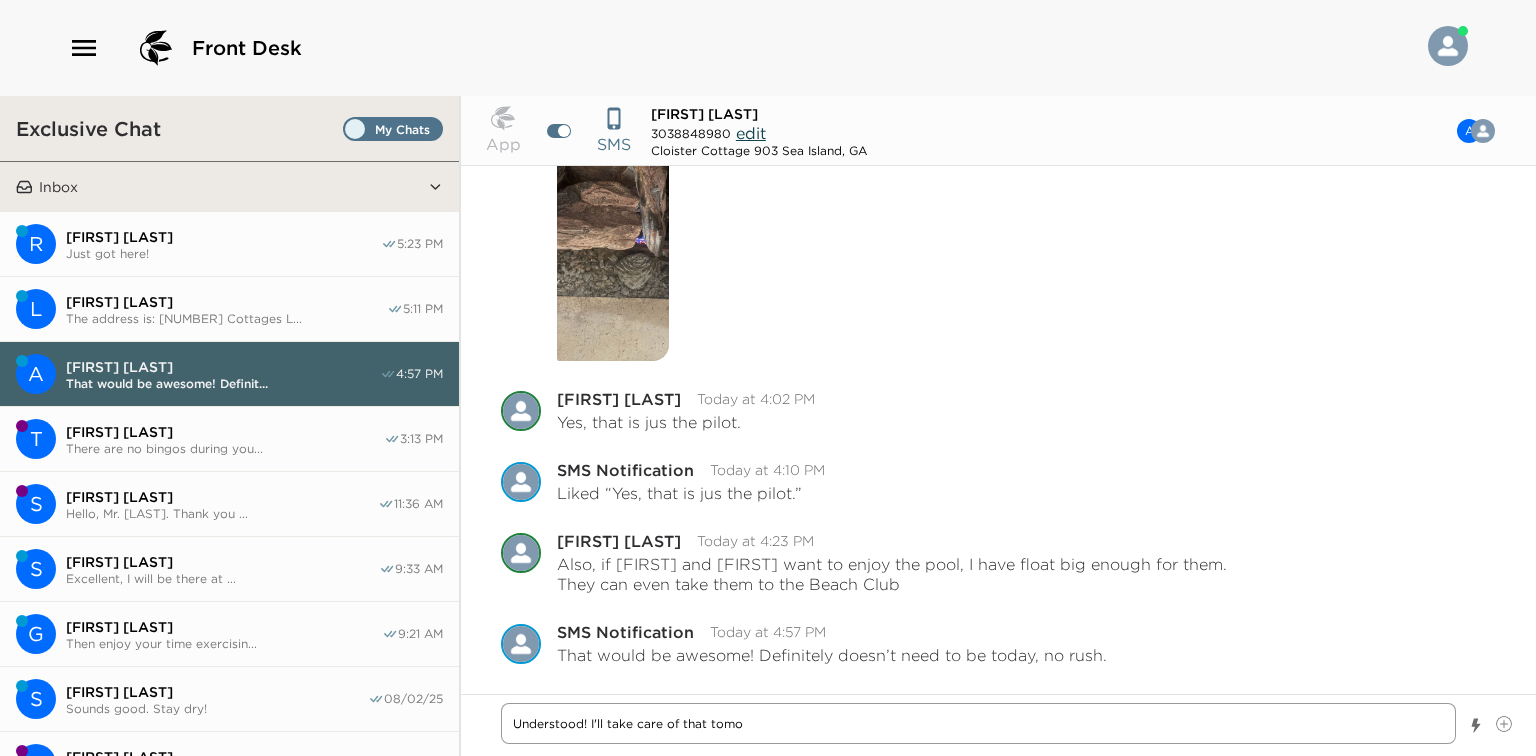 type on "x" 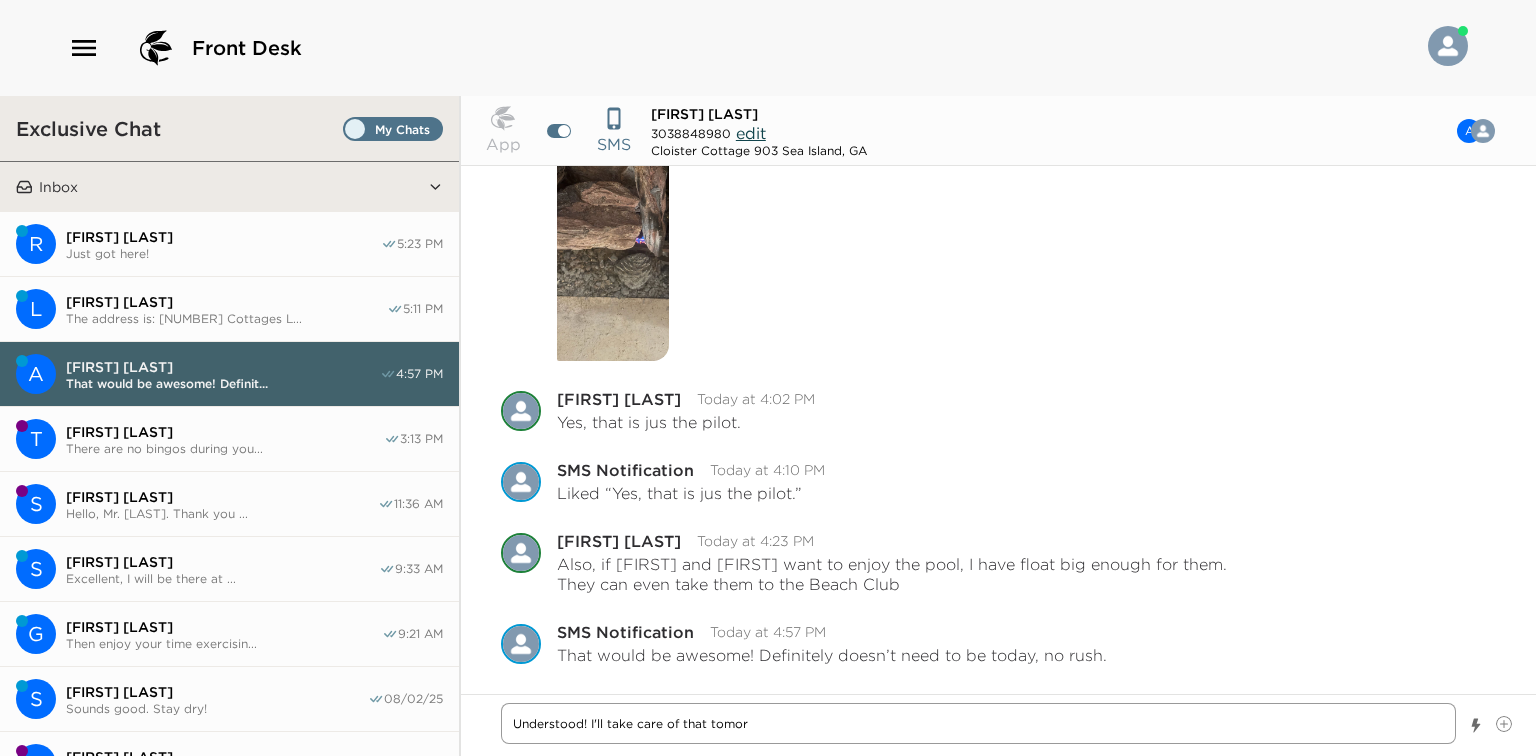 type on "x" 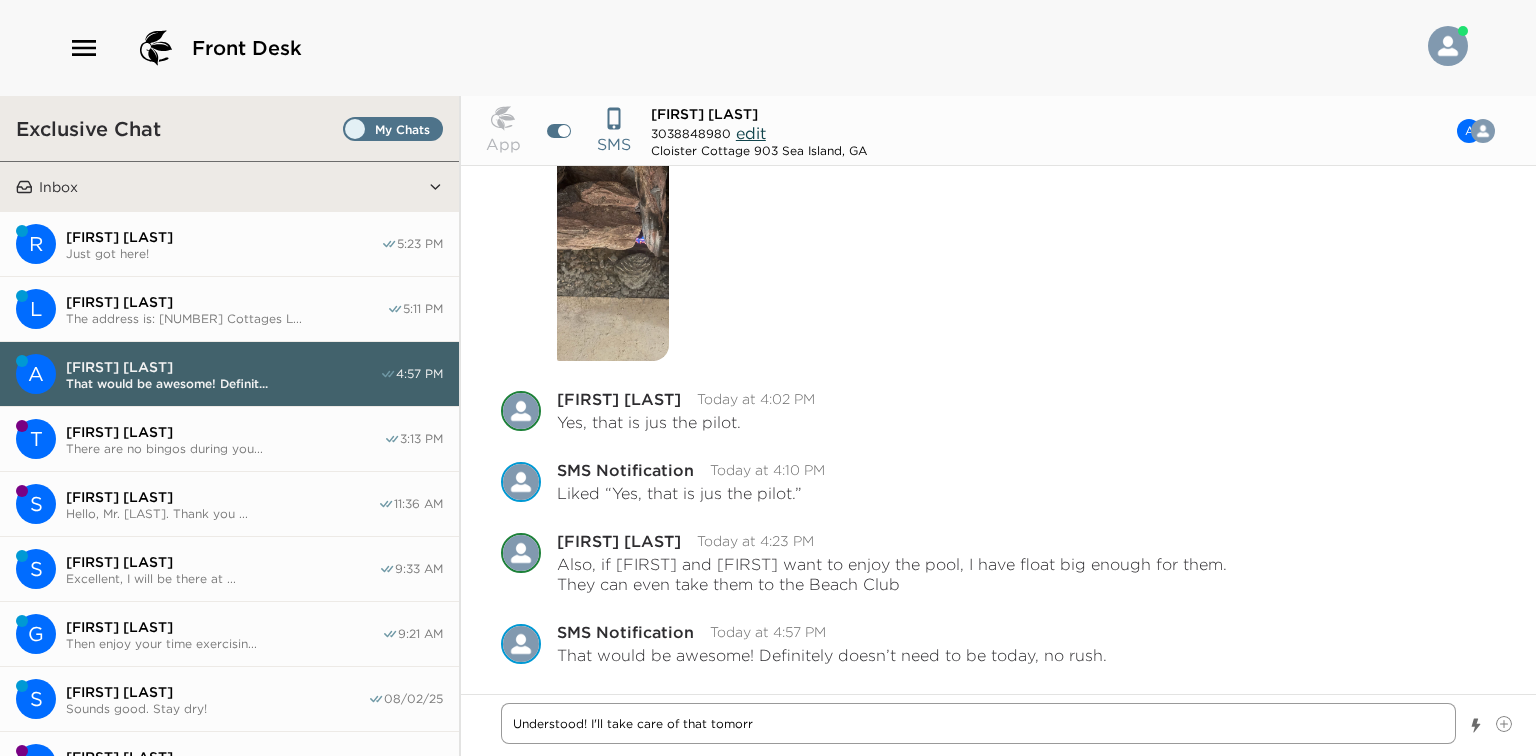 type on "x" 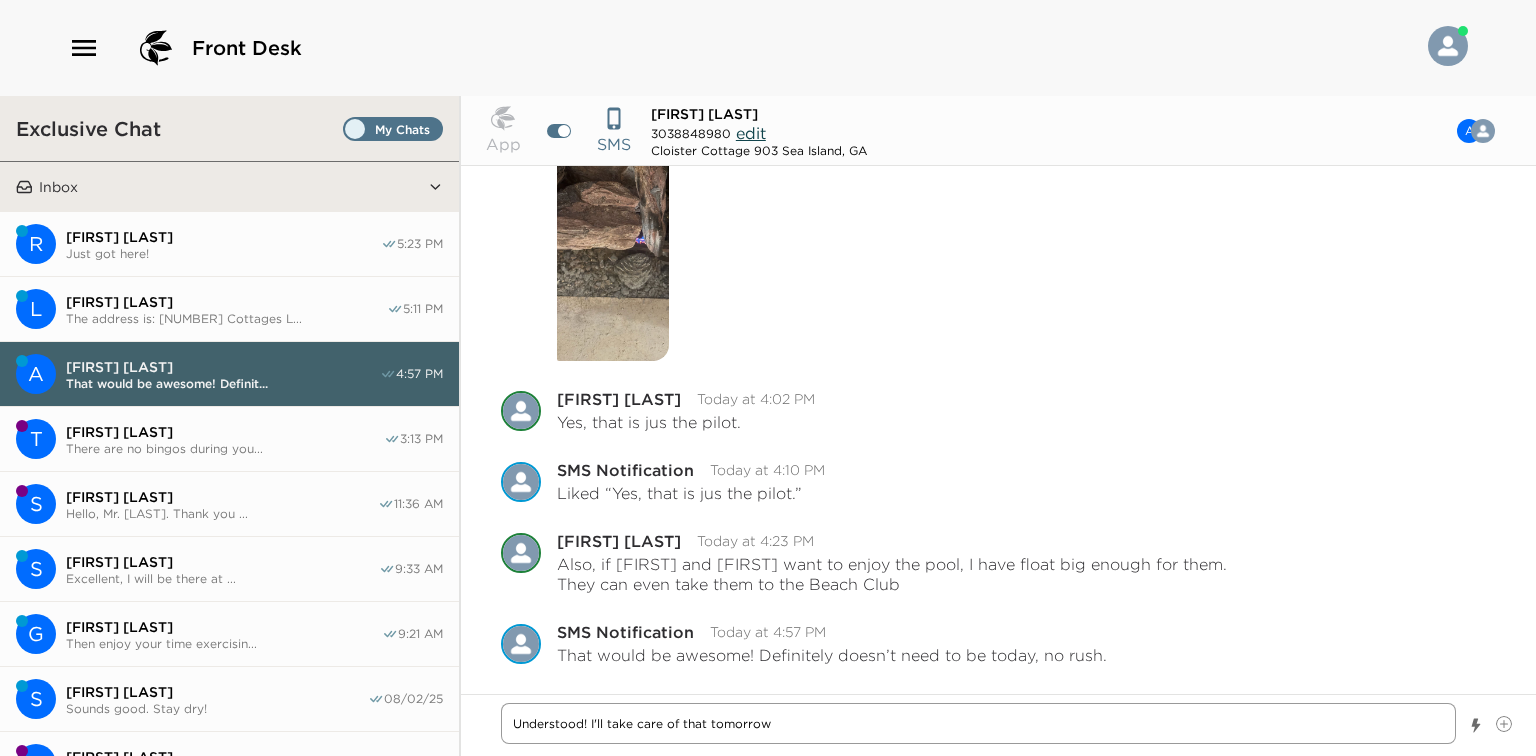 type on "x" 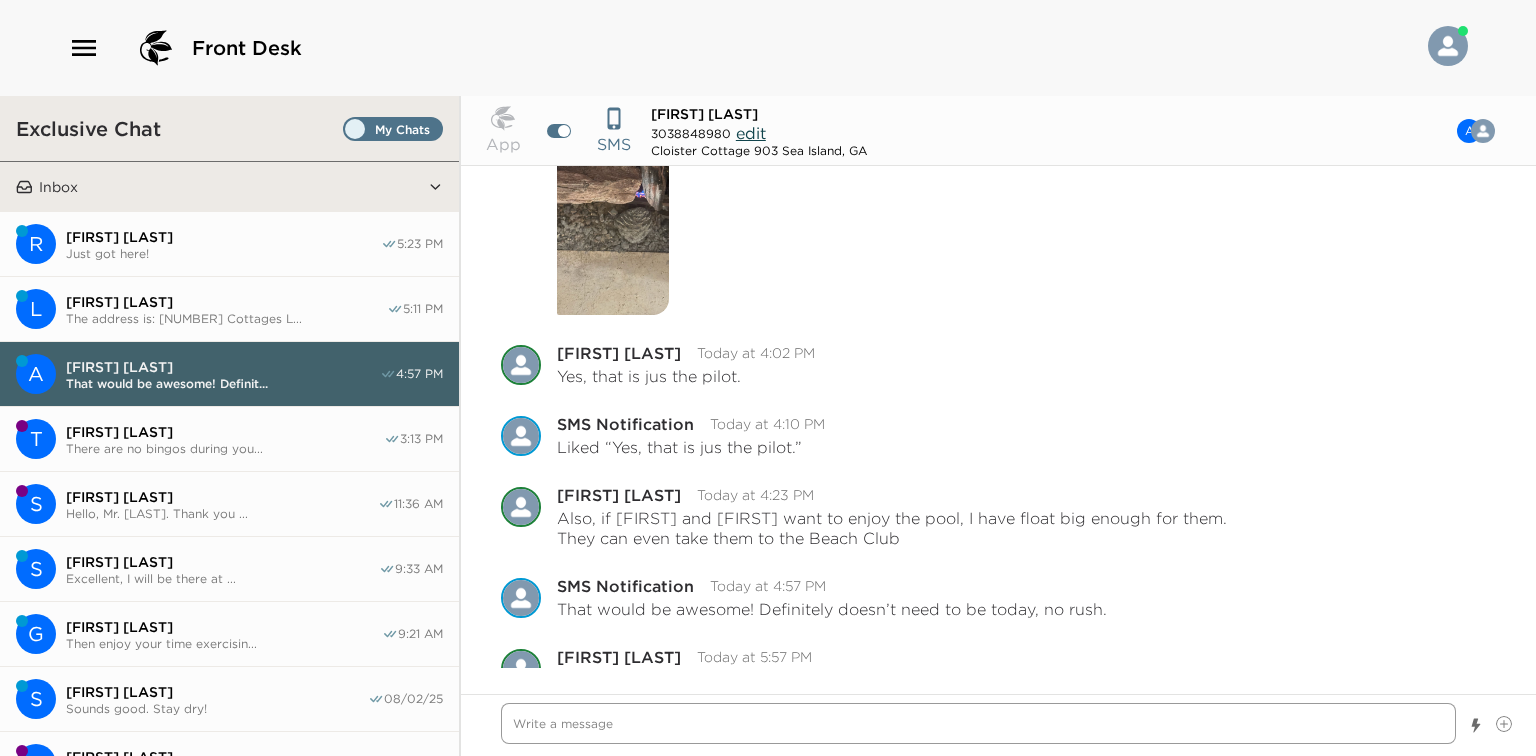 scroll, scrollTop: 1196, scrollLeft: 0, axis: vertical 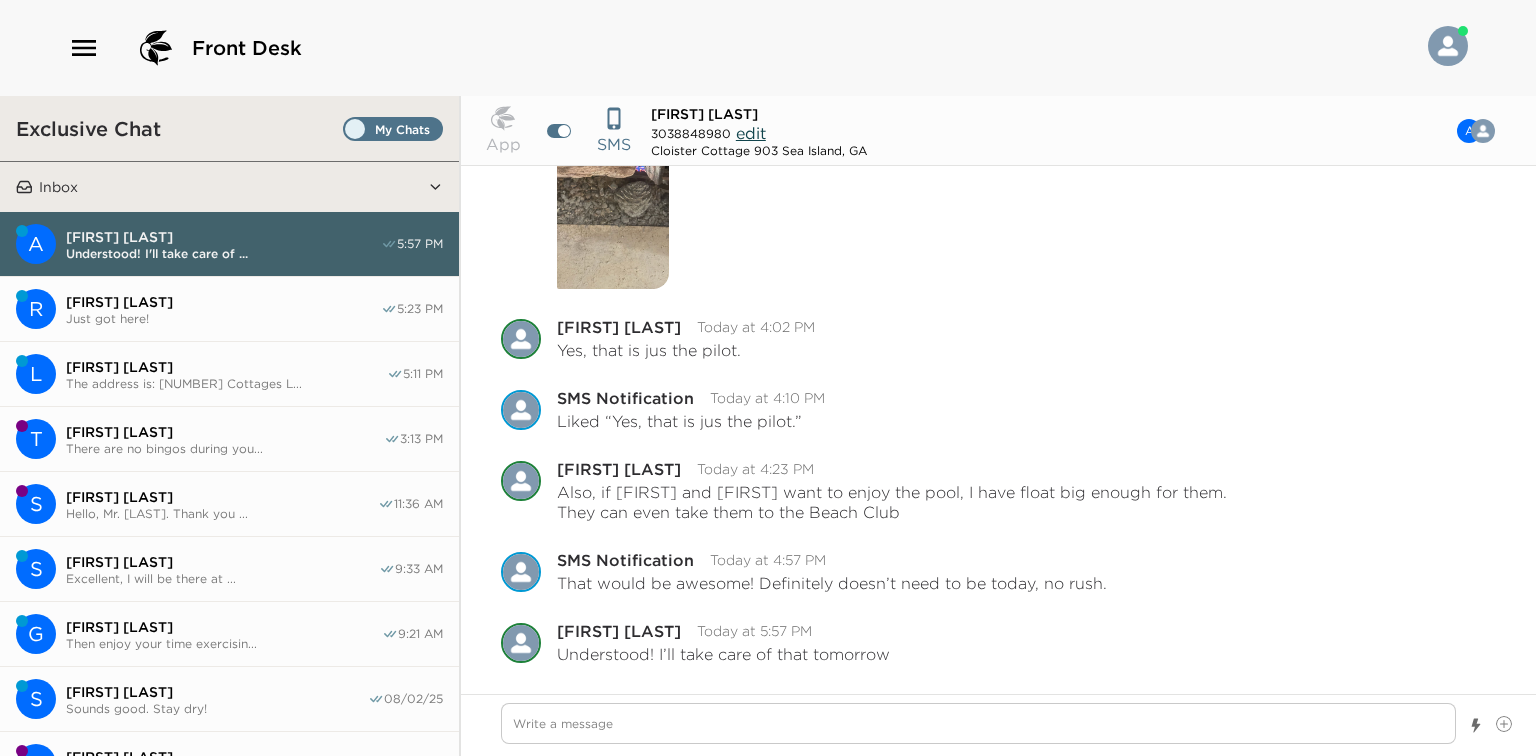 click on "[FIRST] [LAST]" at bounding box center (226, 367) 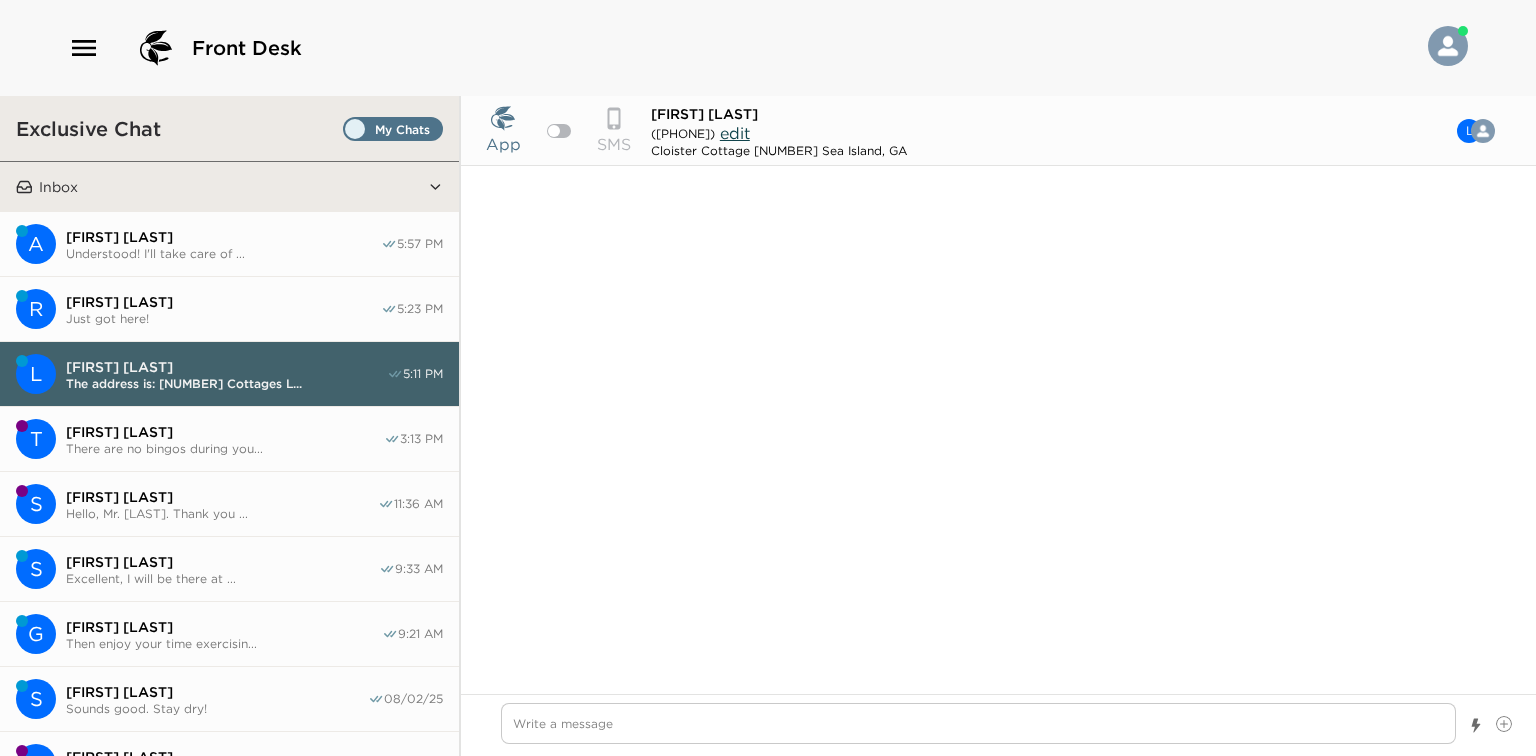 scroll, scrollTop: 821, scrollLeft: 0, axis: vertical 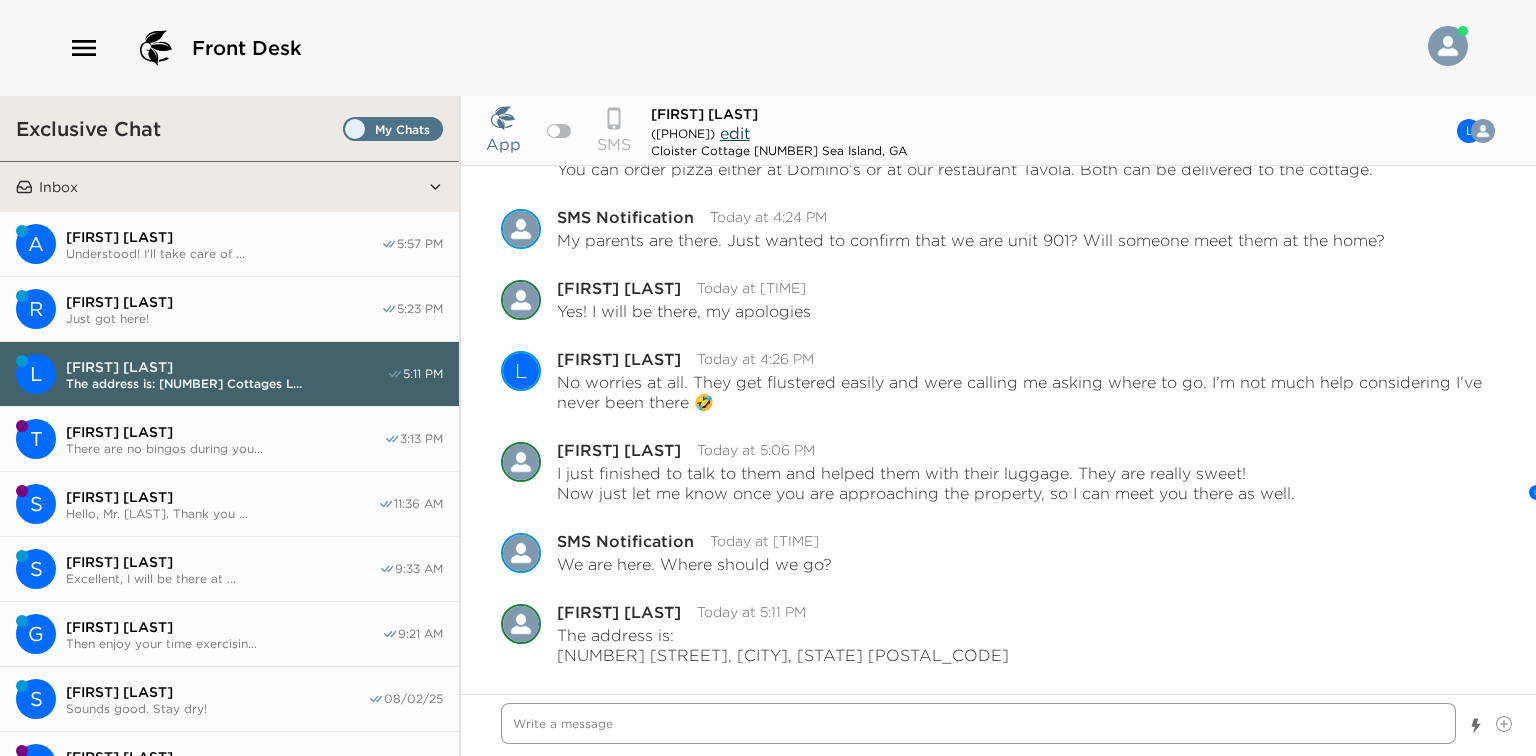 click at bounding box center (978, 723) 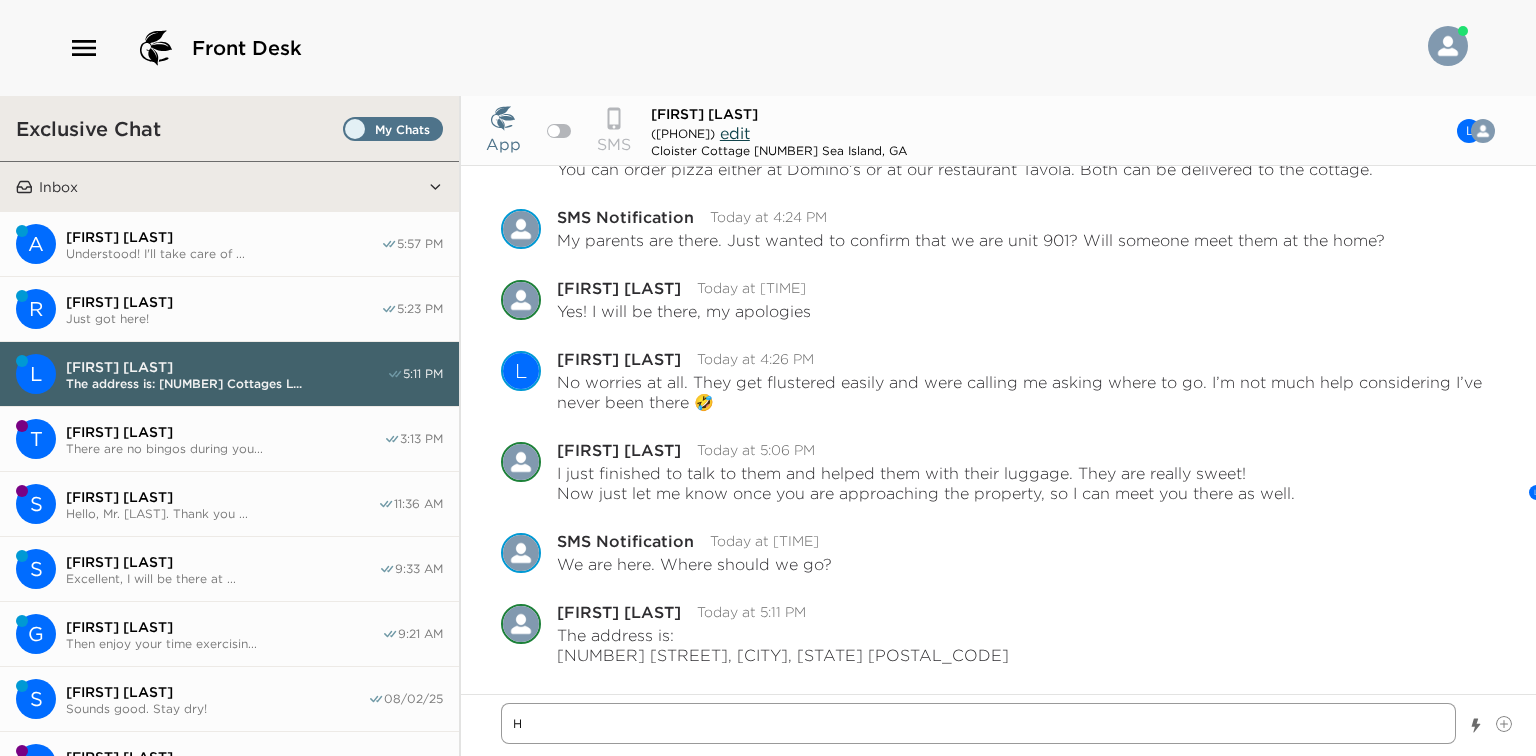 type on "x" 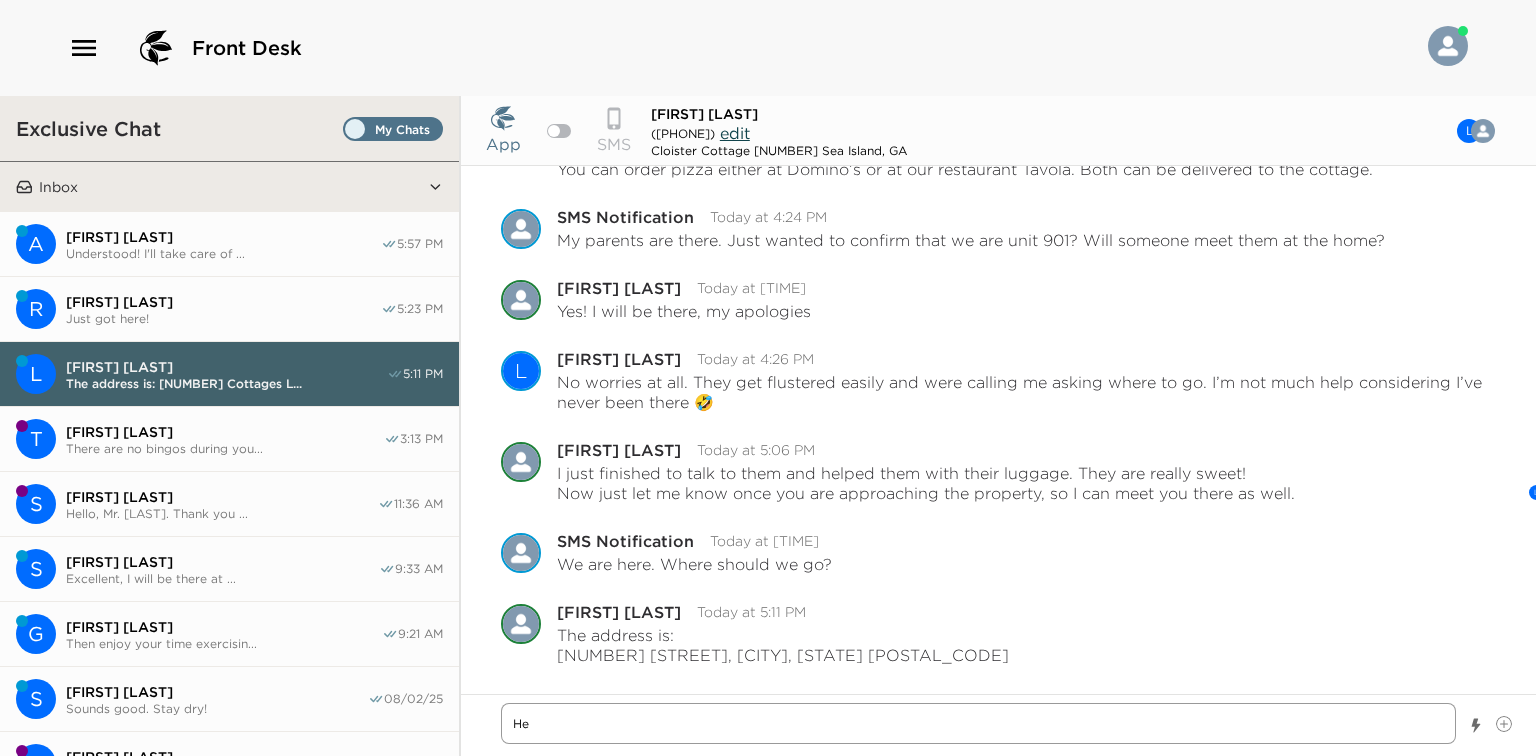 type on "x" 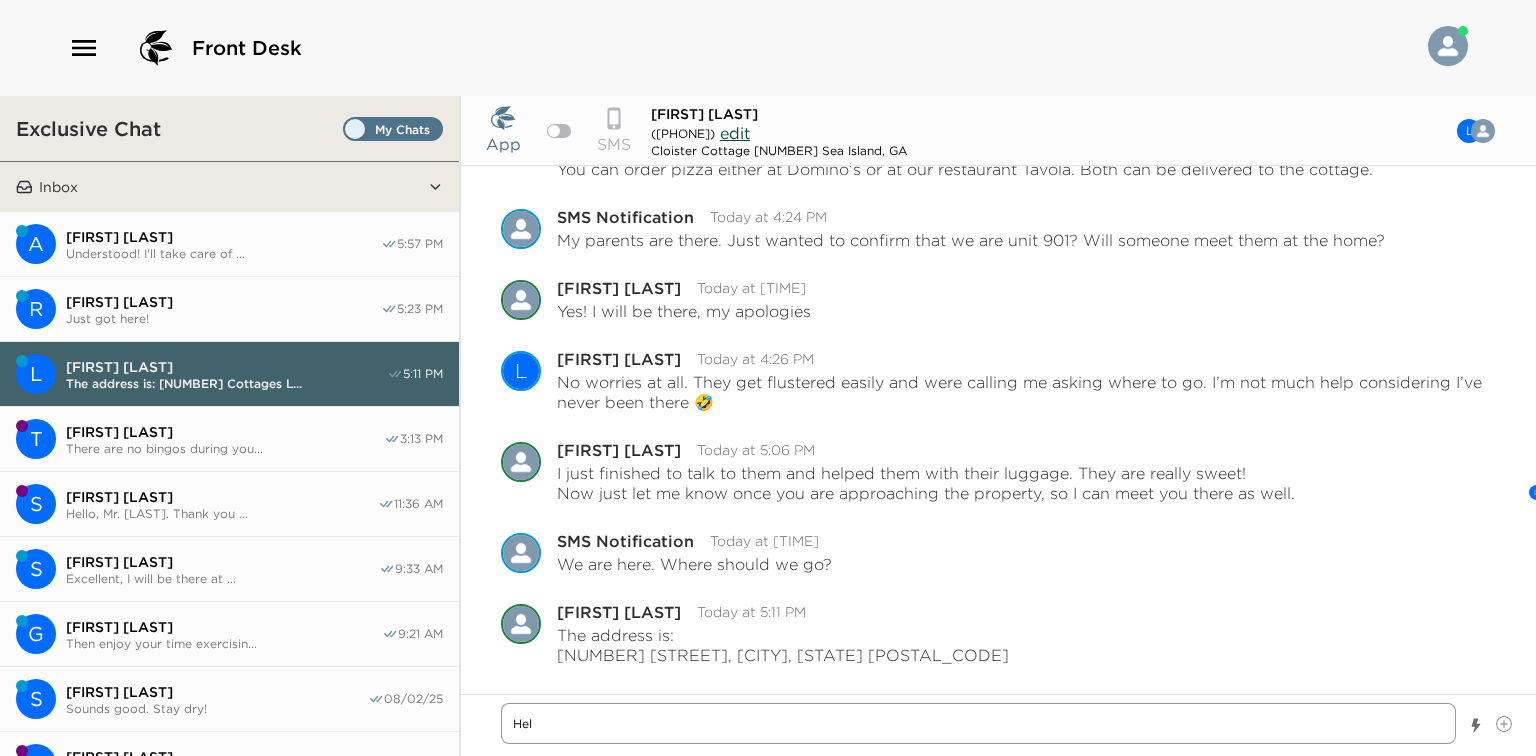 type on "x" 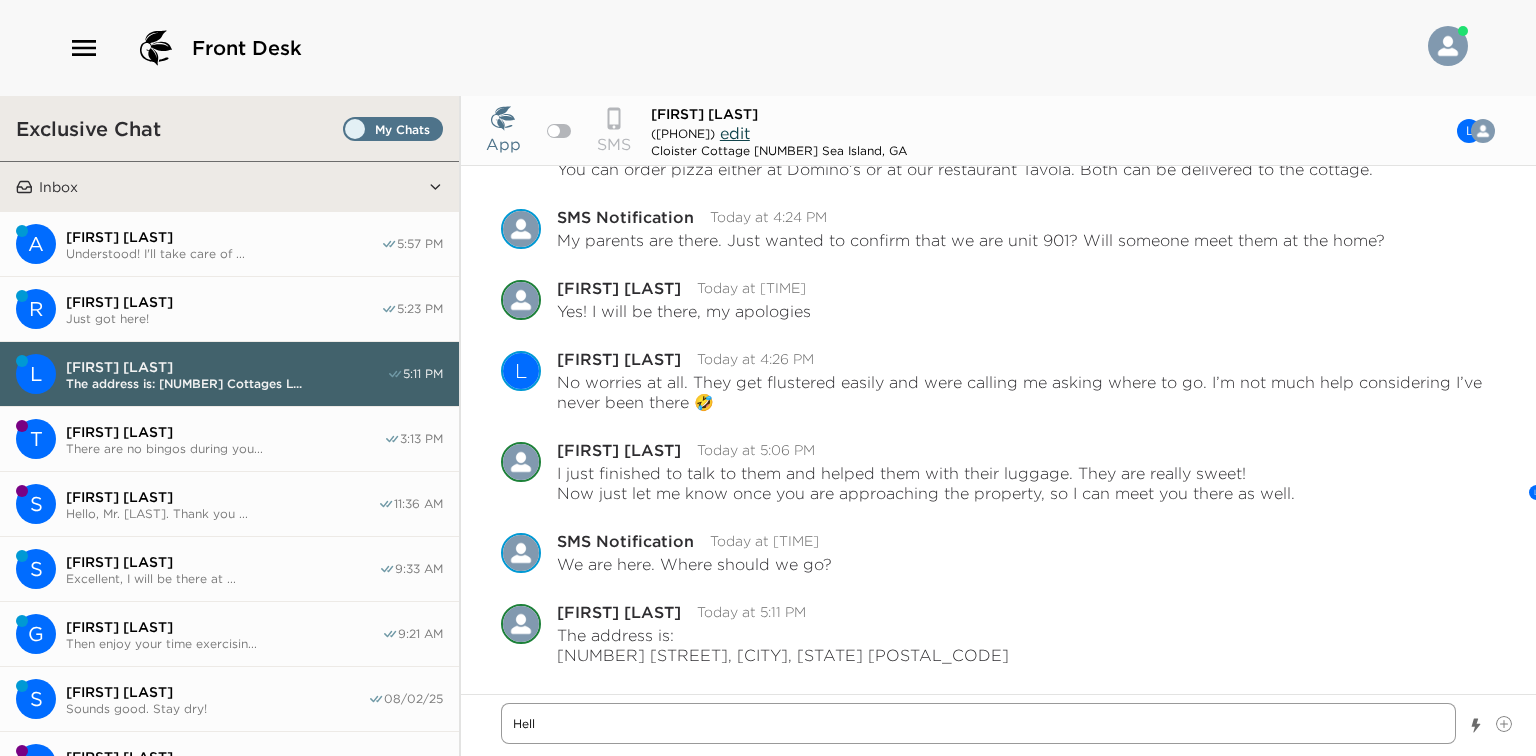 type on "x" 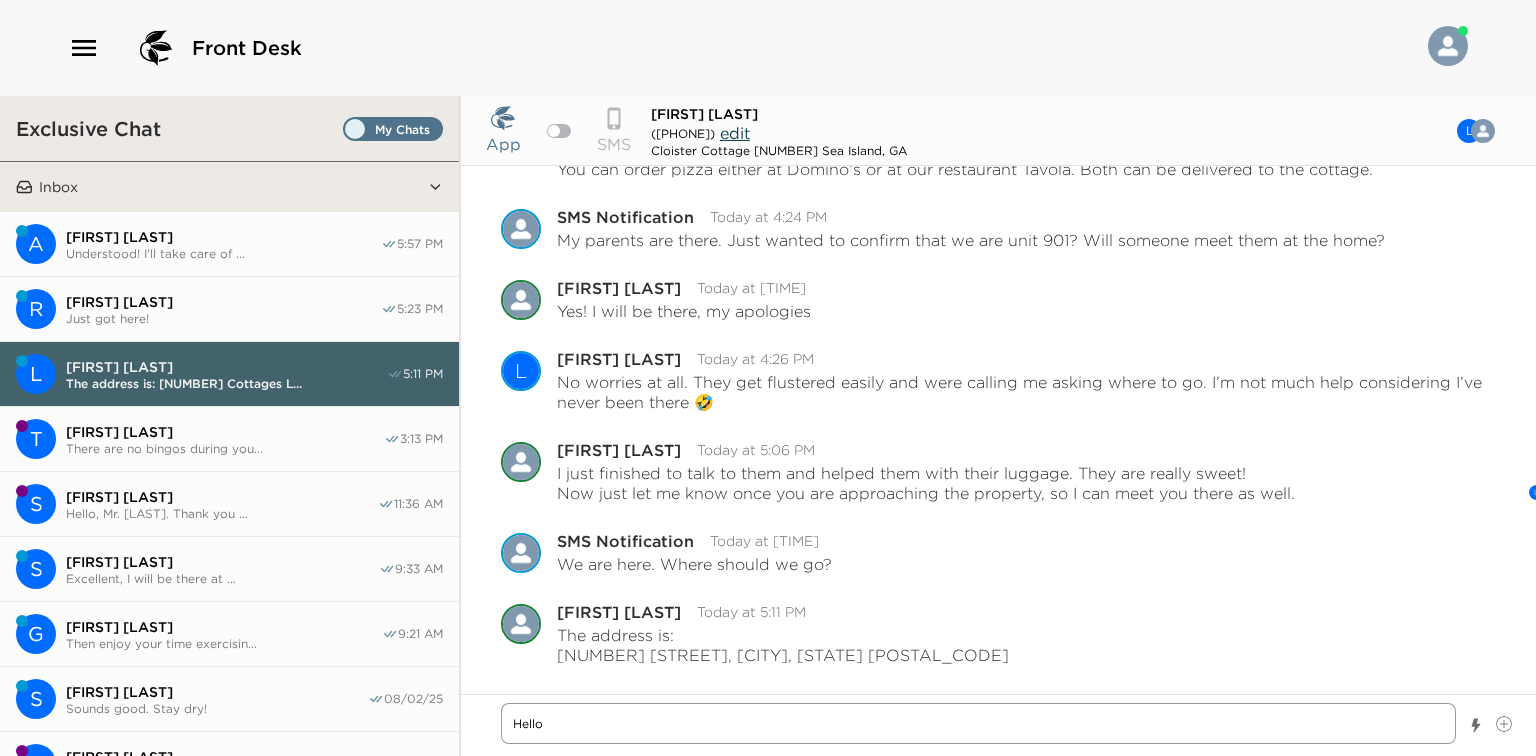 type on "x" 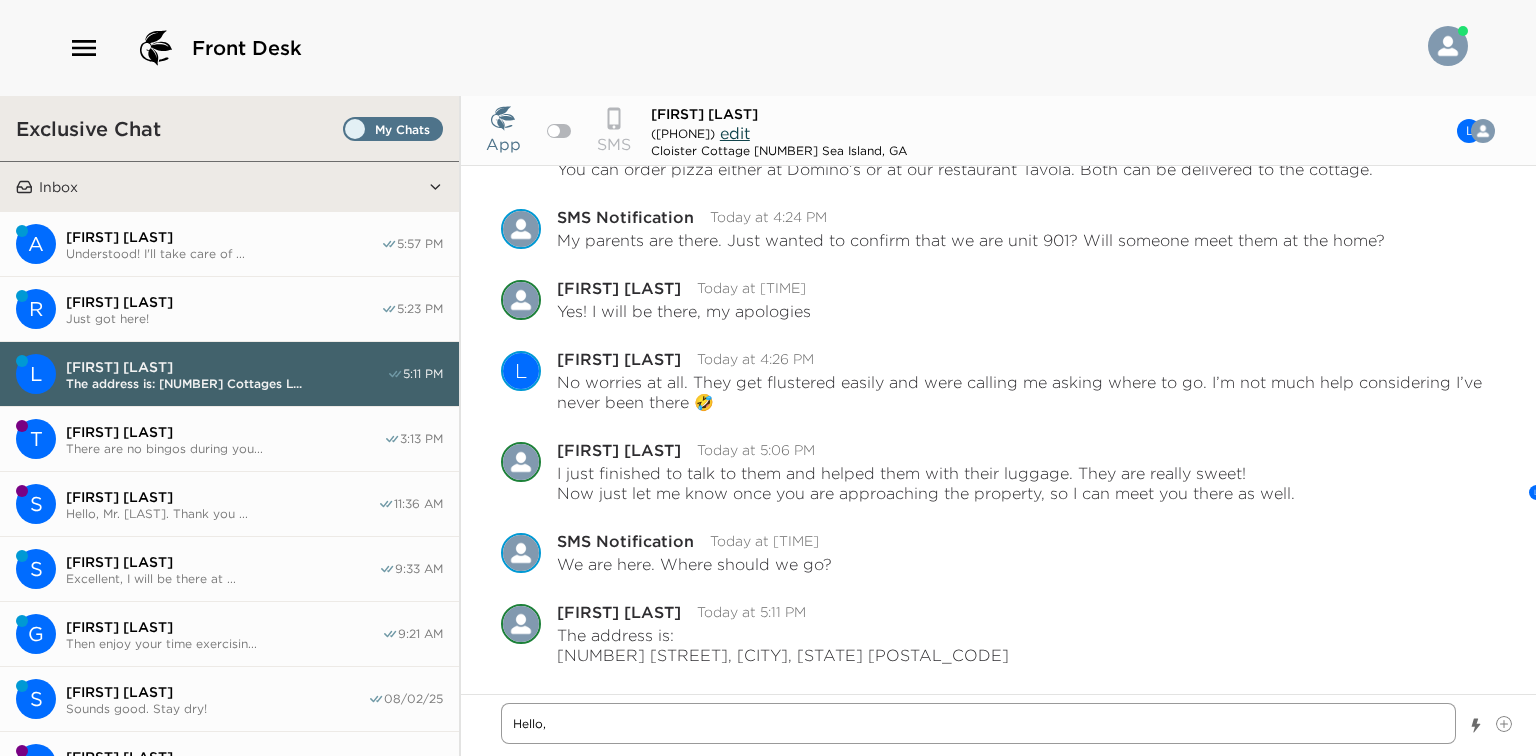 type on "x" 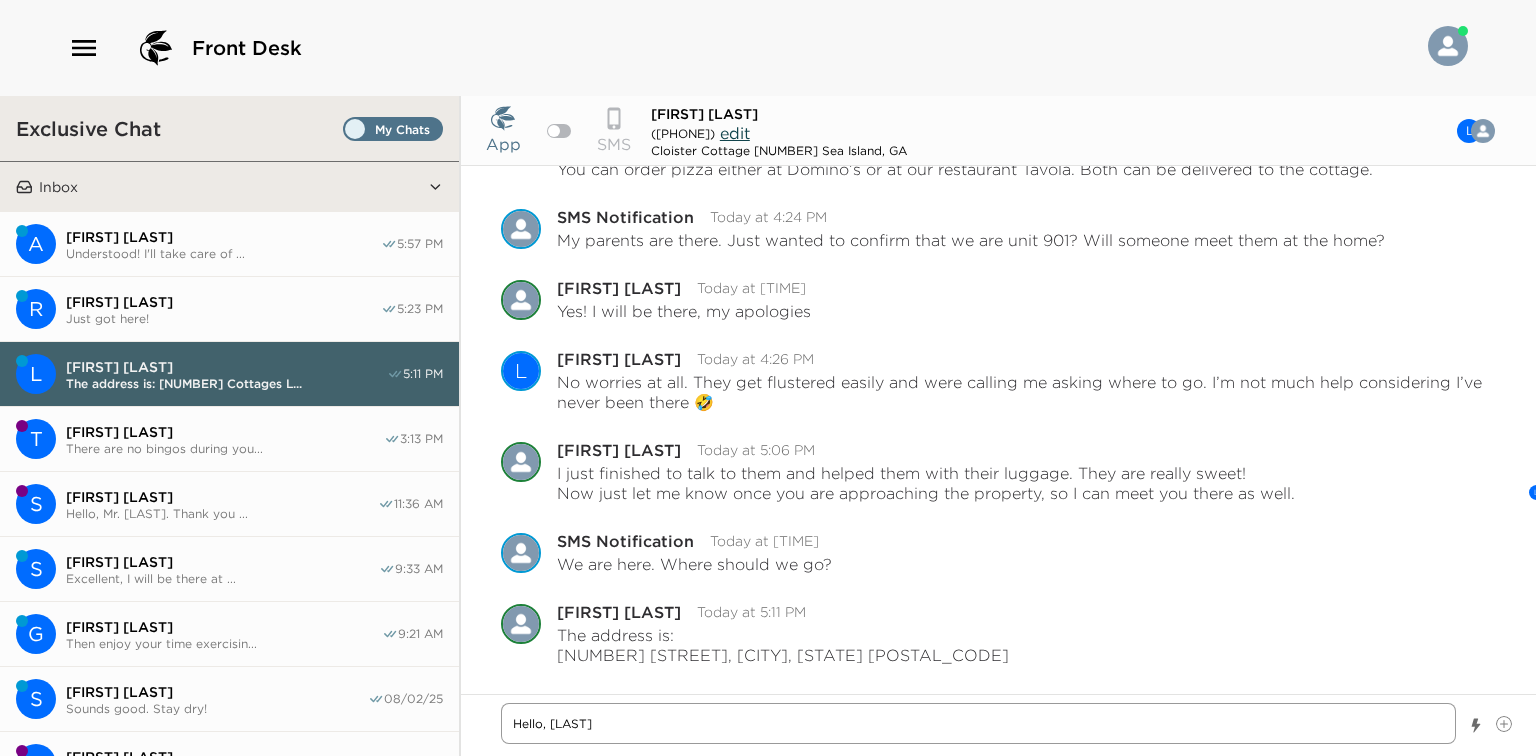 type on "x" 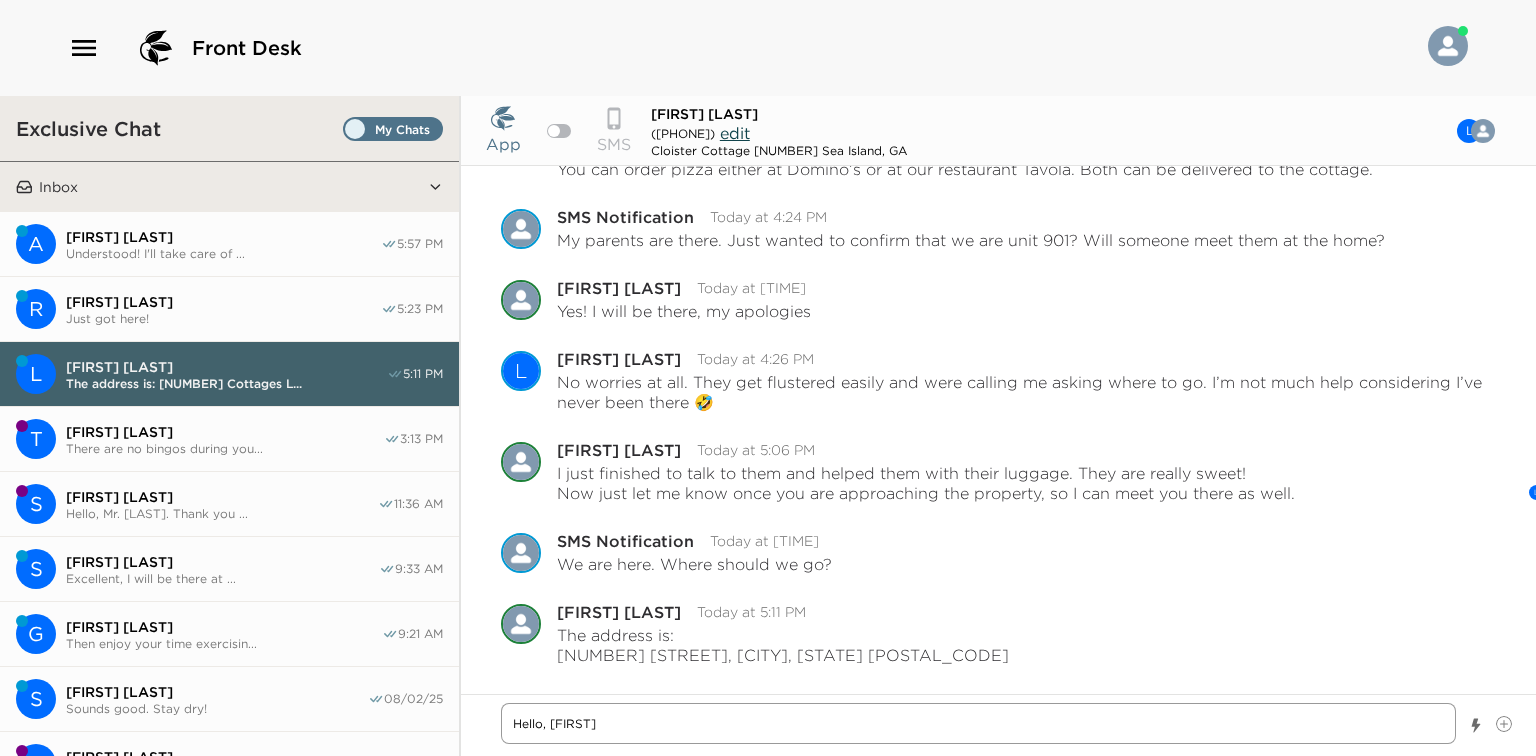 type on "x" 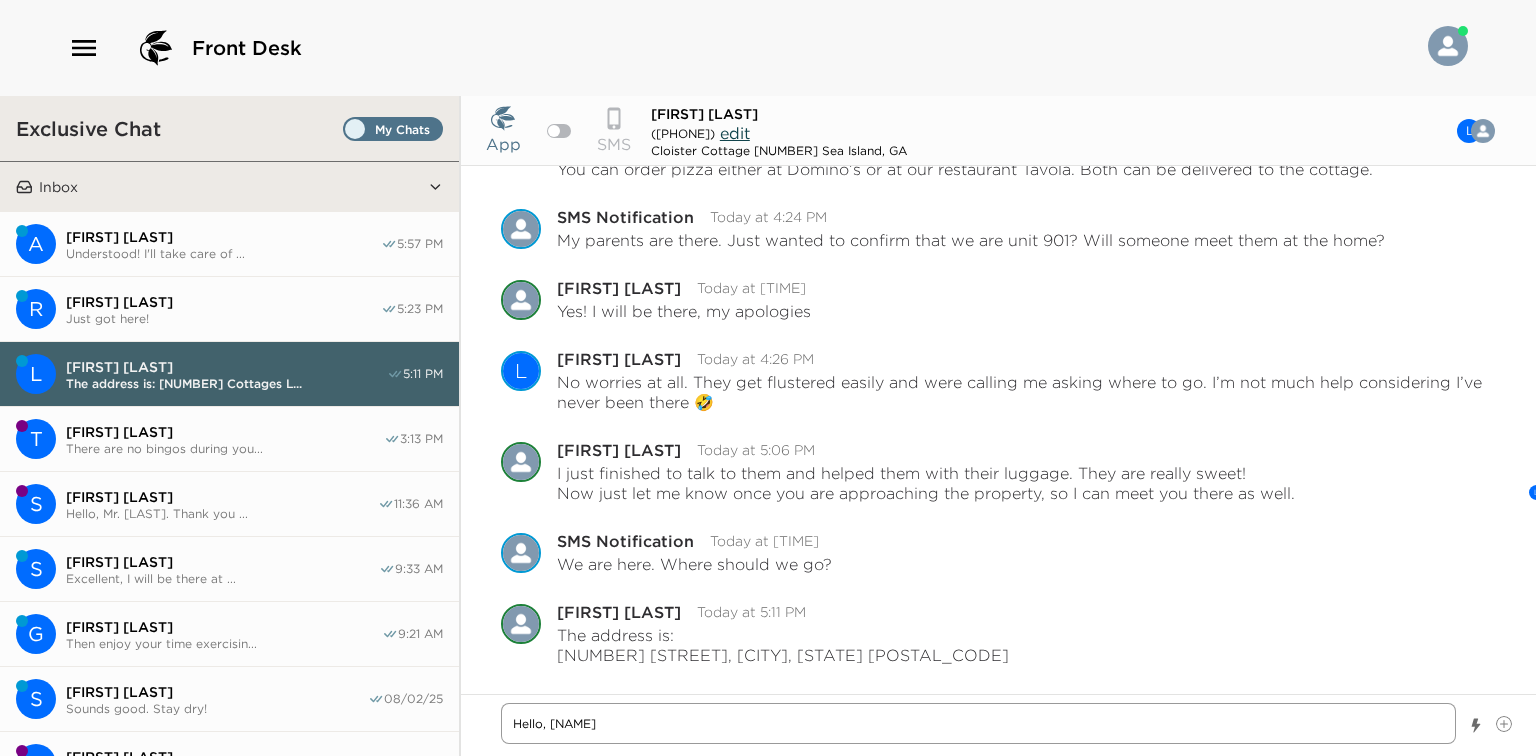 type on "x" 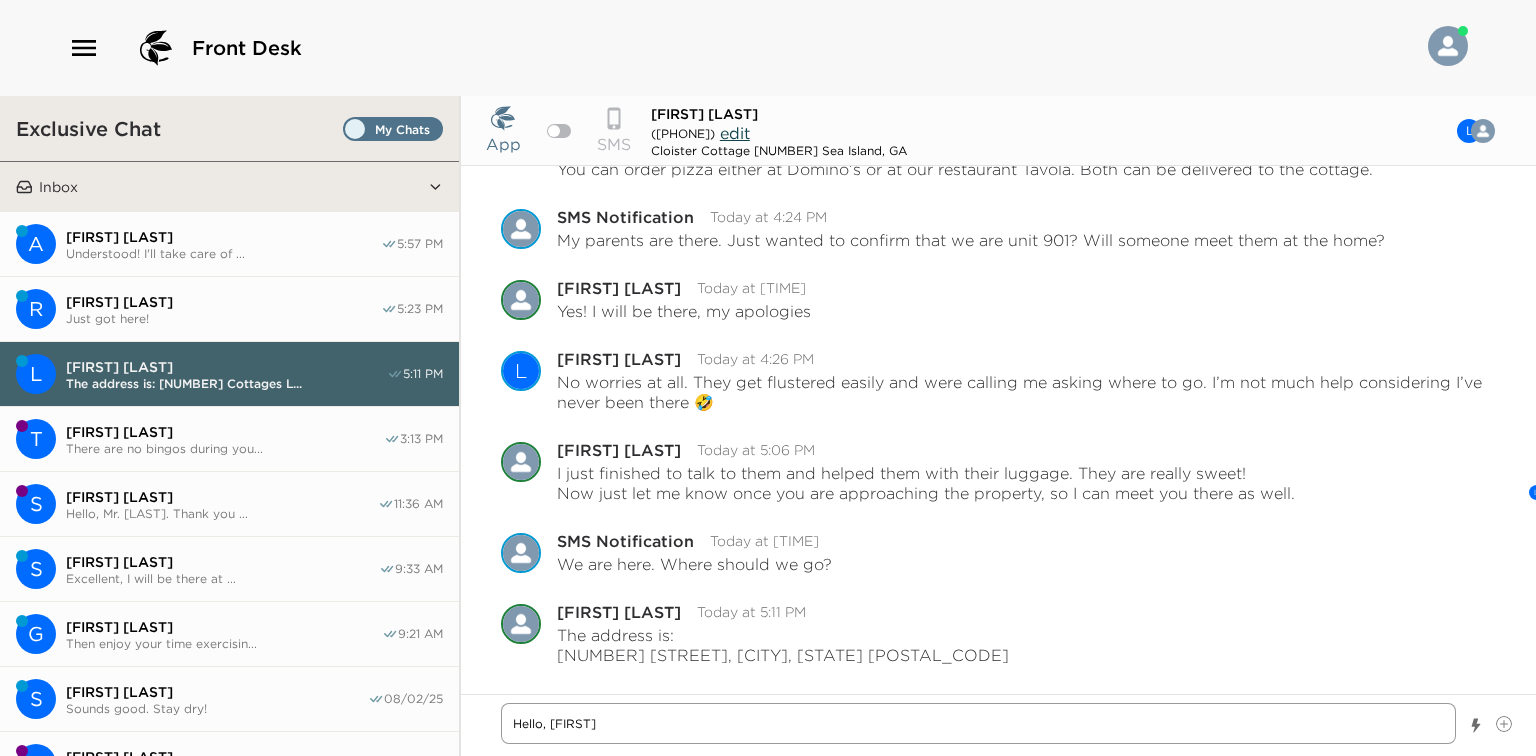 type on "x" 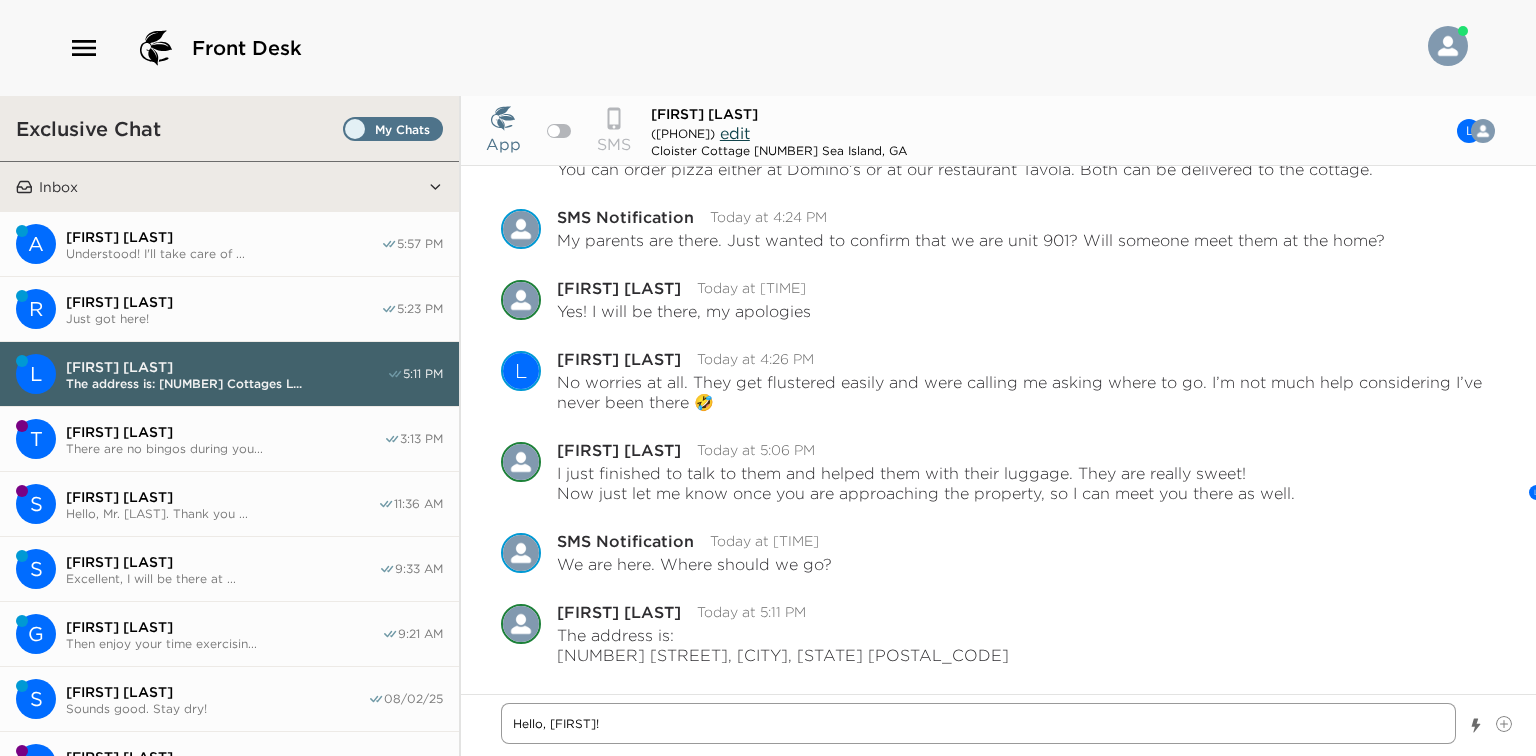 type on "x" 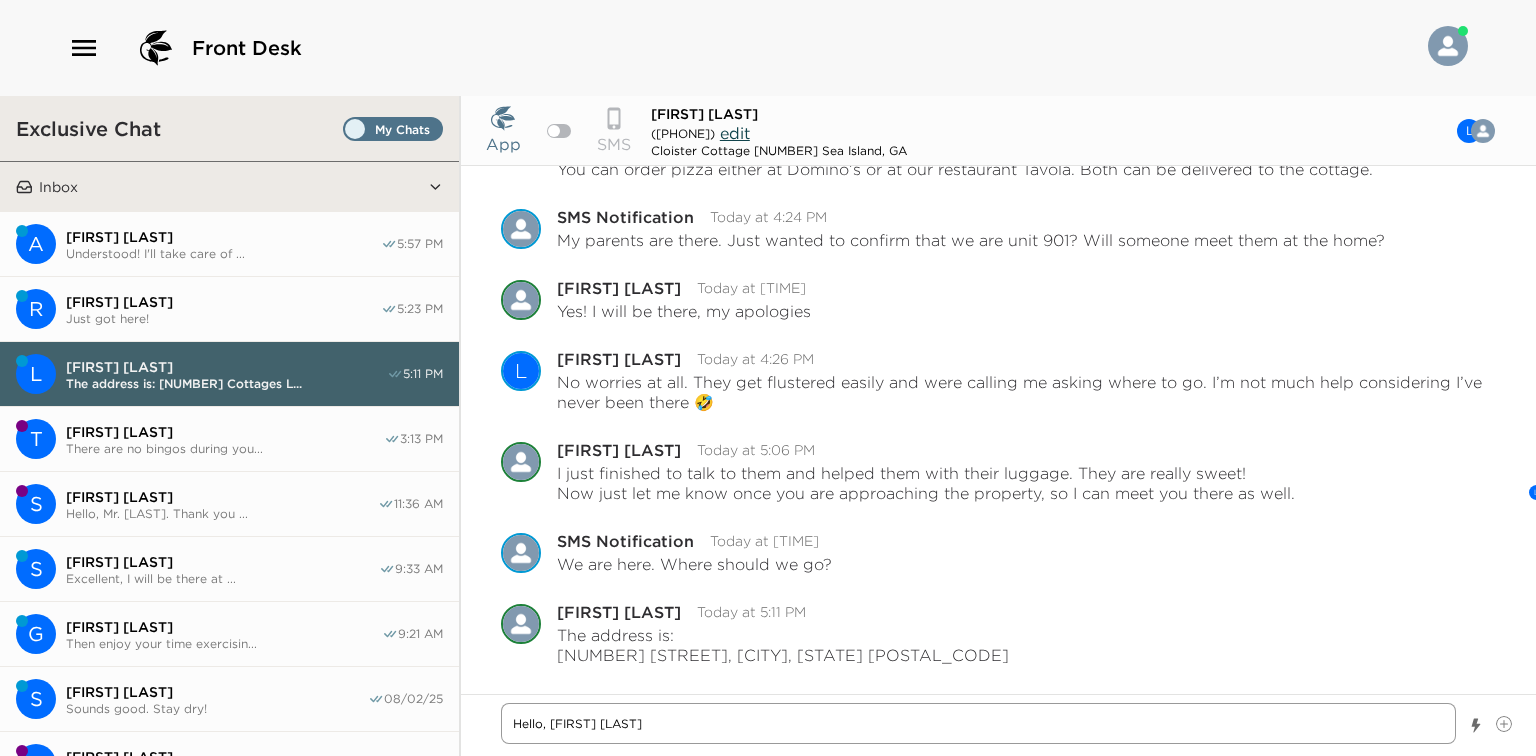 type on "x" 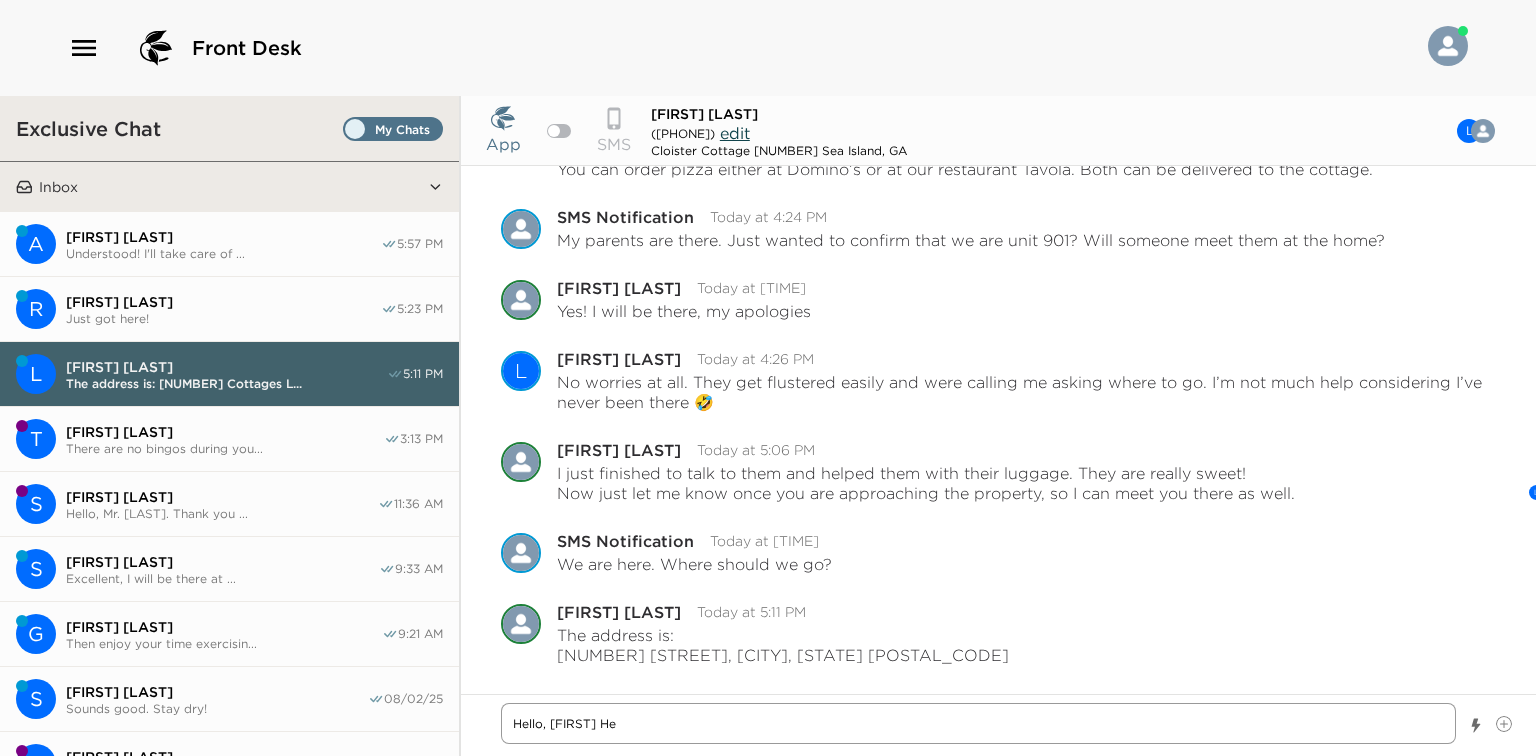 type on "x" 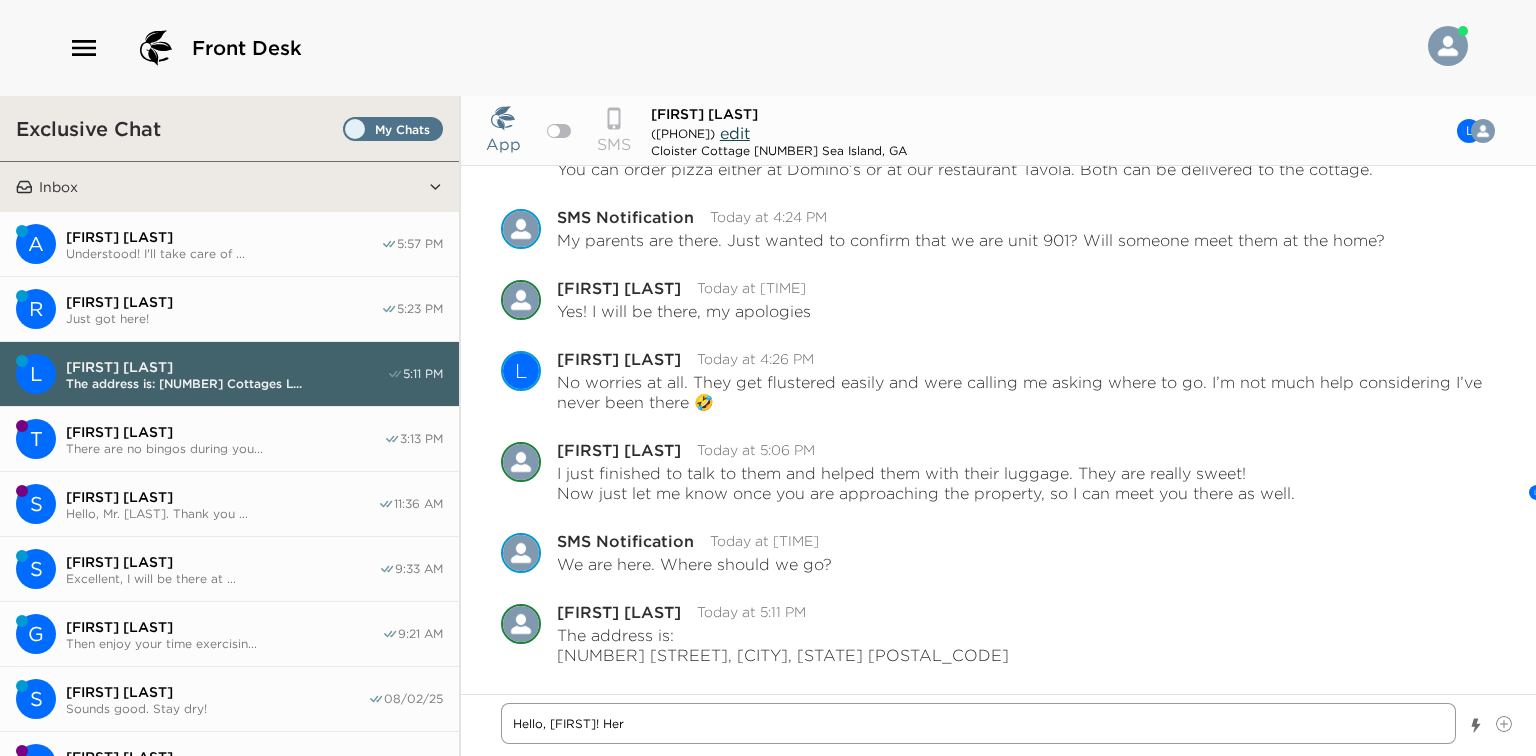 type on "x" 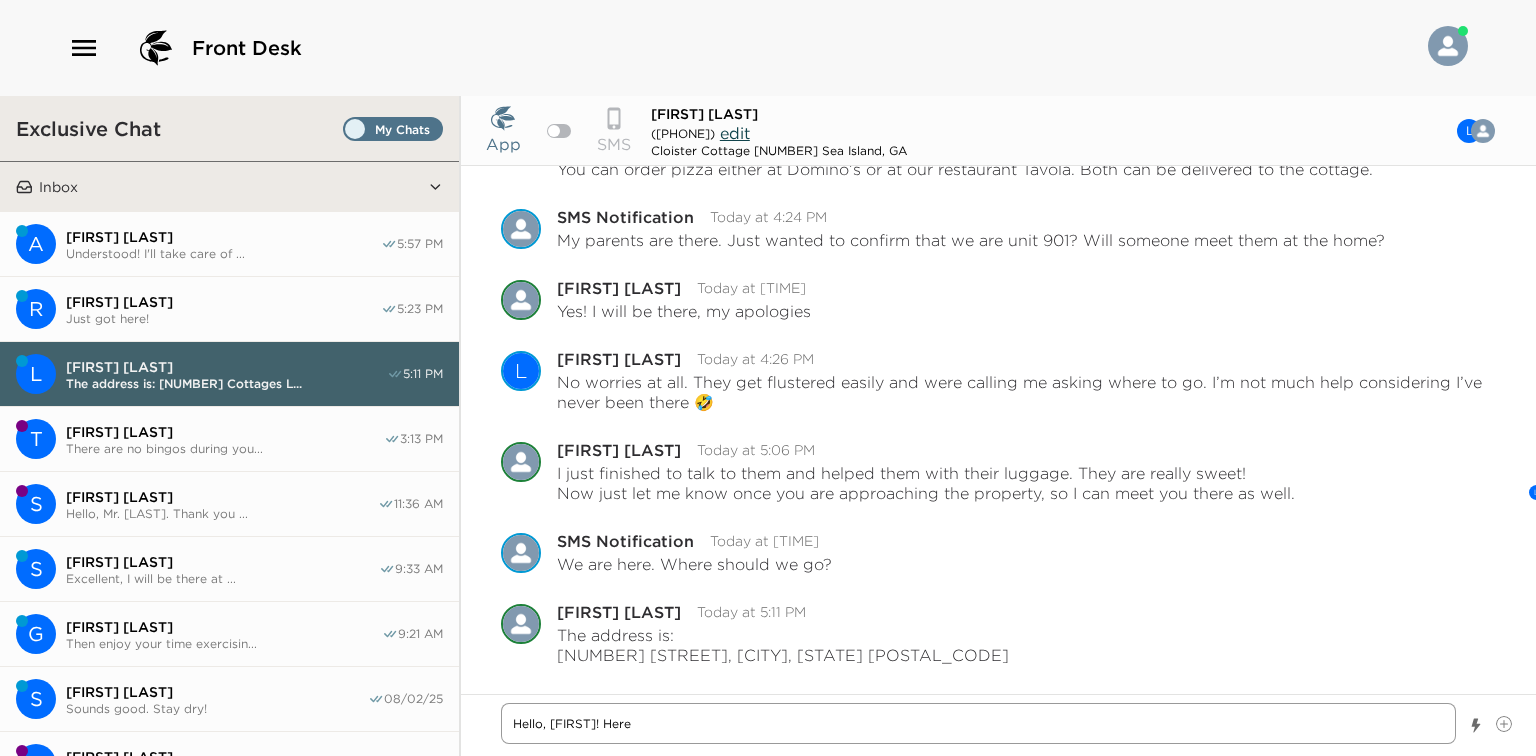 type on "x" 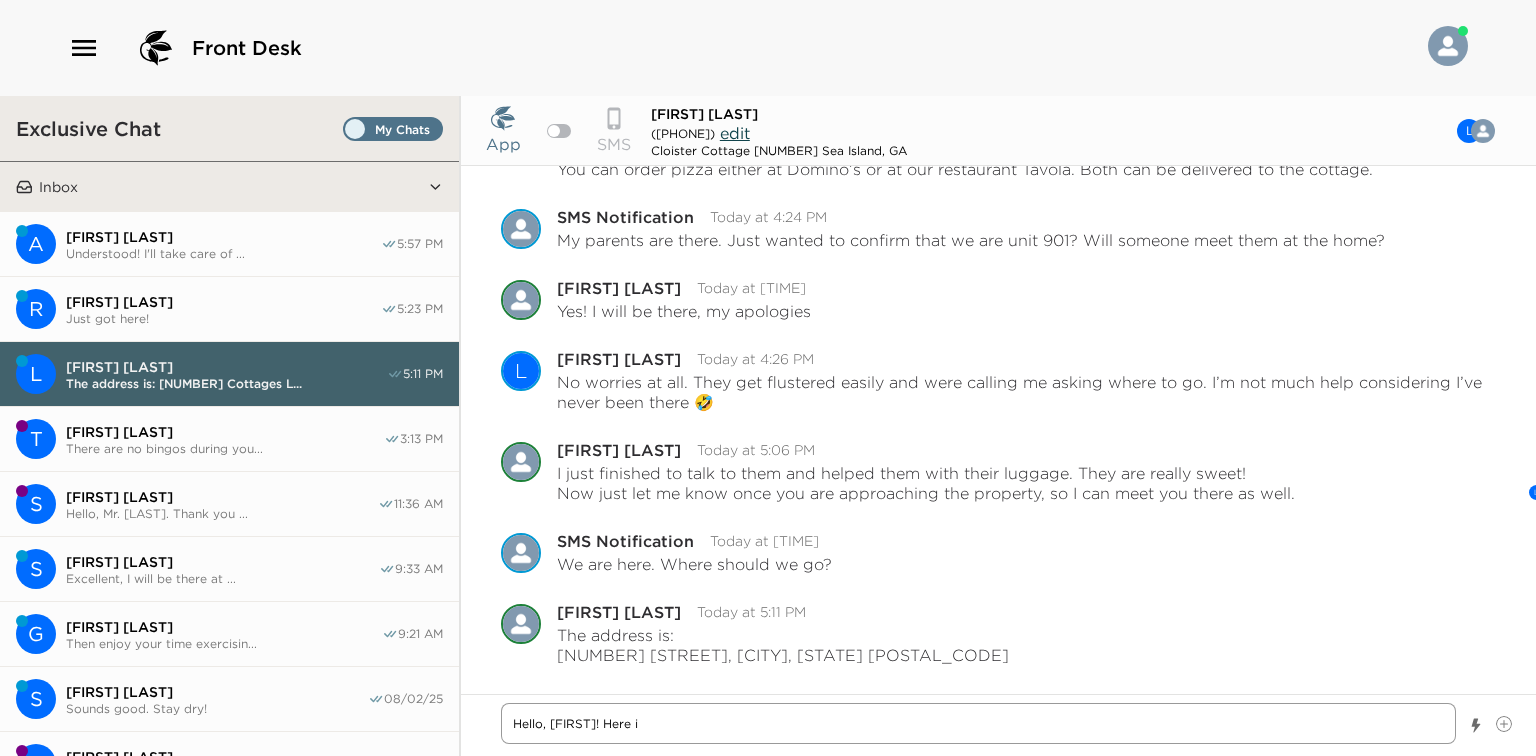 type on "x" 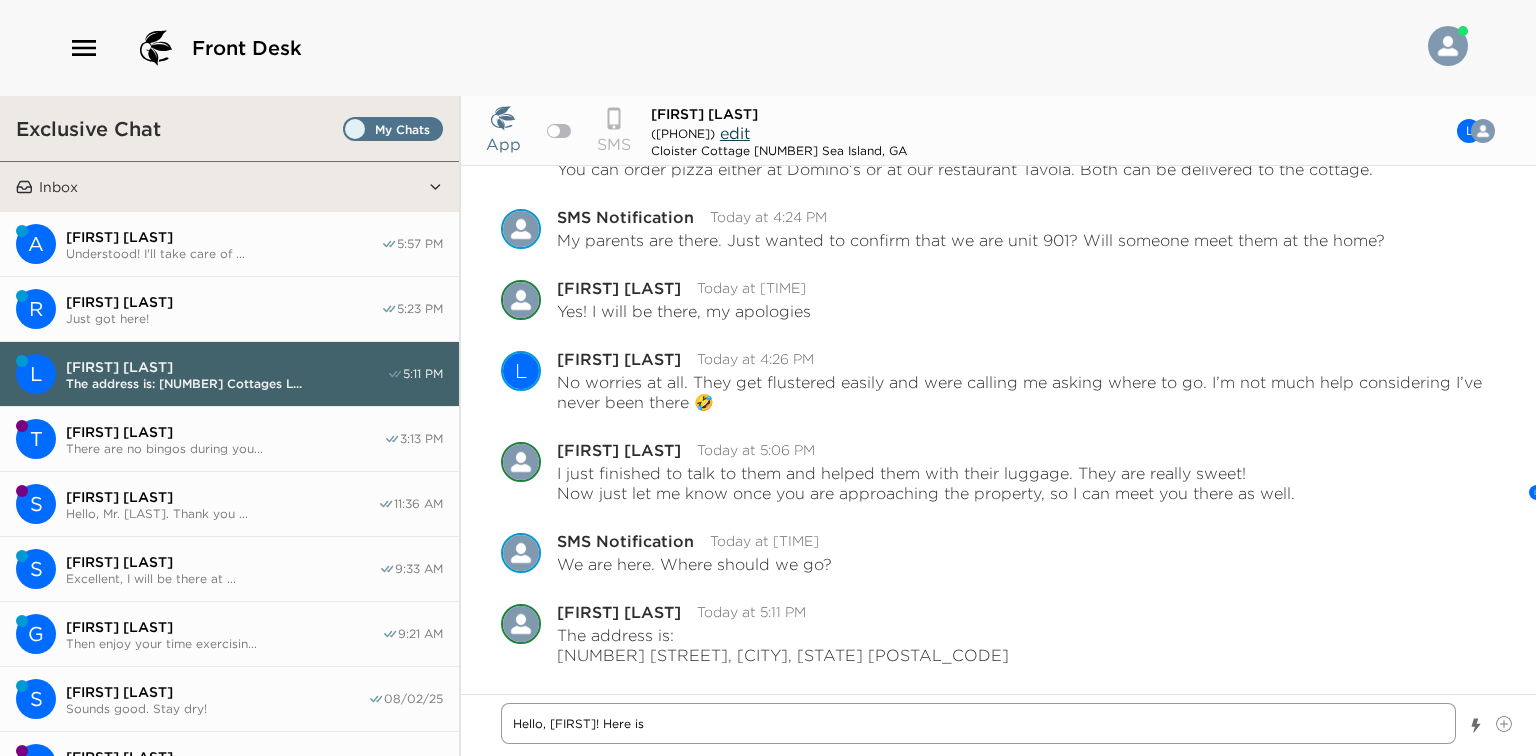 type on "x" 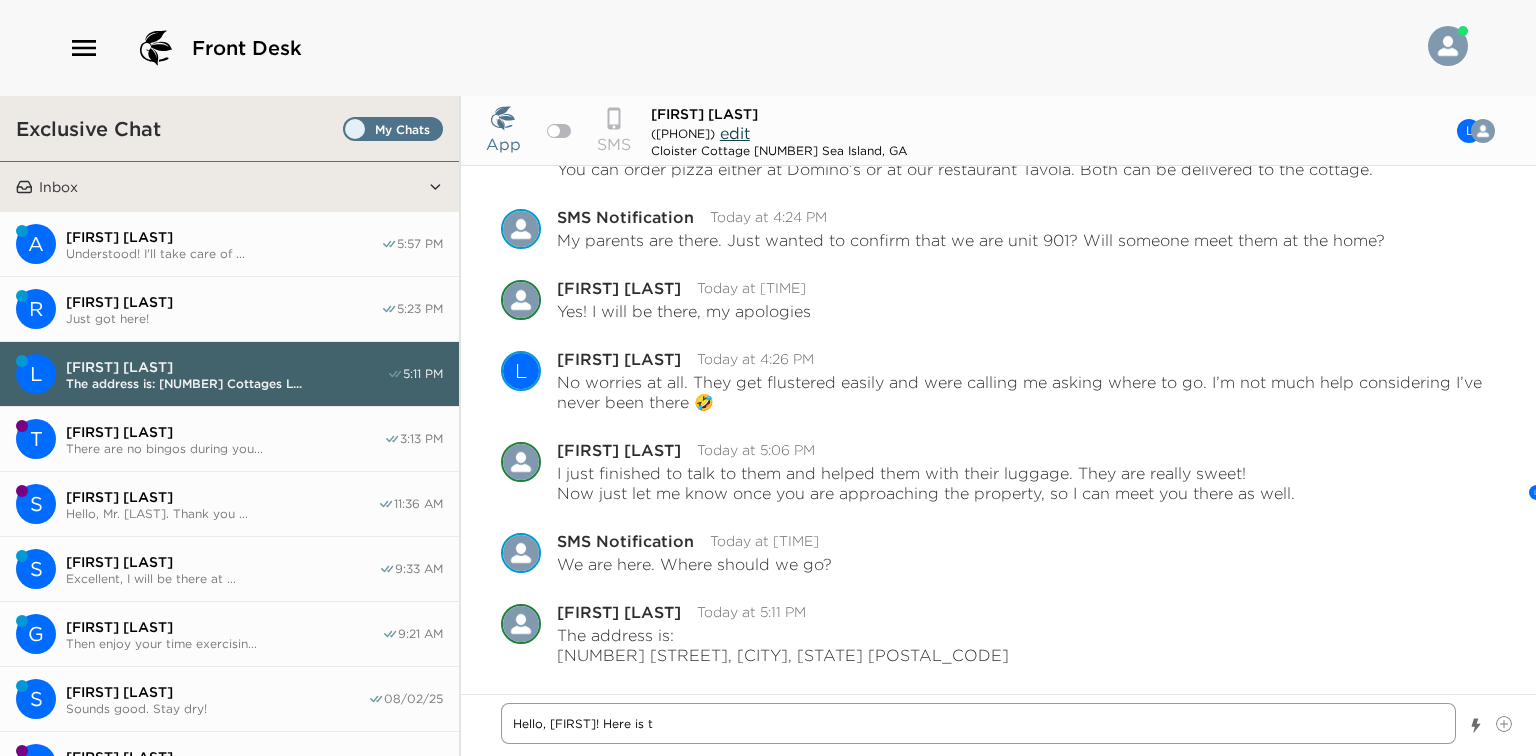 type on "x" 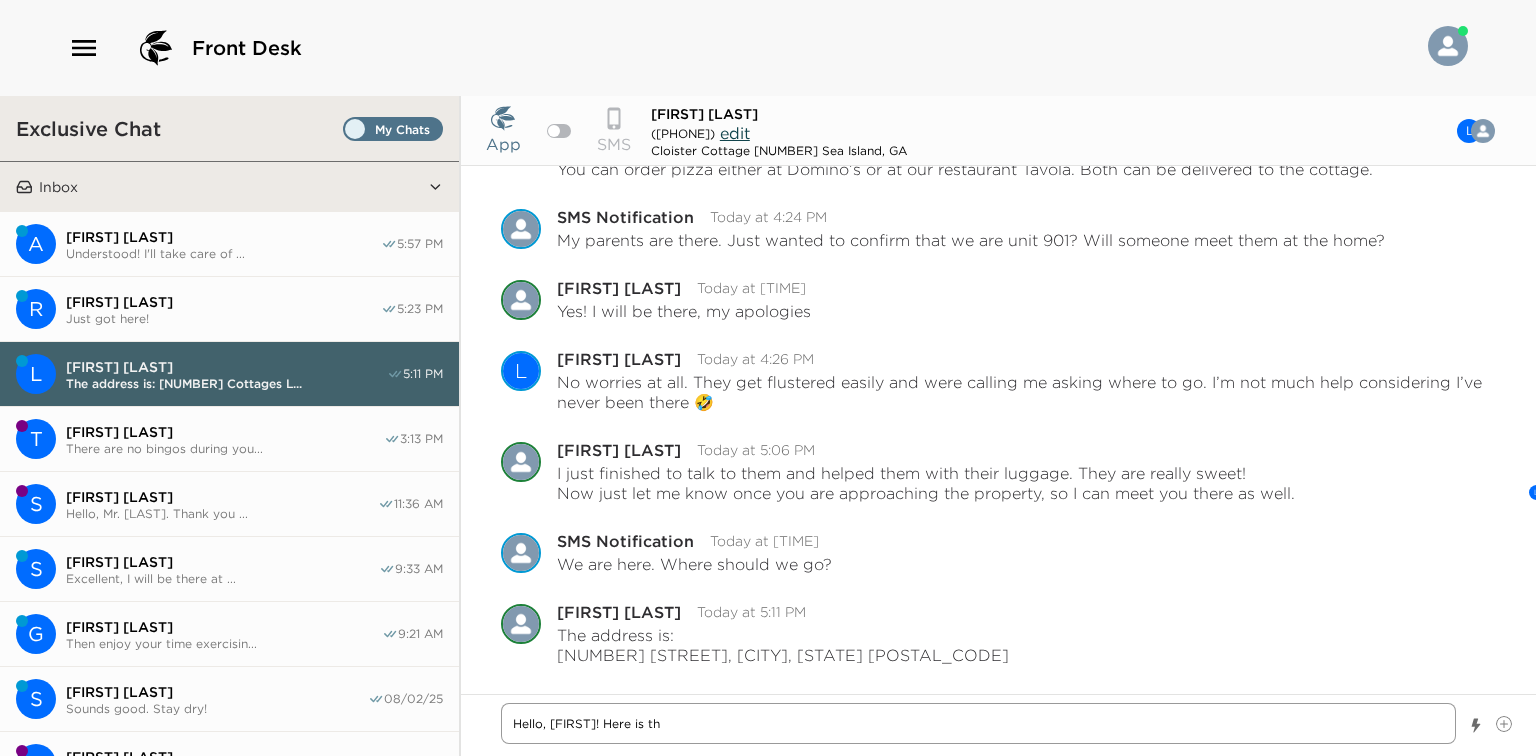 type on "x" 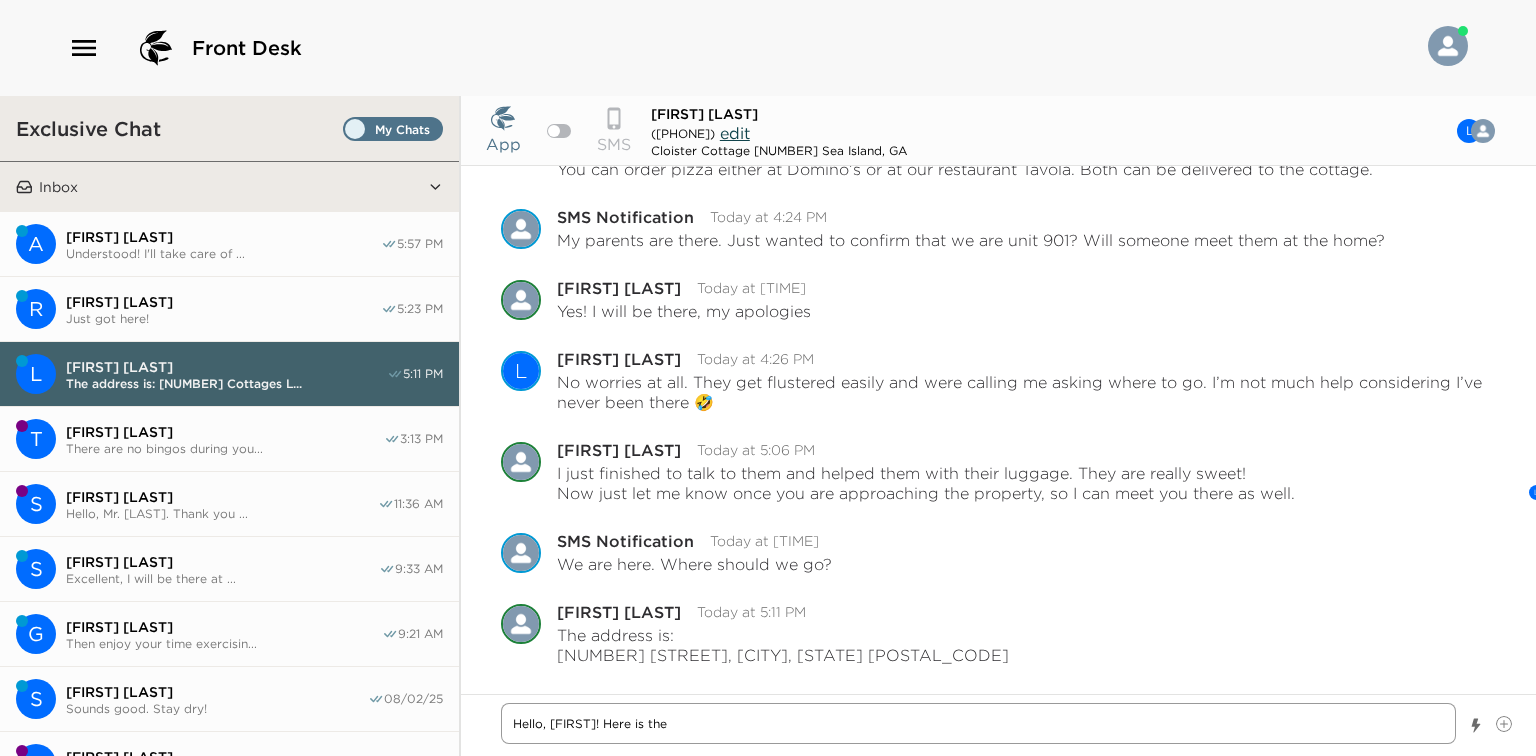 type on "x" 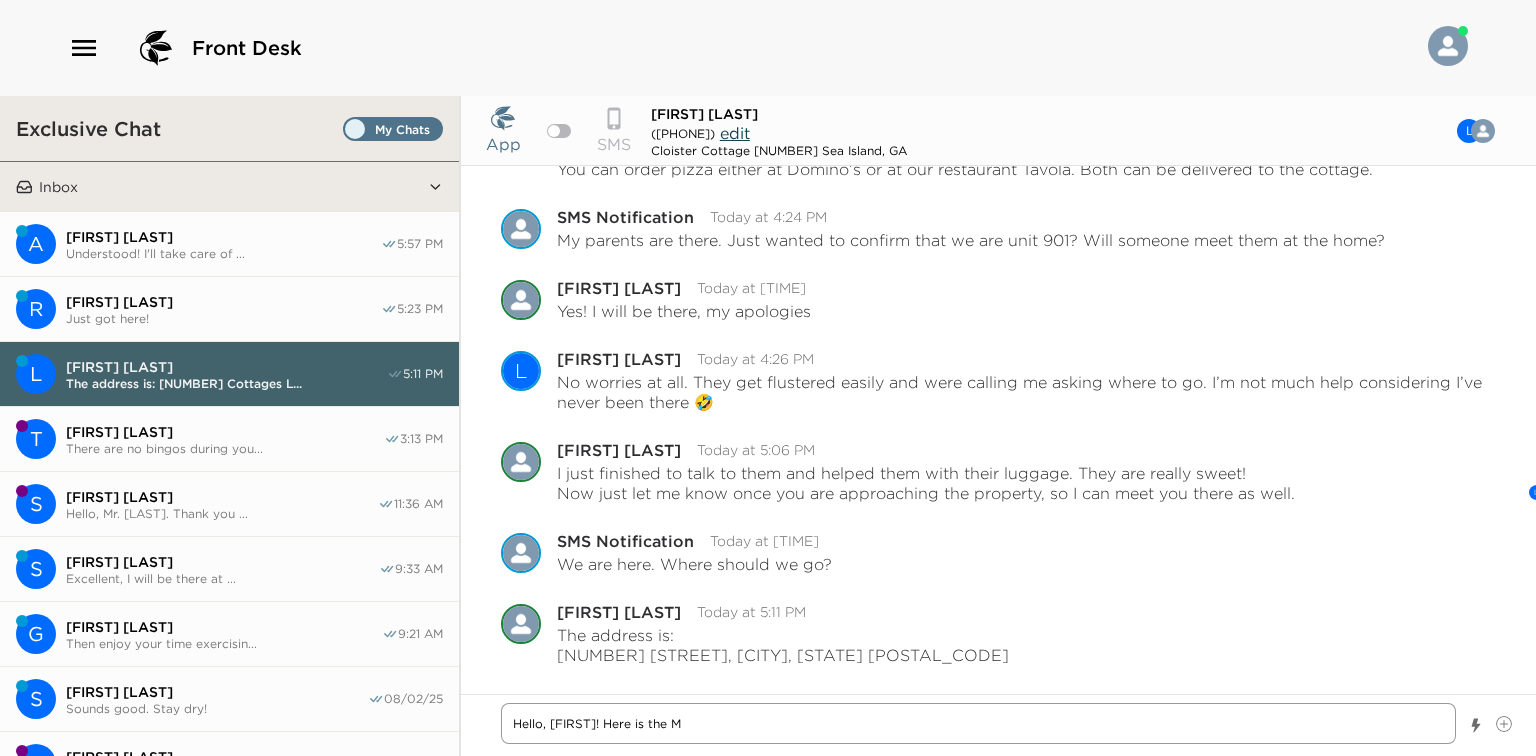 type on "x" 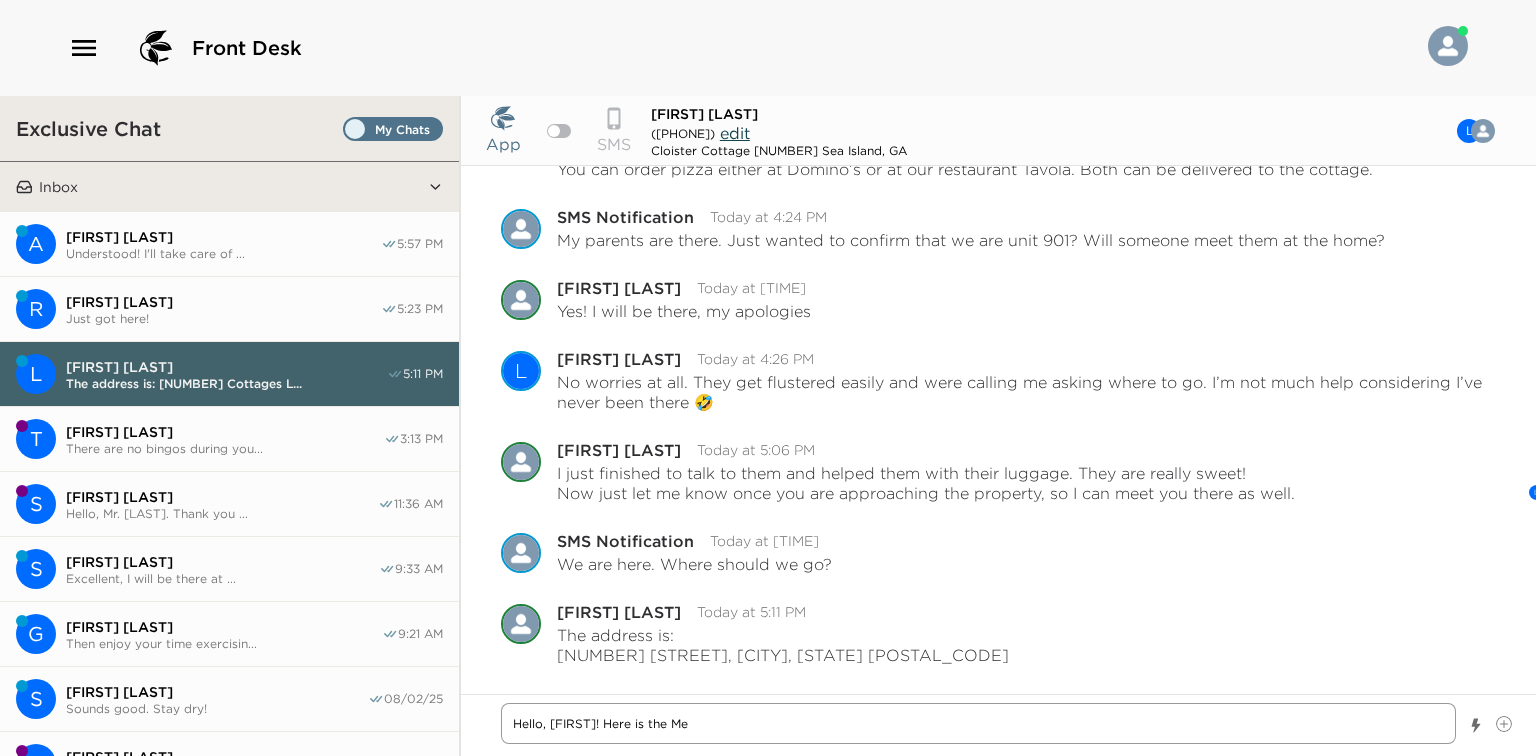 type on "x" 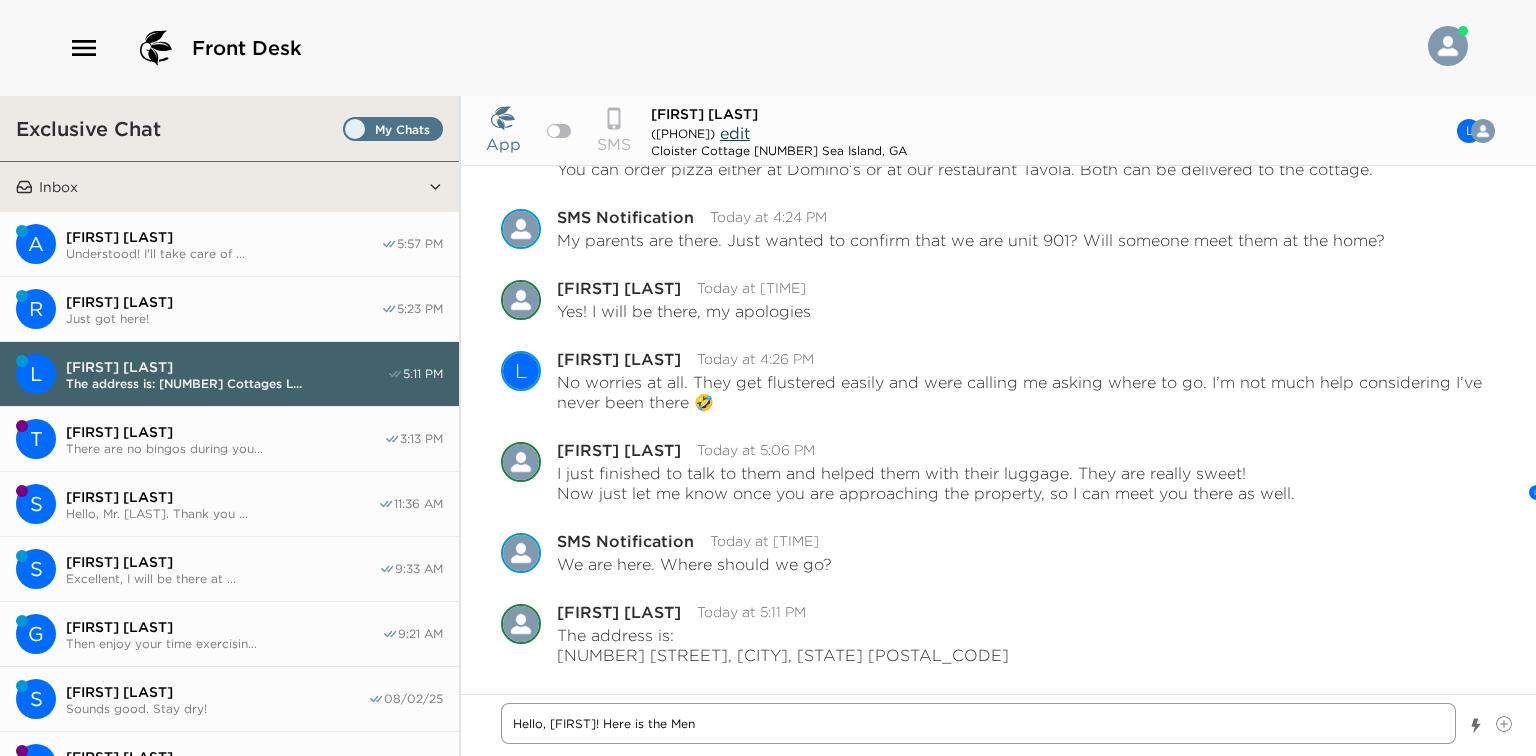 type on "x" 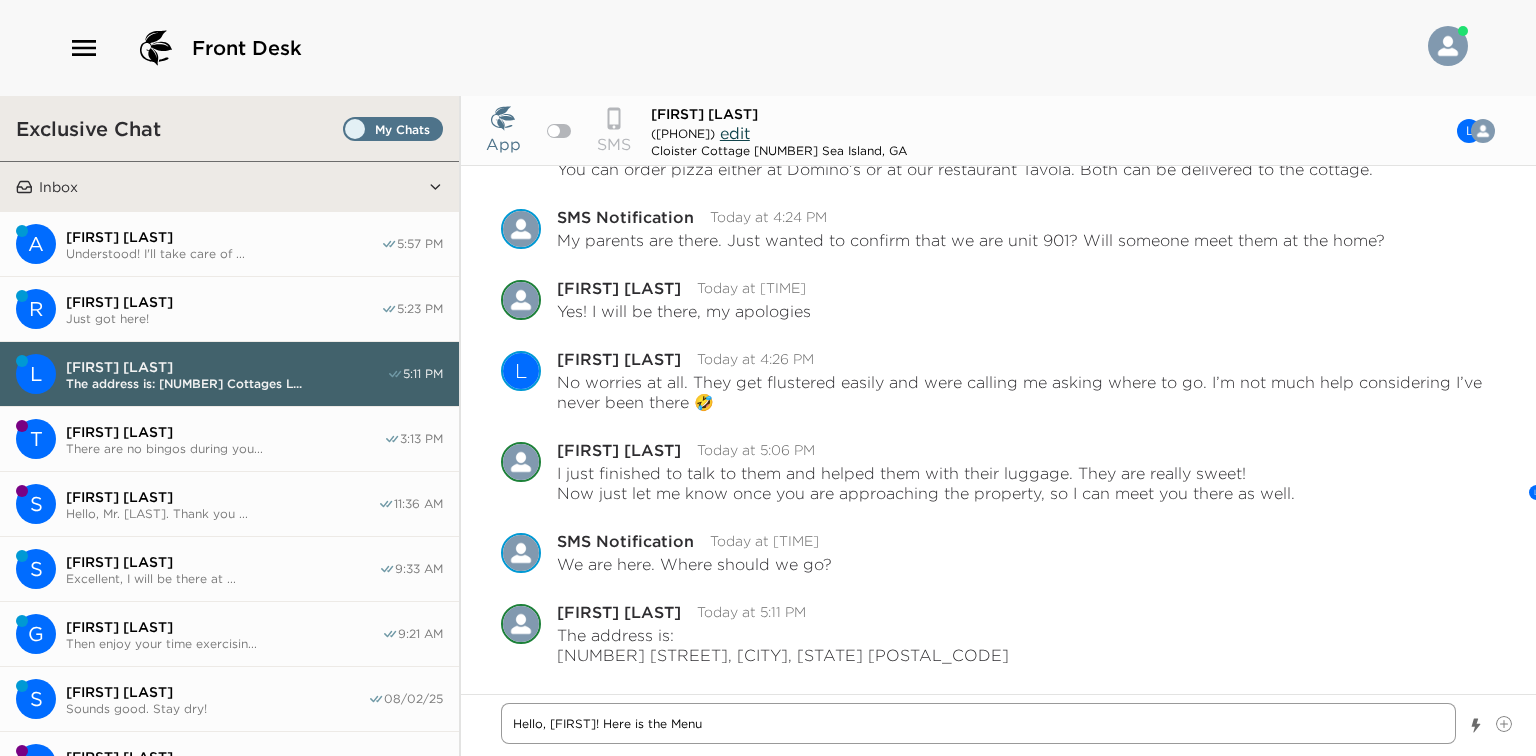 type on "x" 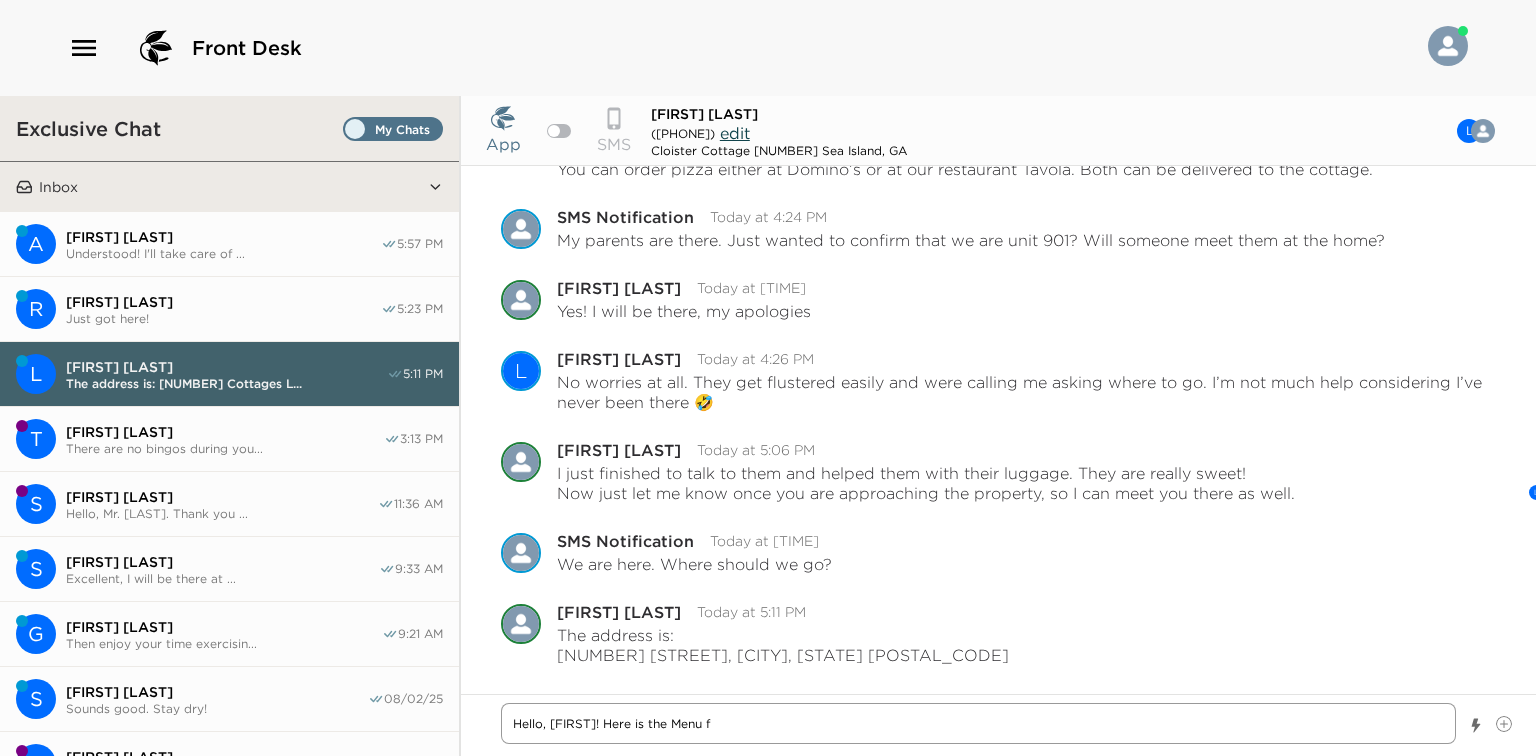 type on "x" 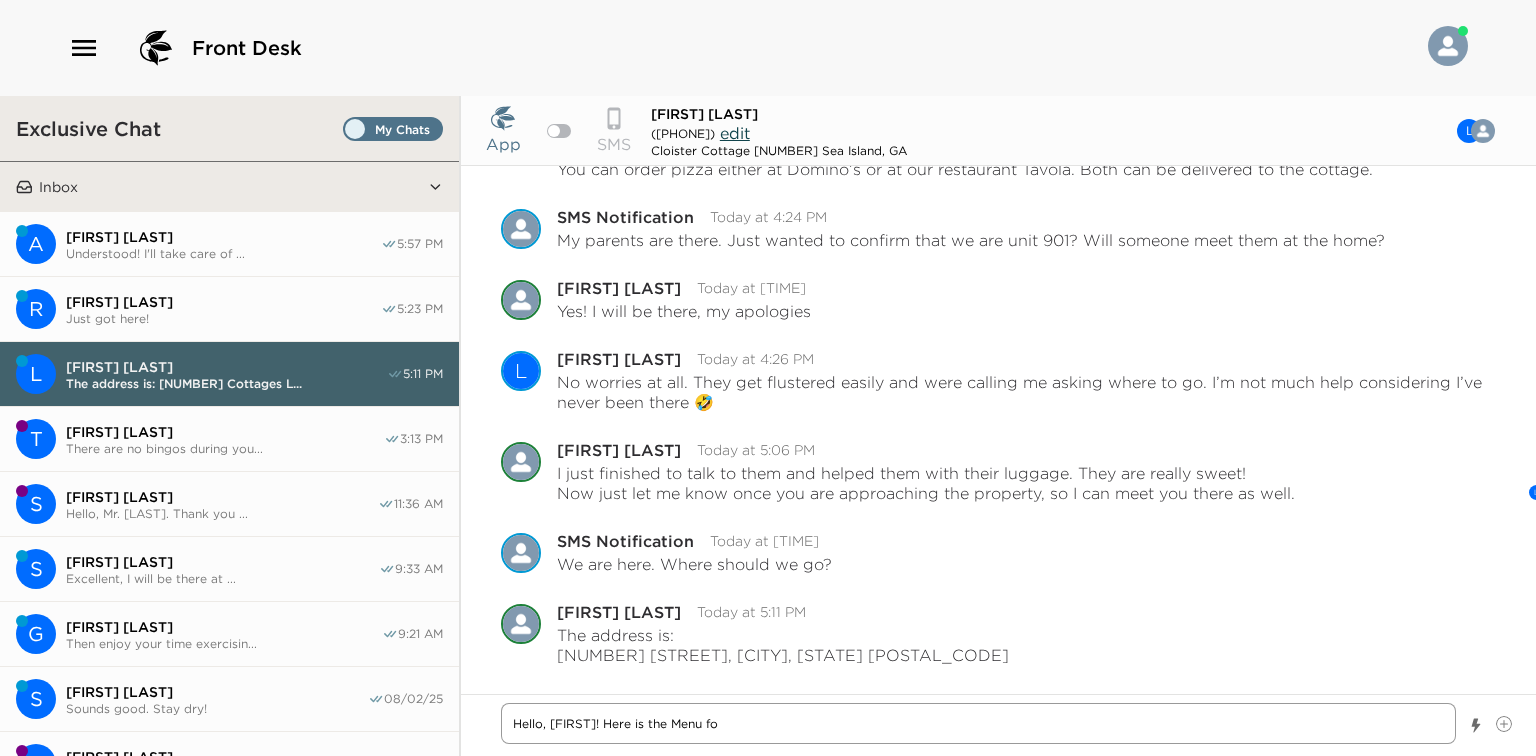 type on "x" 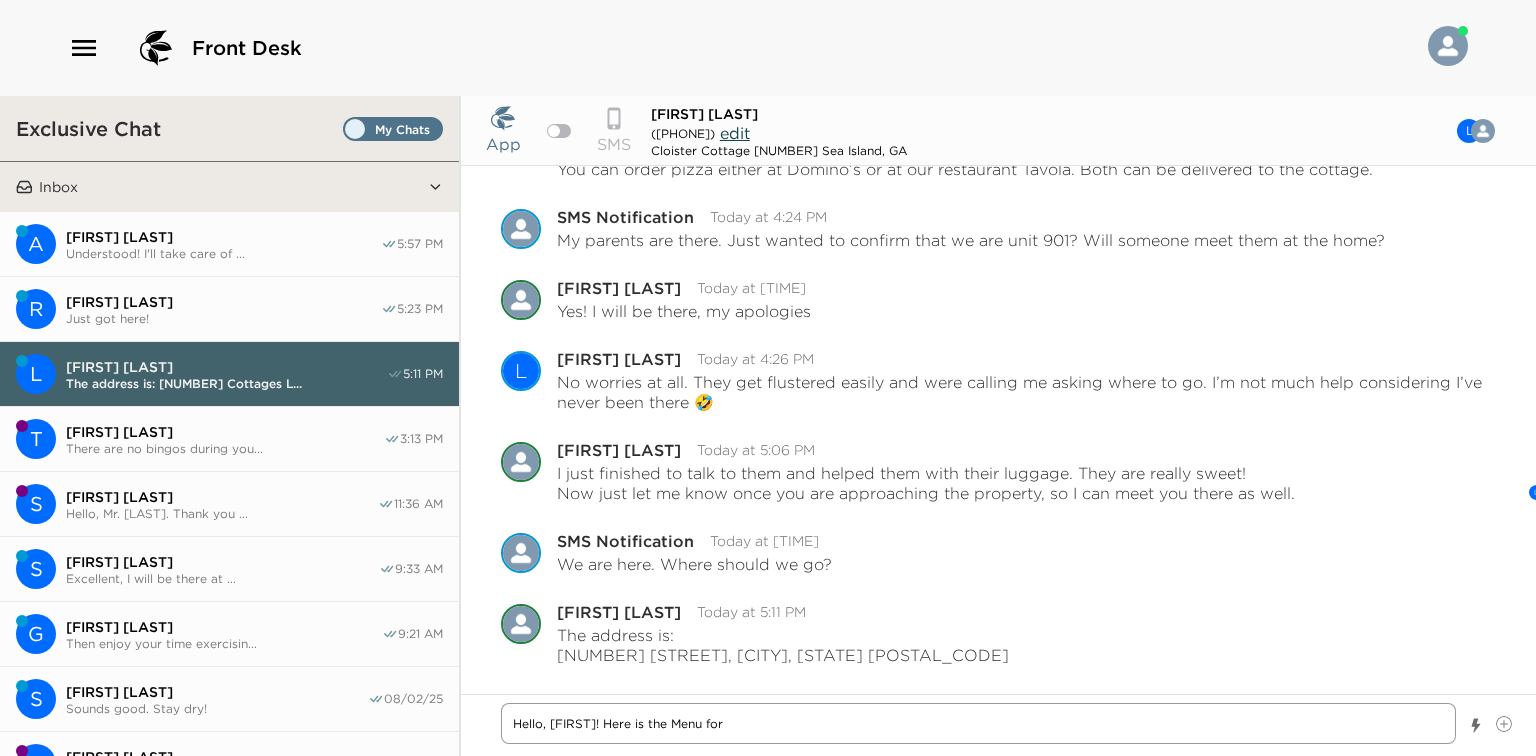 type on "x" 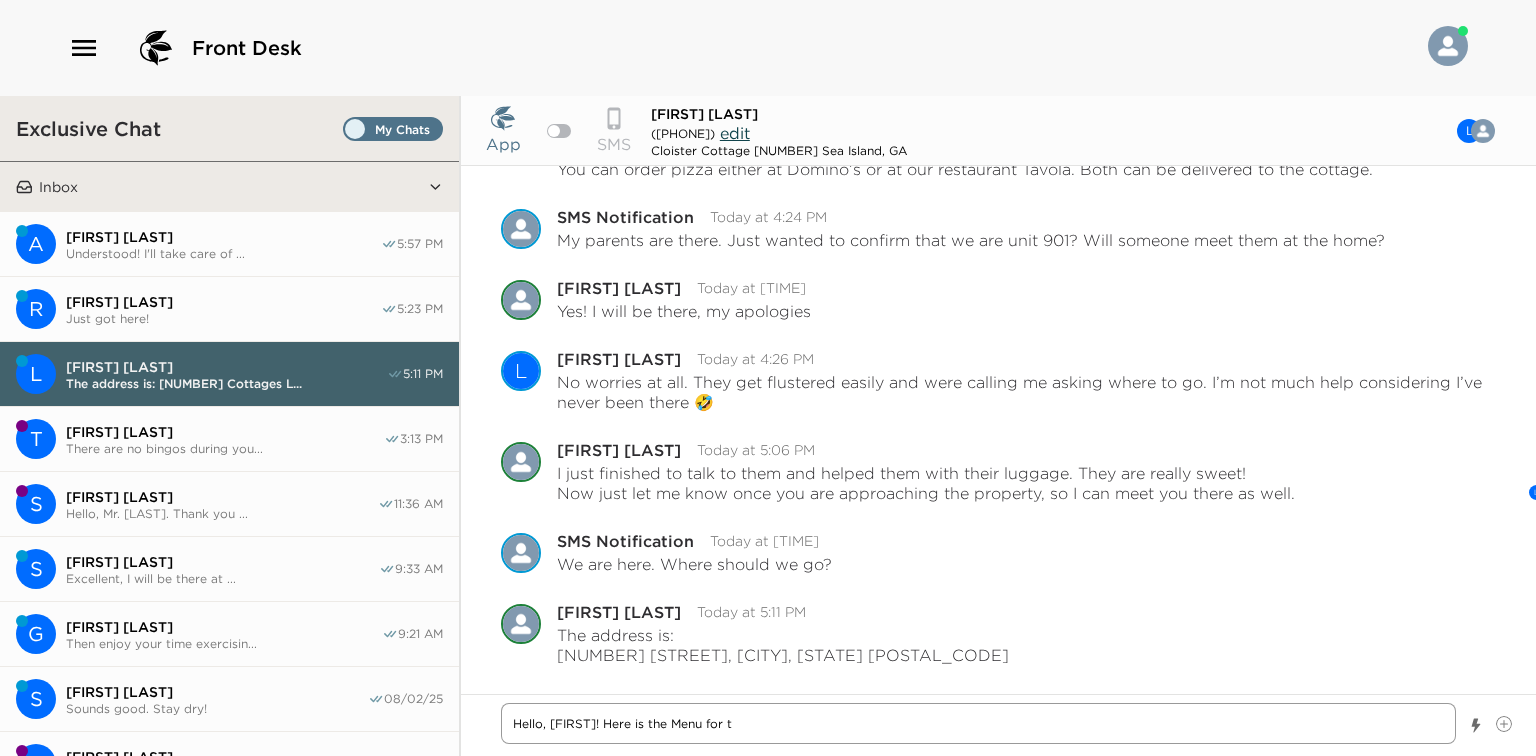 type on "x" 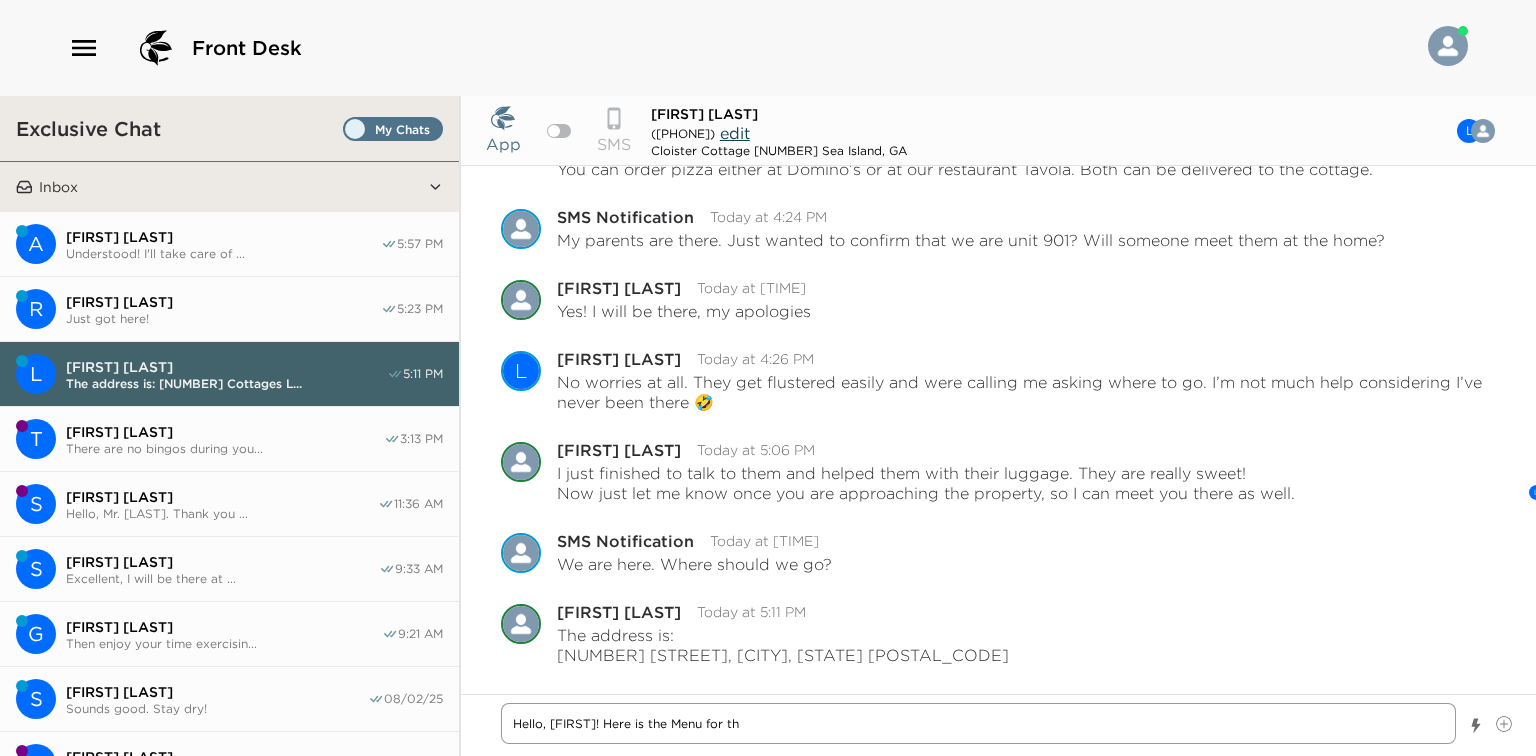 type on "x" 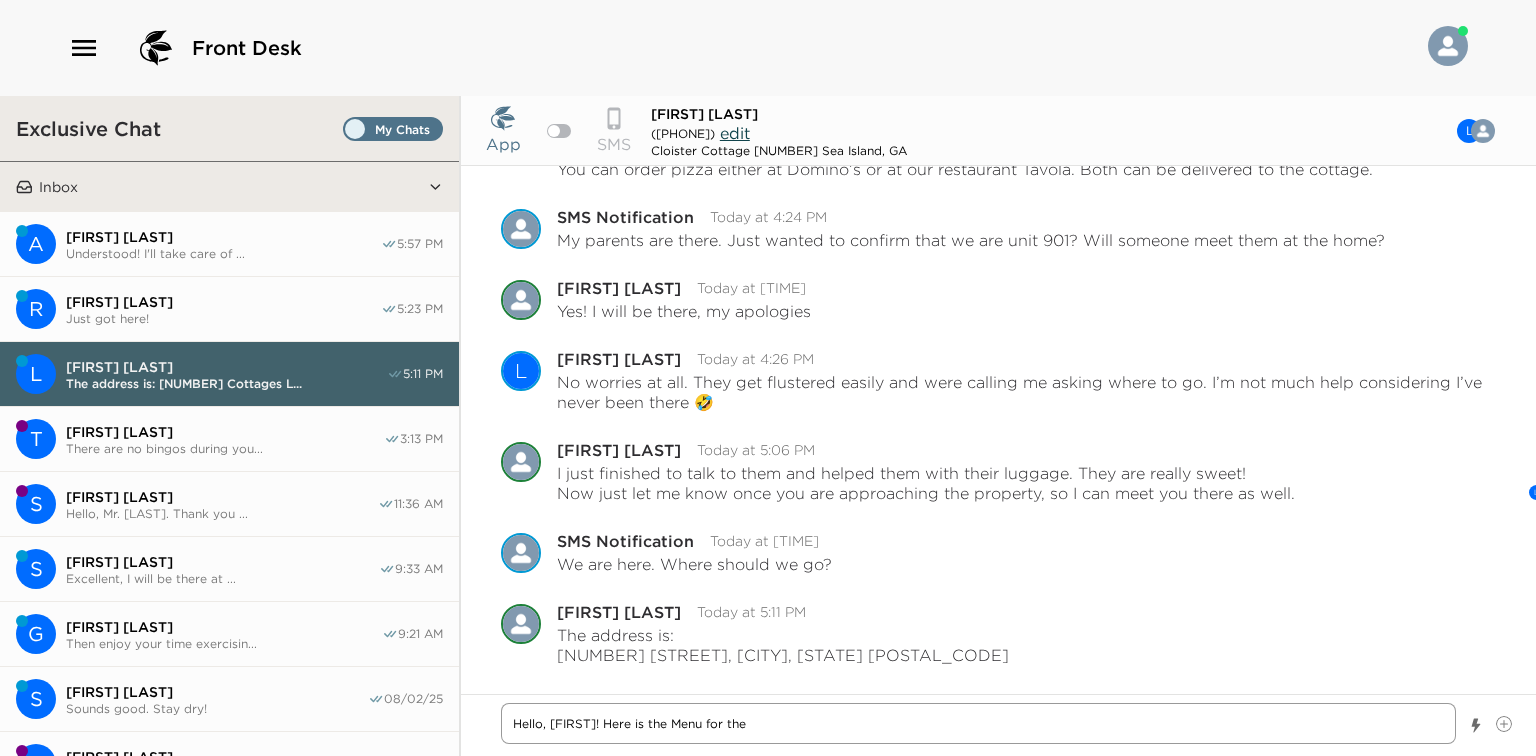 type on "x" 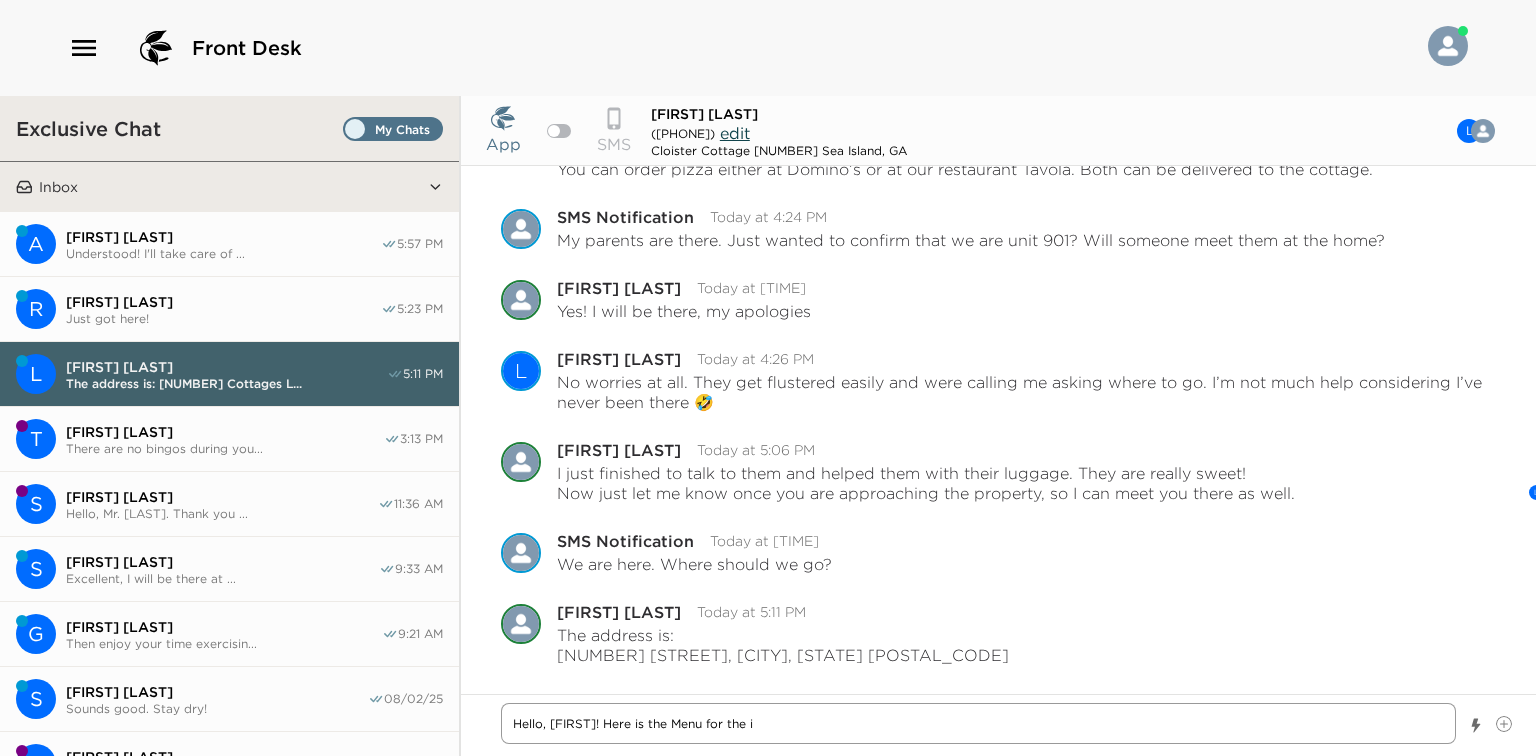 type on "x" 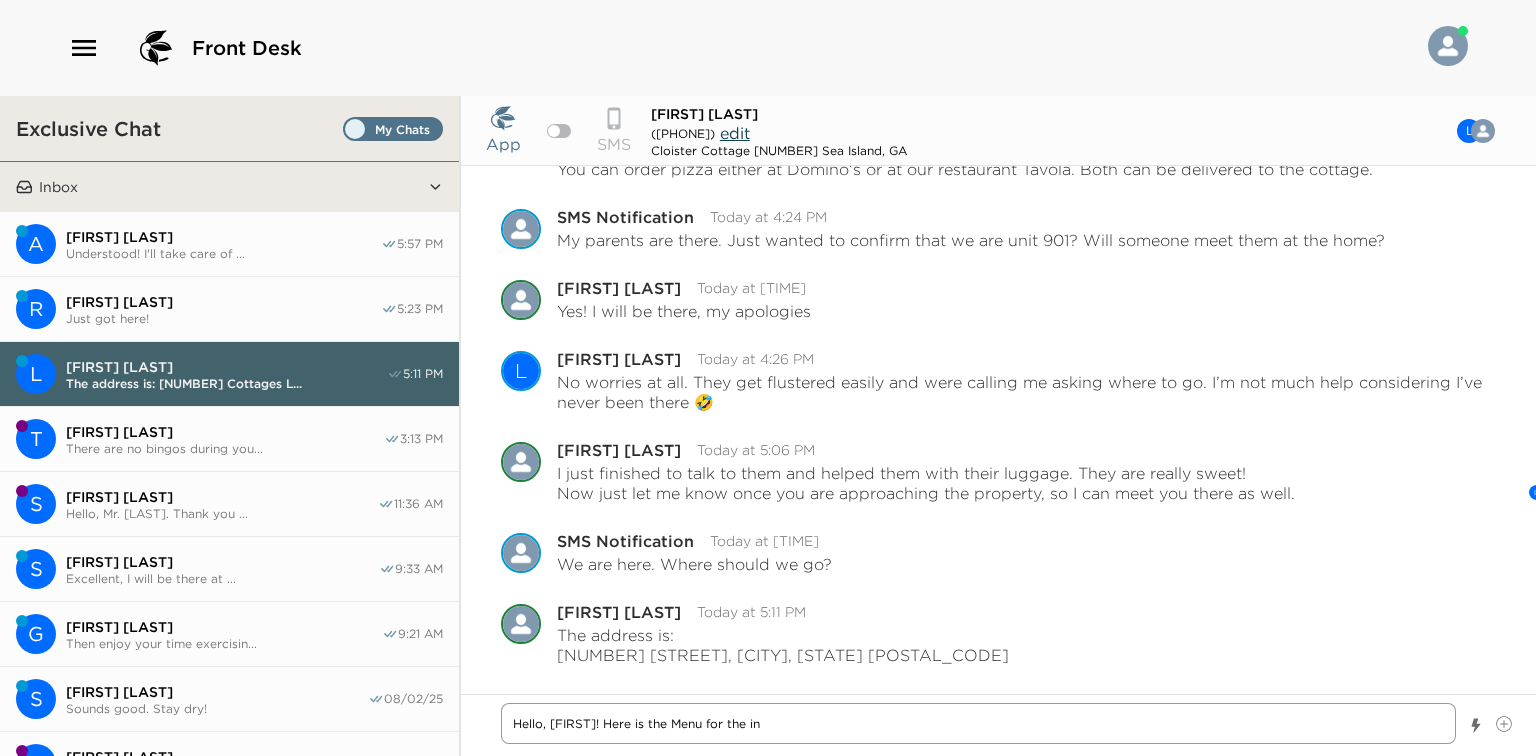 type on "x" 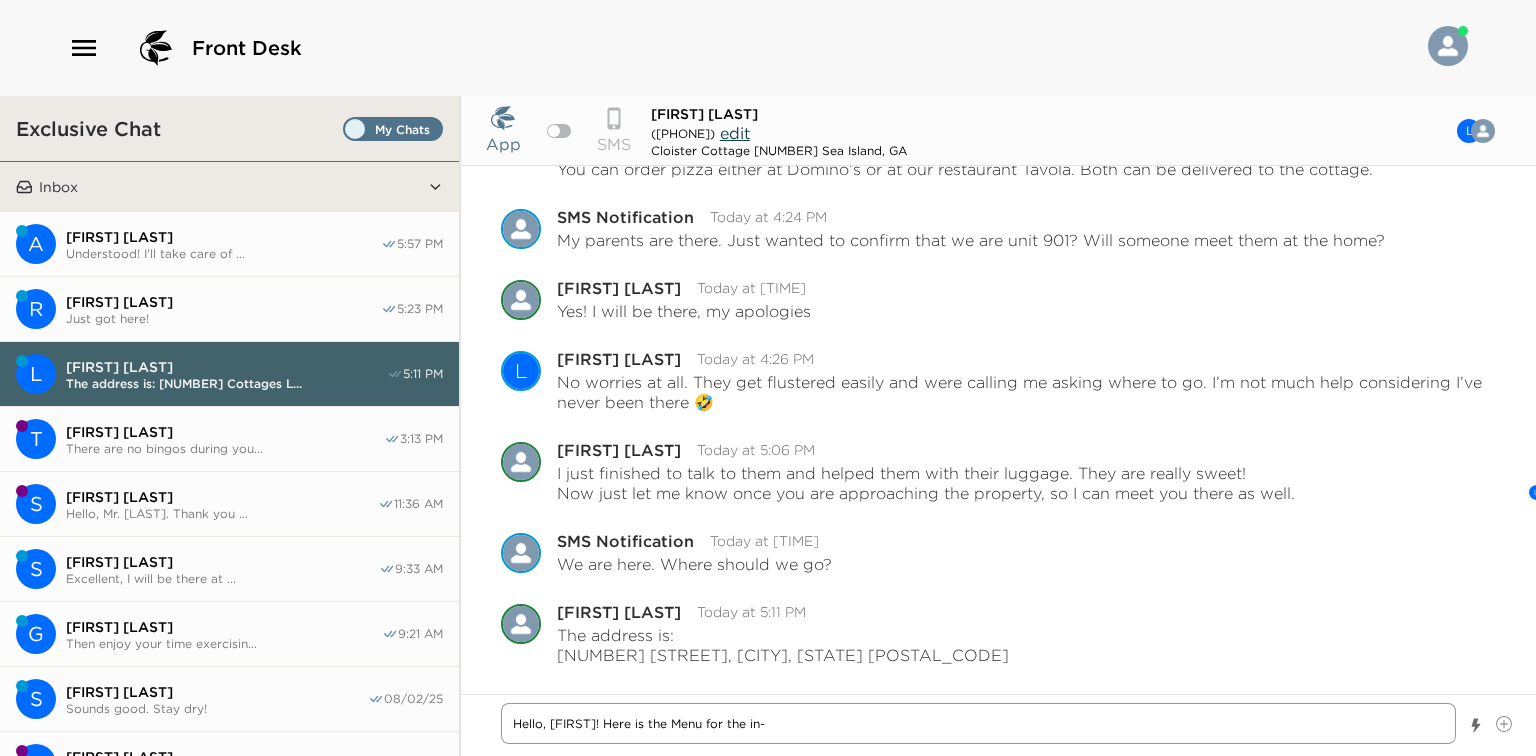 type on "x" 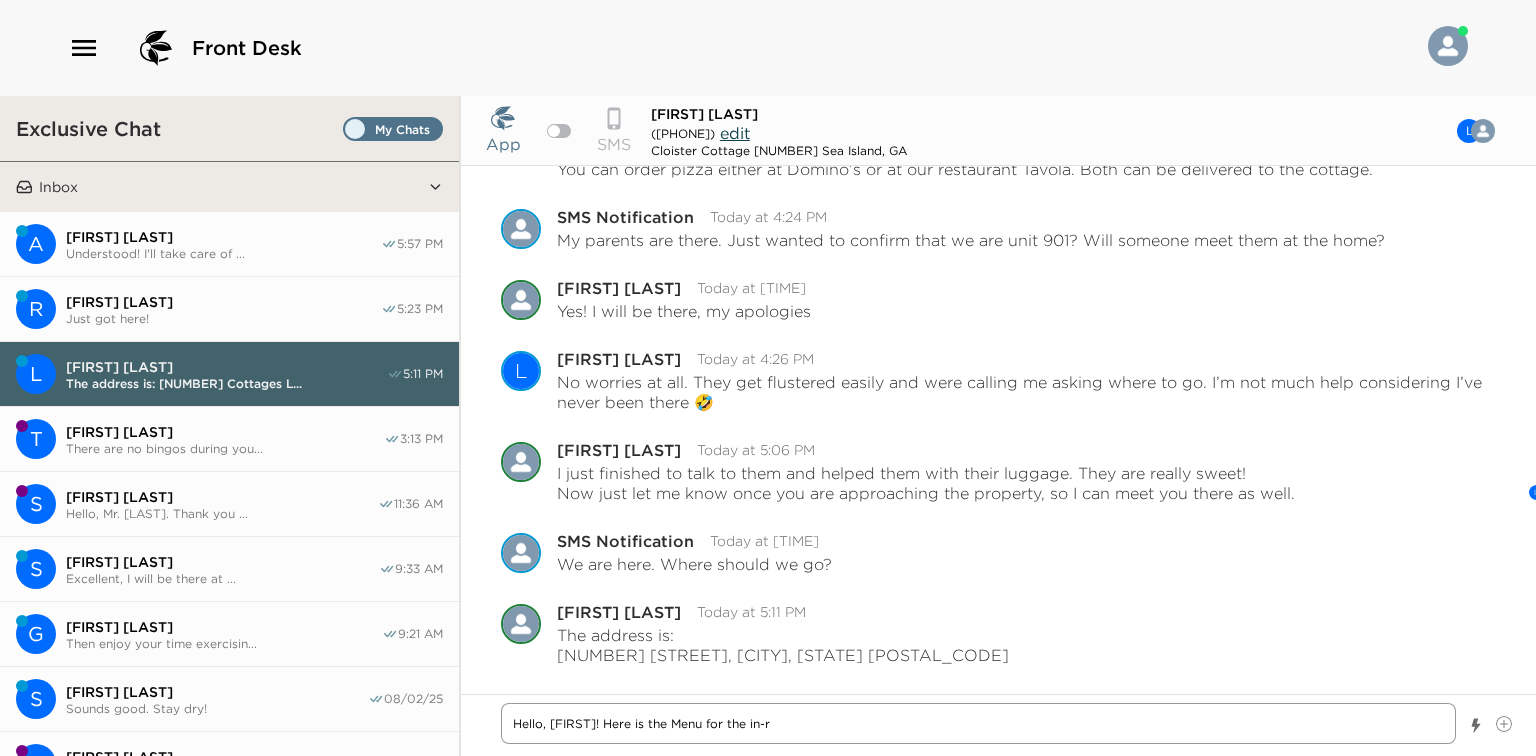 type on "x" 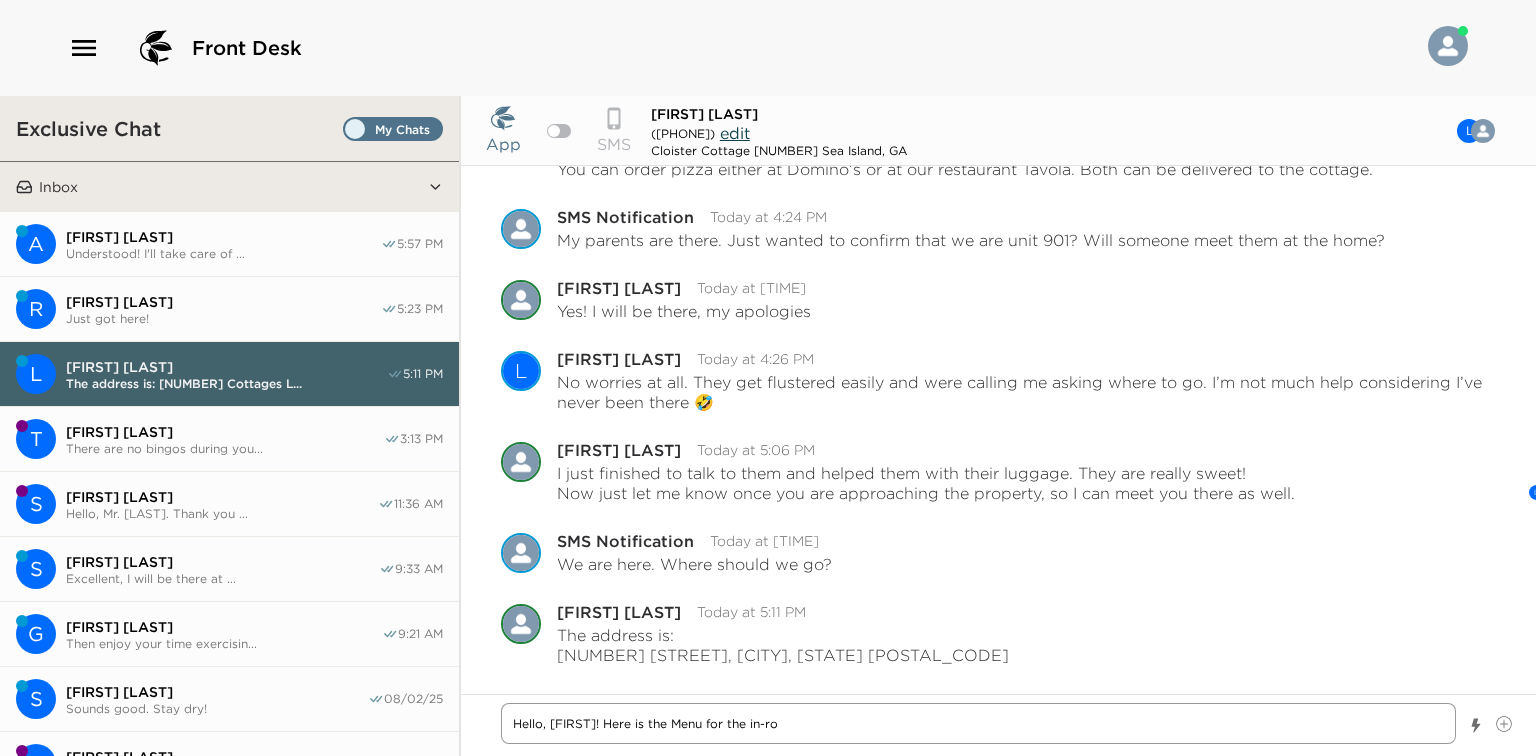 type on "x" 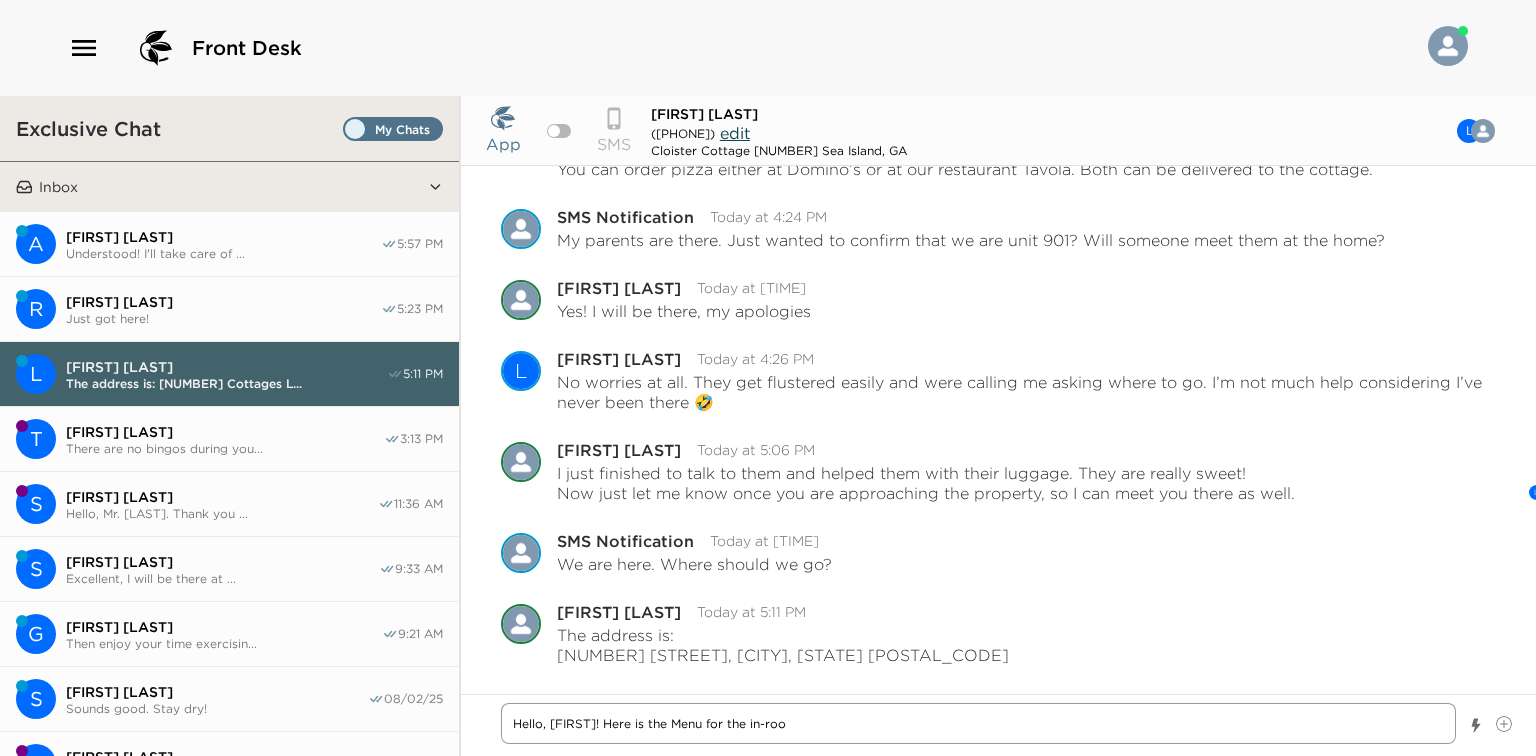 type on "x" 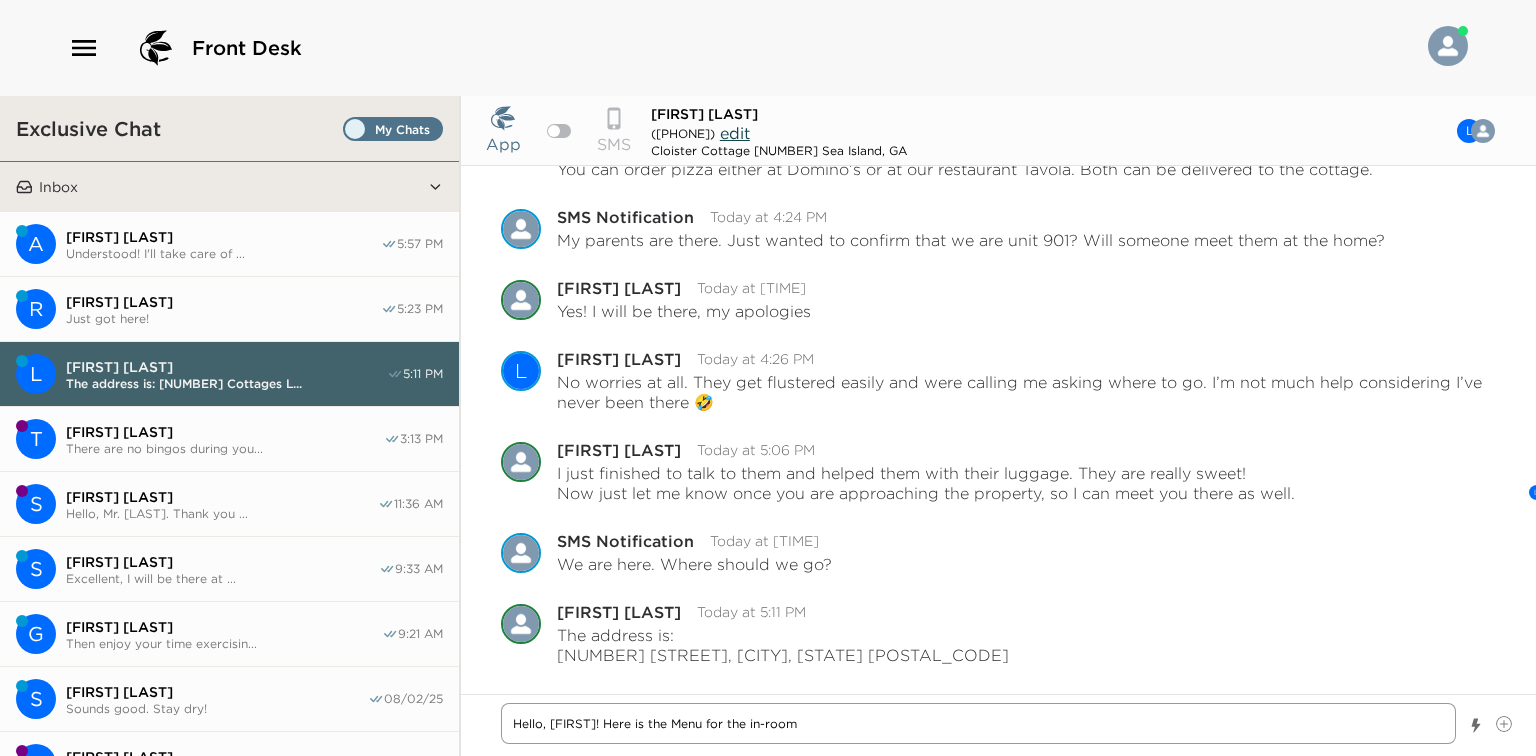 type on "x" 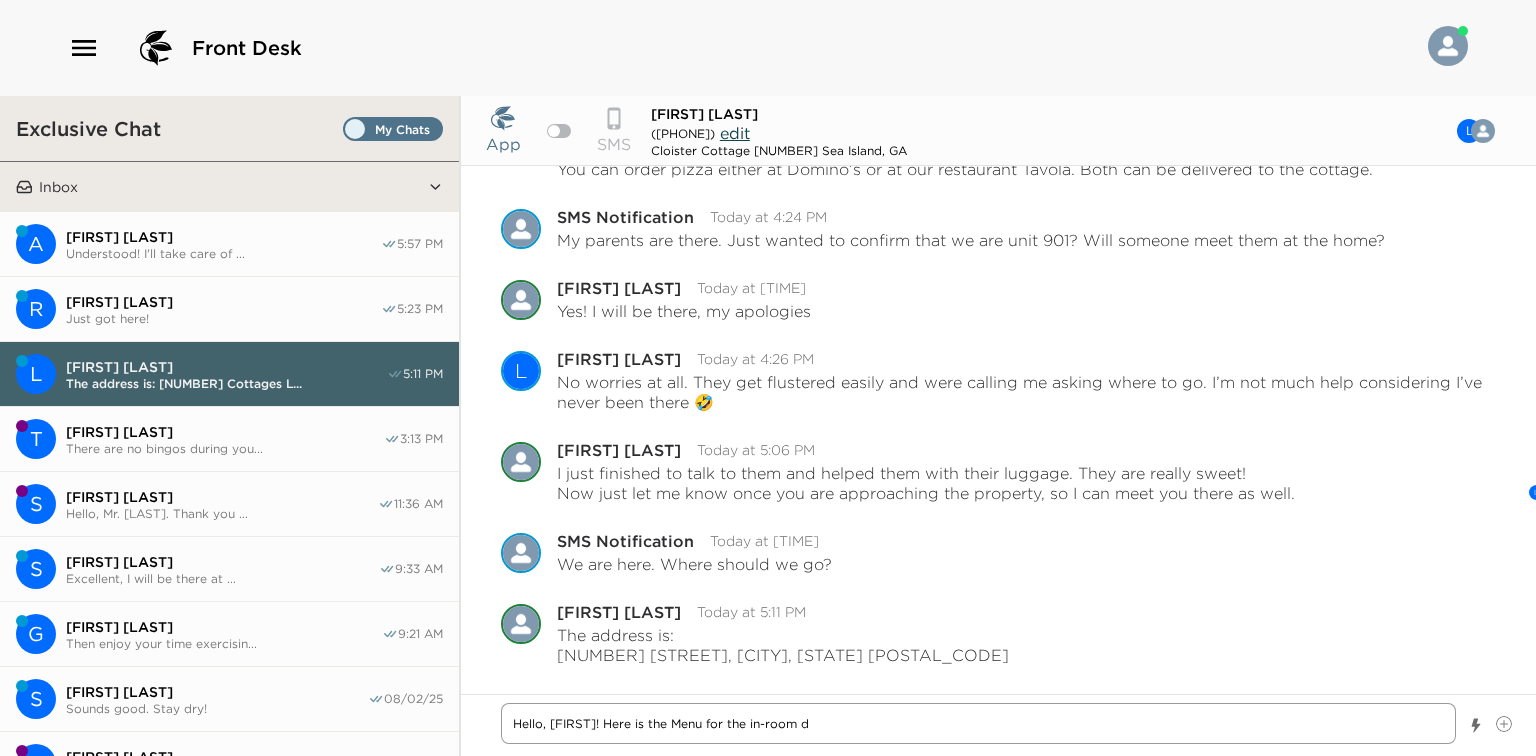 type on "x" 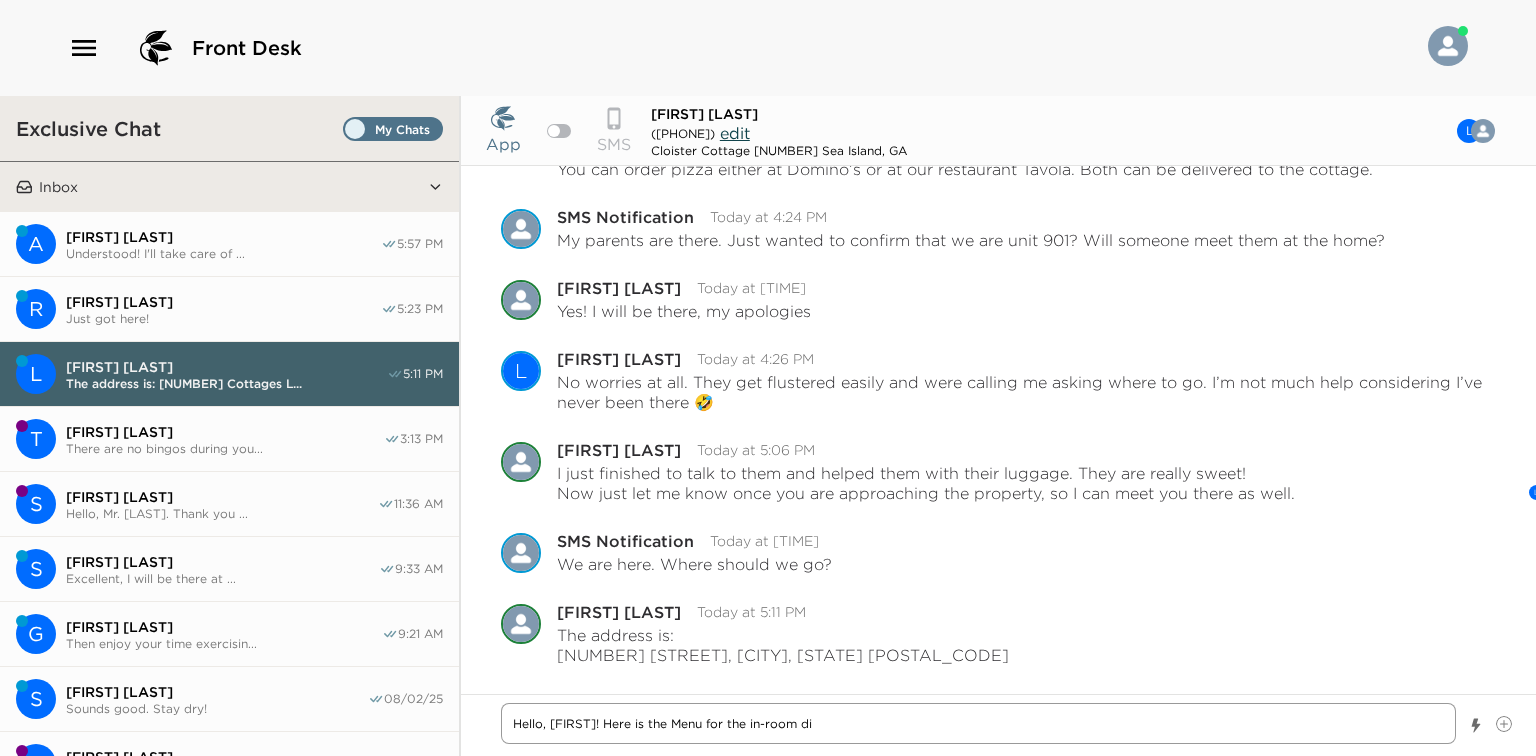 type on "x" 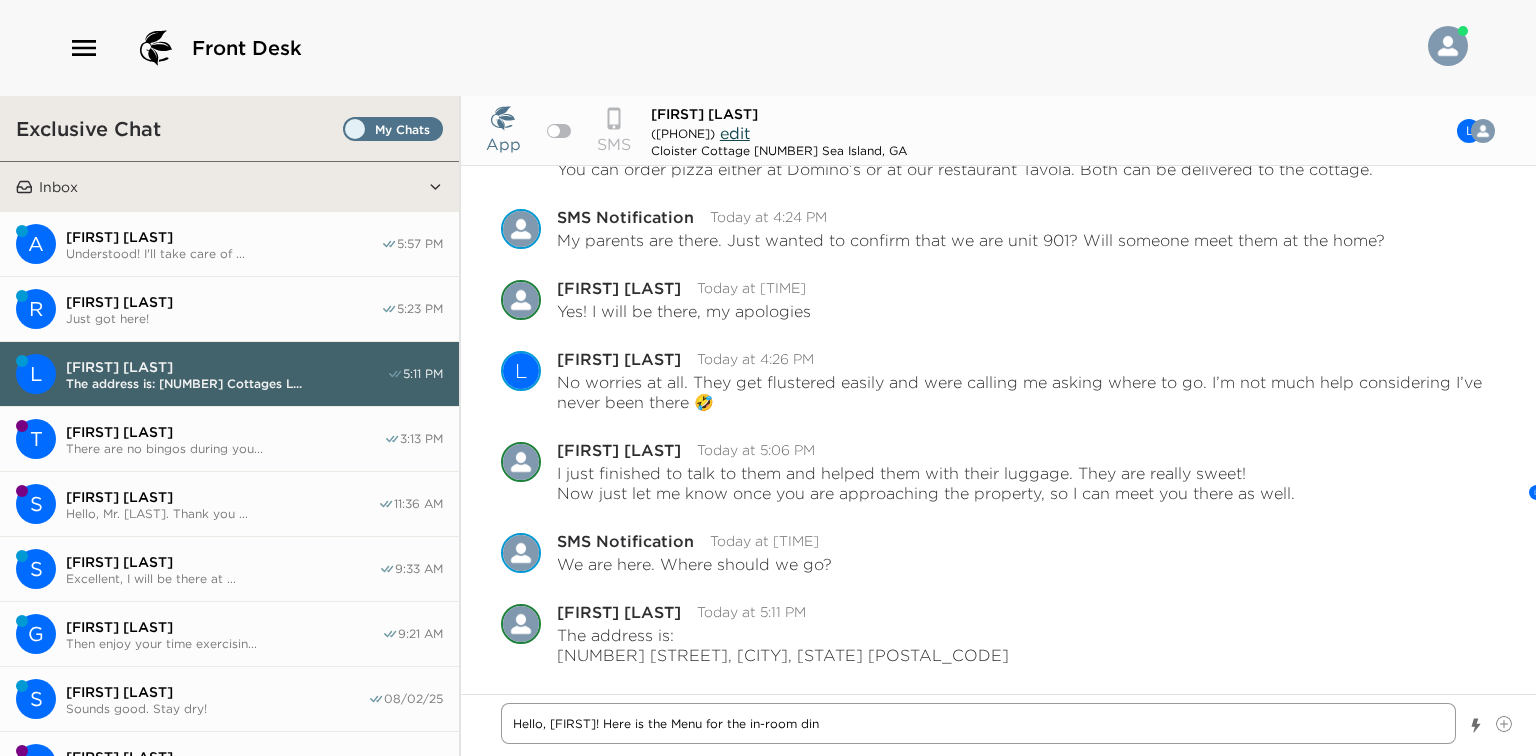 type on "x" 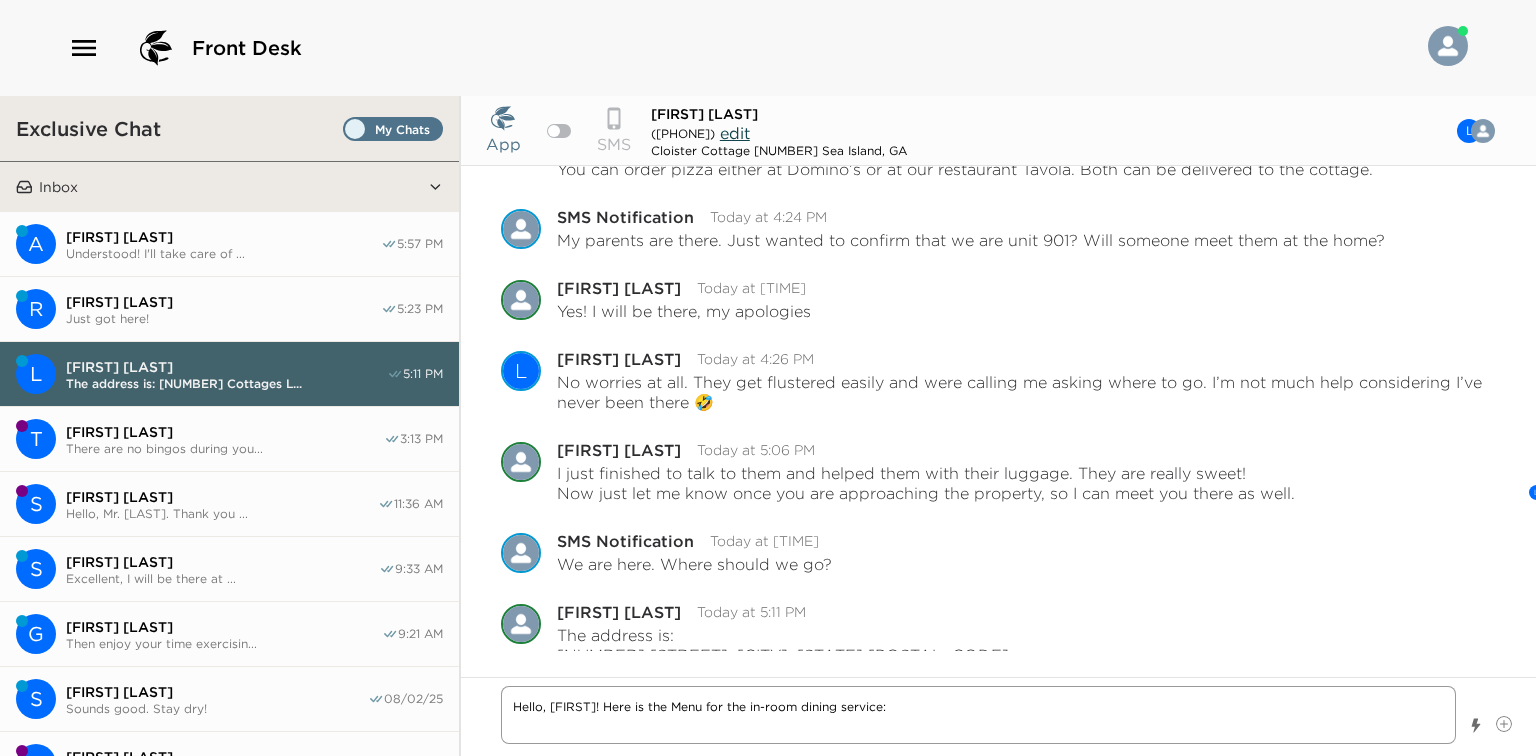 paste on "https://www.seaisland.com/experience/dining/menu/the-cloister-all-day/" 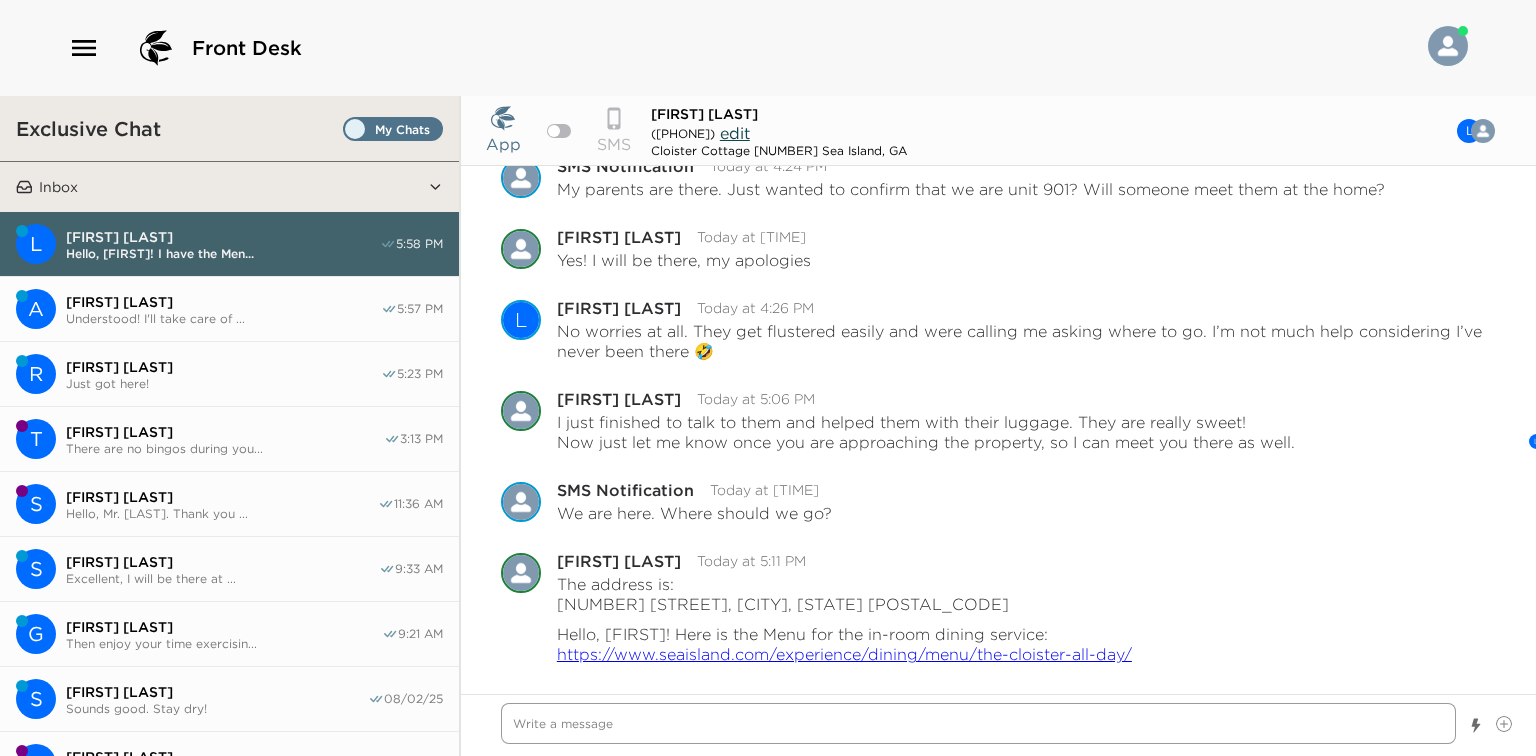scroll, scrollTop: 1172, scrollLeft: 0, axis: vertical 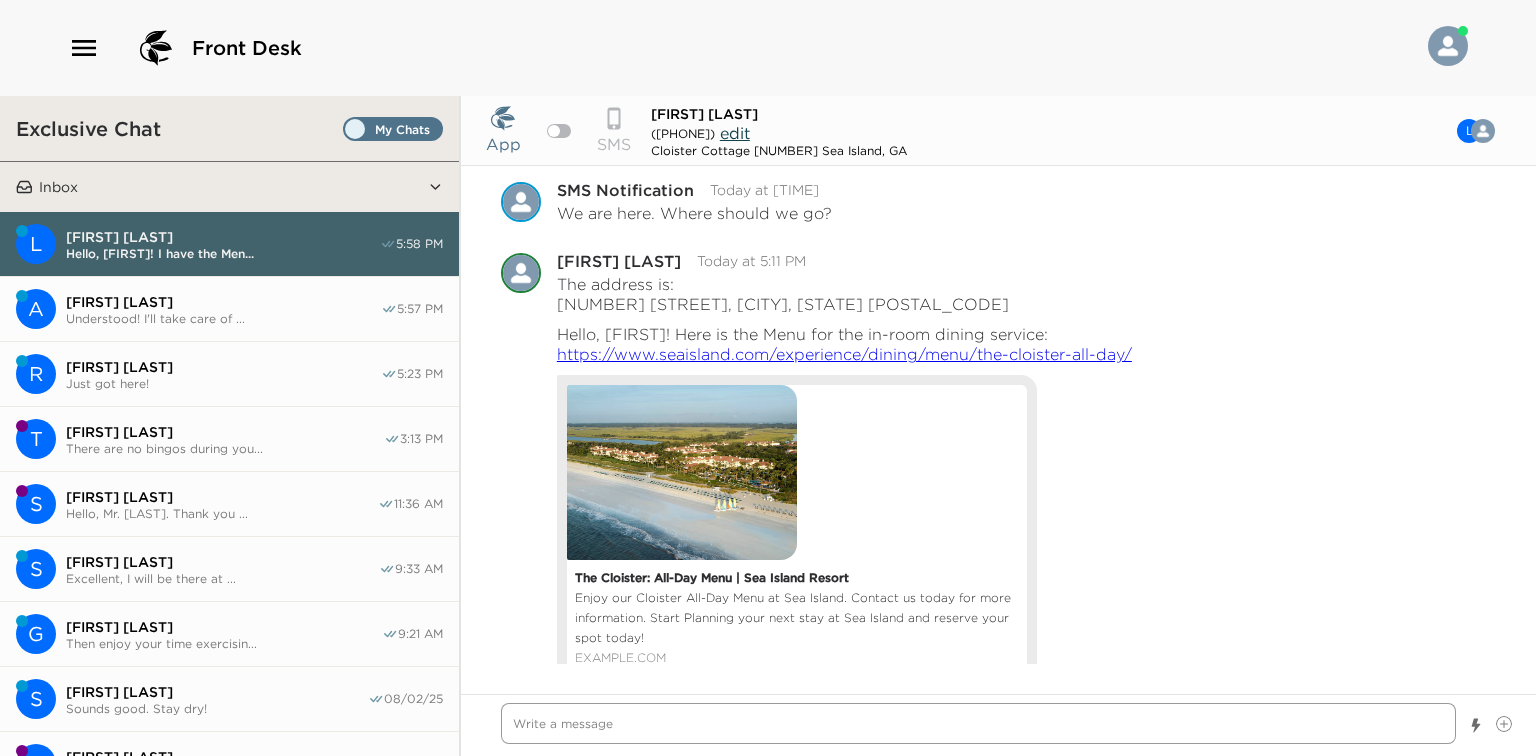 click at bounding box center (978, 723) 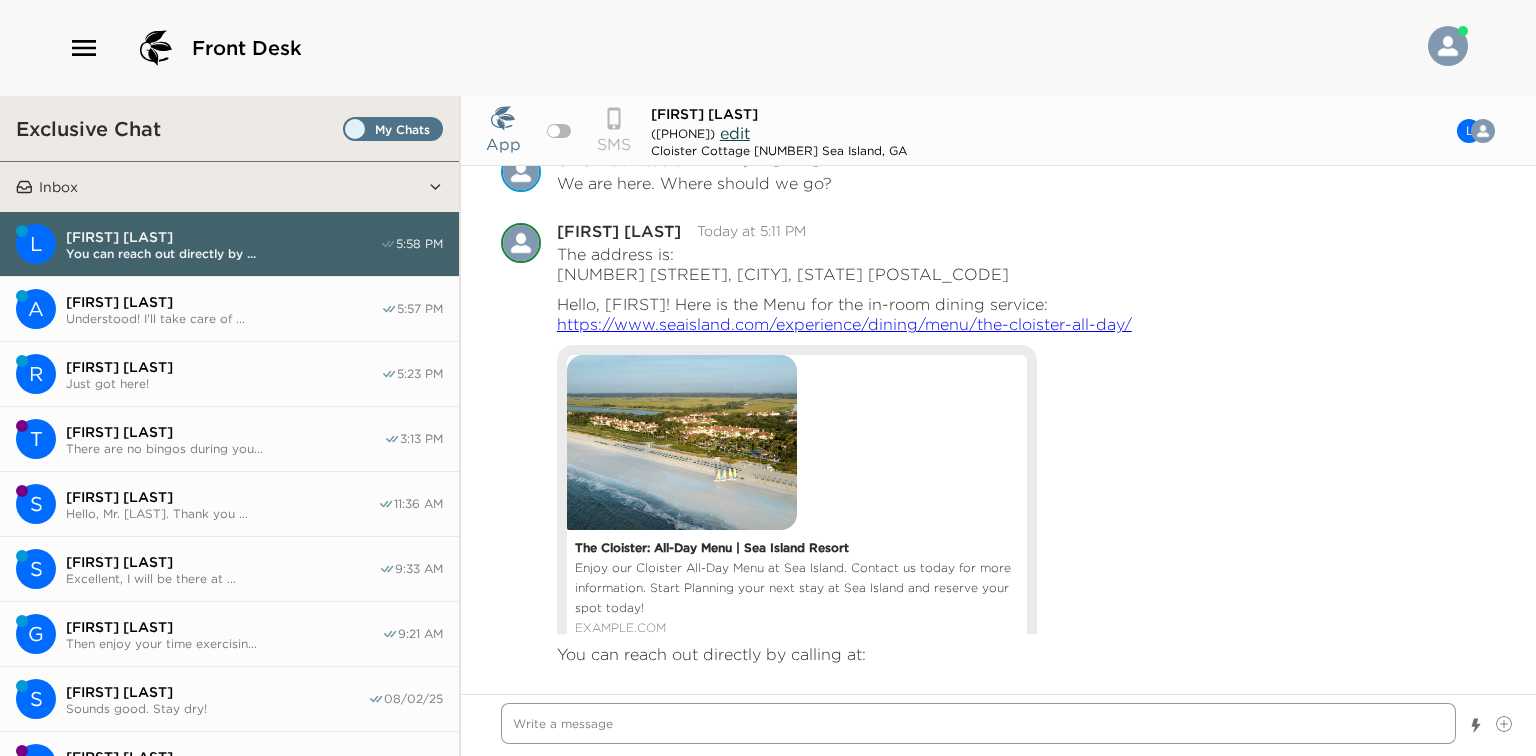 scroll, scrollTop: 1221, scrollLeft: 0, axis: vertical 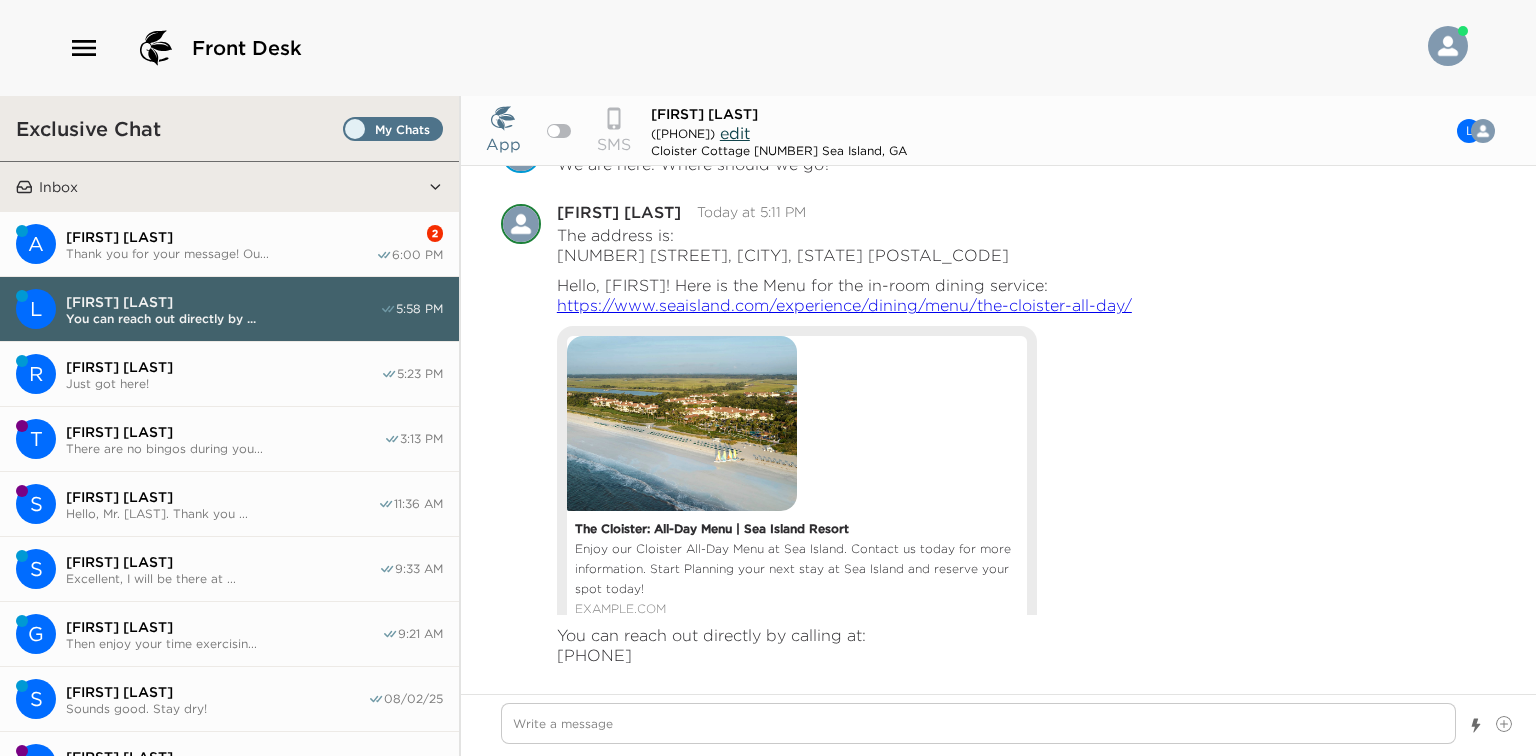 click on "[FIRST] [LAST]" at bounding box center (221, 237) 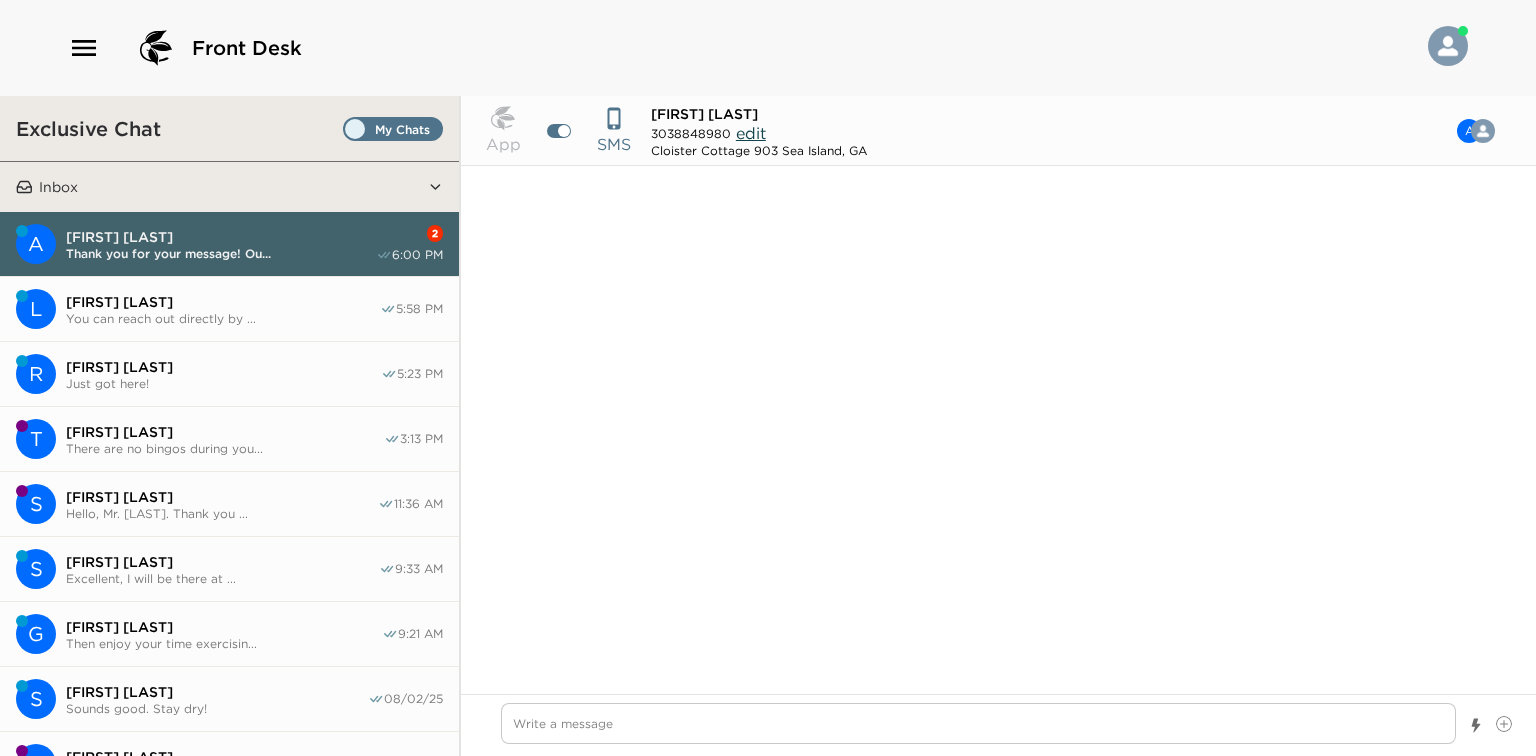 scroll, scrollTop: 2099, scrollLeft: 0, axis: vertical 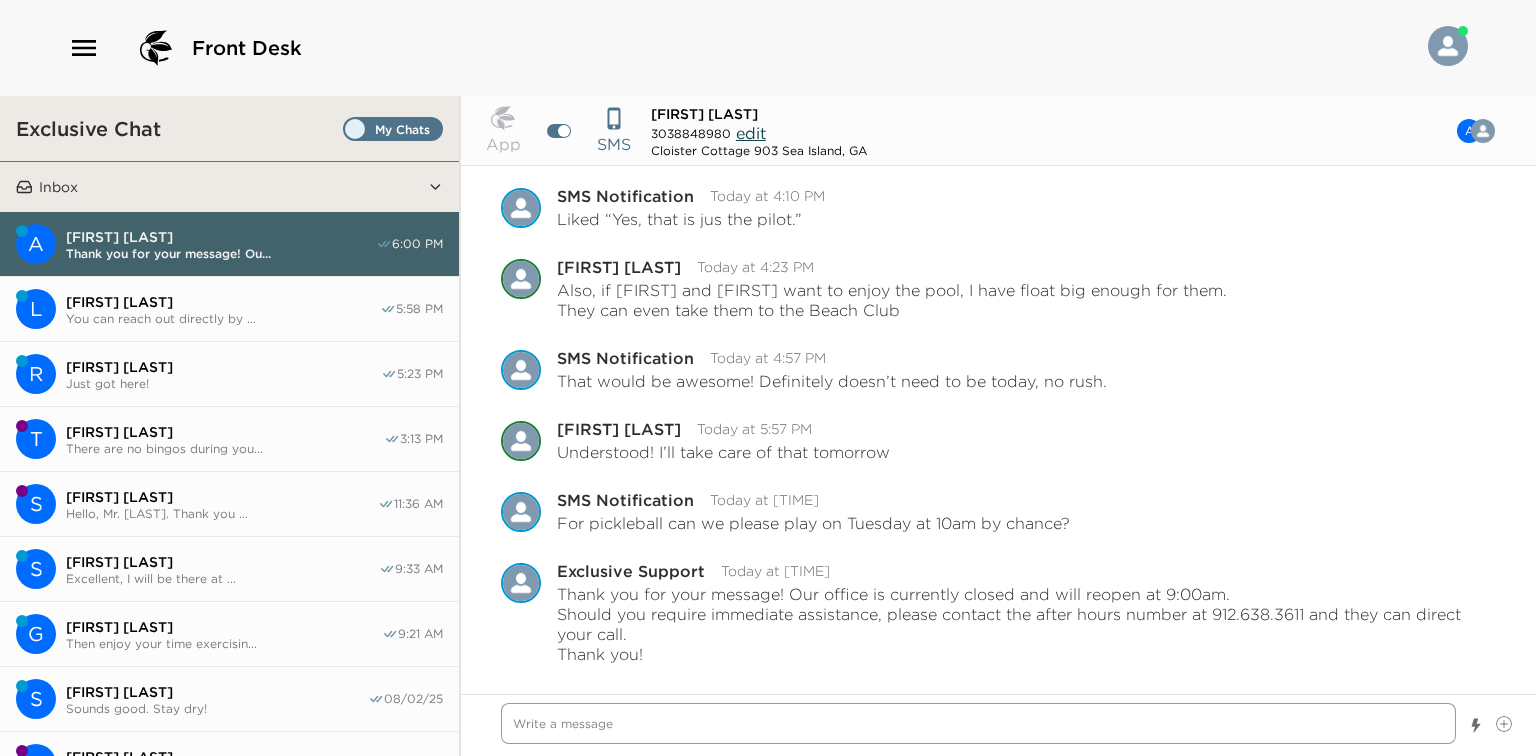 click at bounding box center [978, 723] 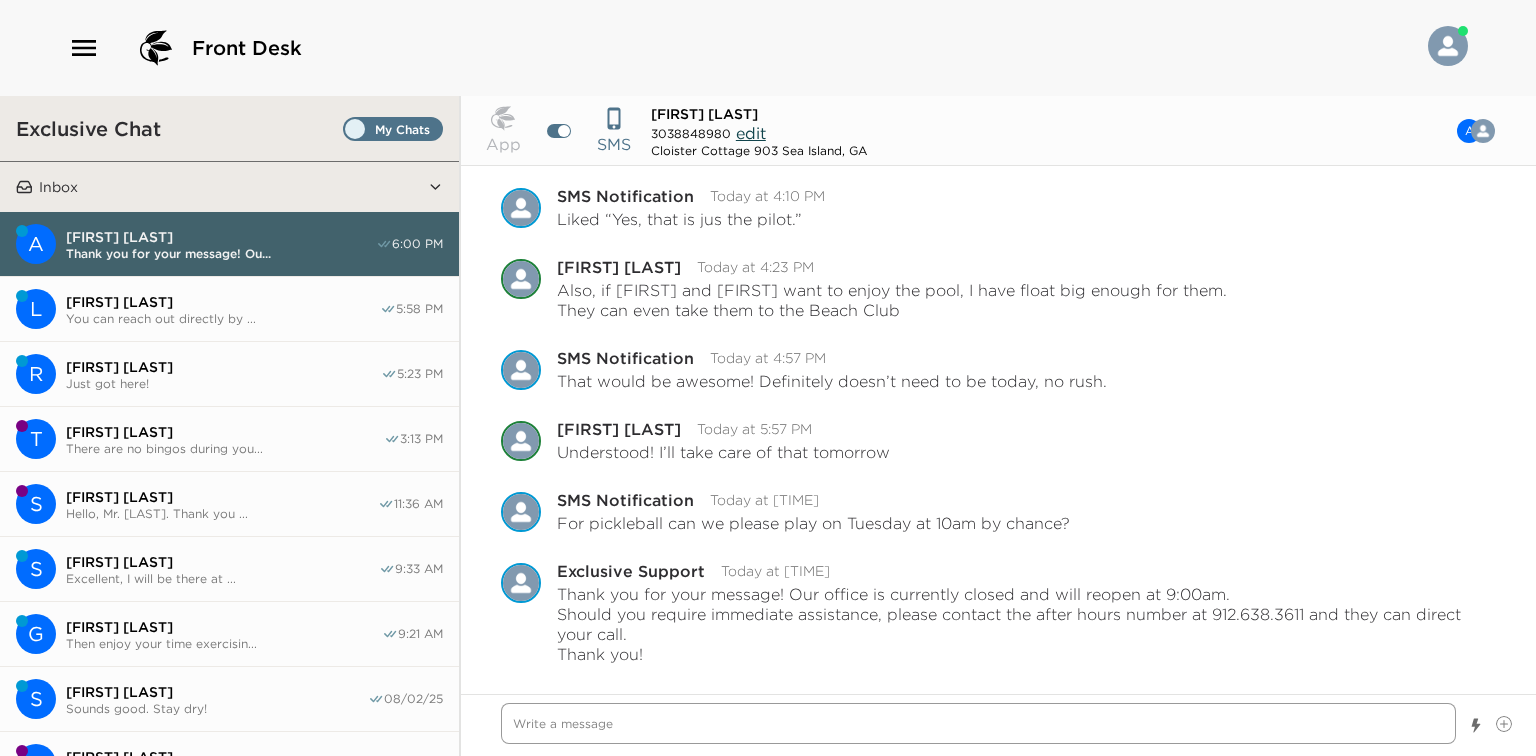 scroll, scrollTop: 2169, scrollLeft: 0, axis: vertical 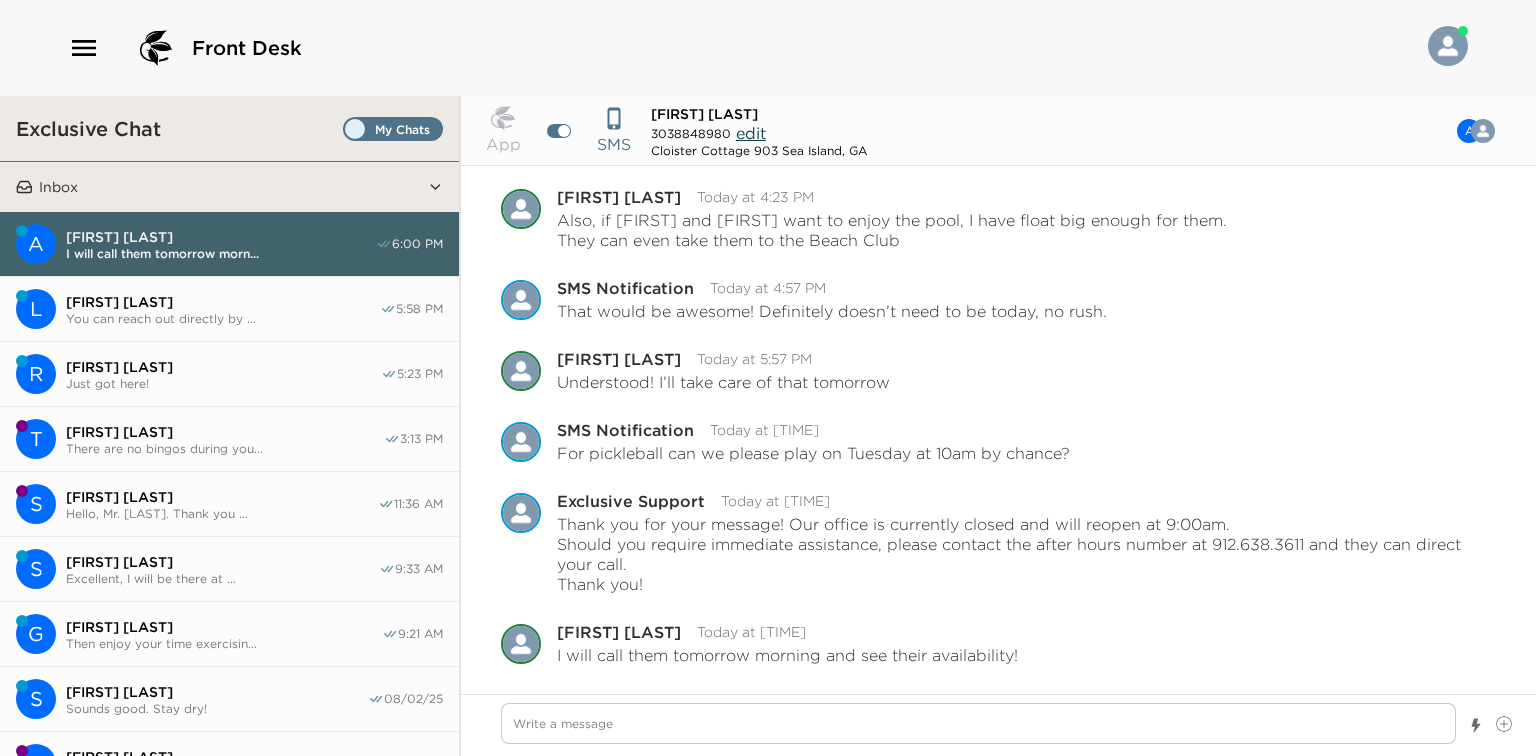 click on "You can reach out directly by ..." at bounding box center (223, 318) 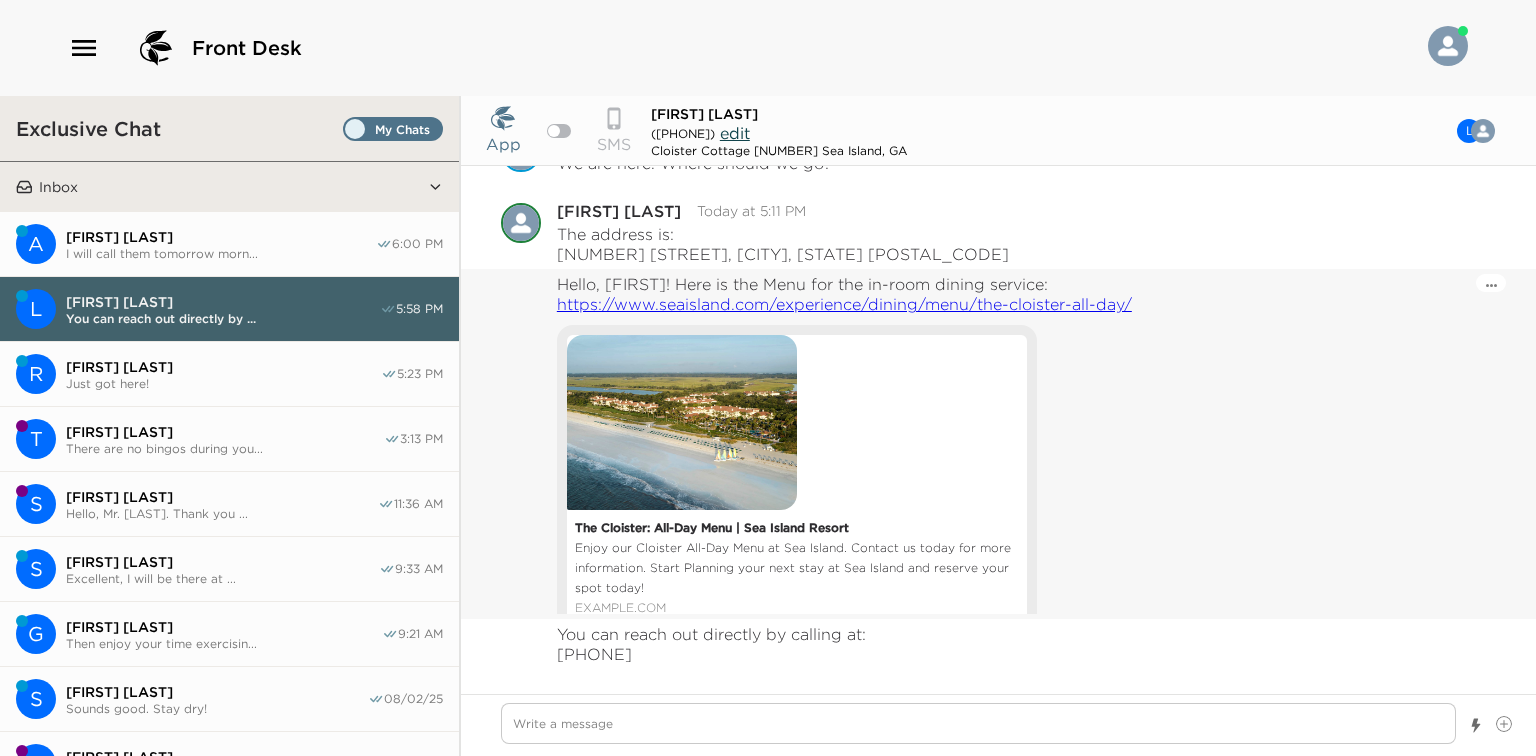 scroll, scrollTop: 975, scrollLeft: 0, axis: vertical 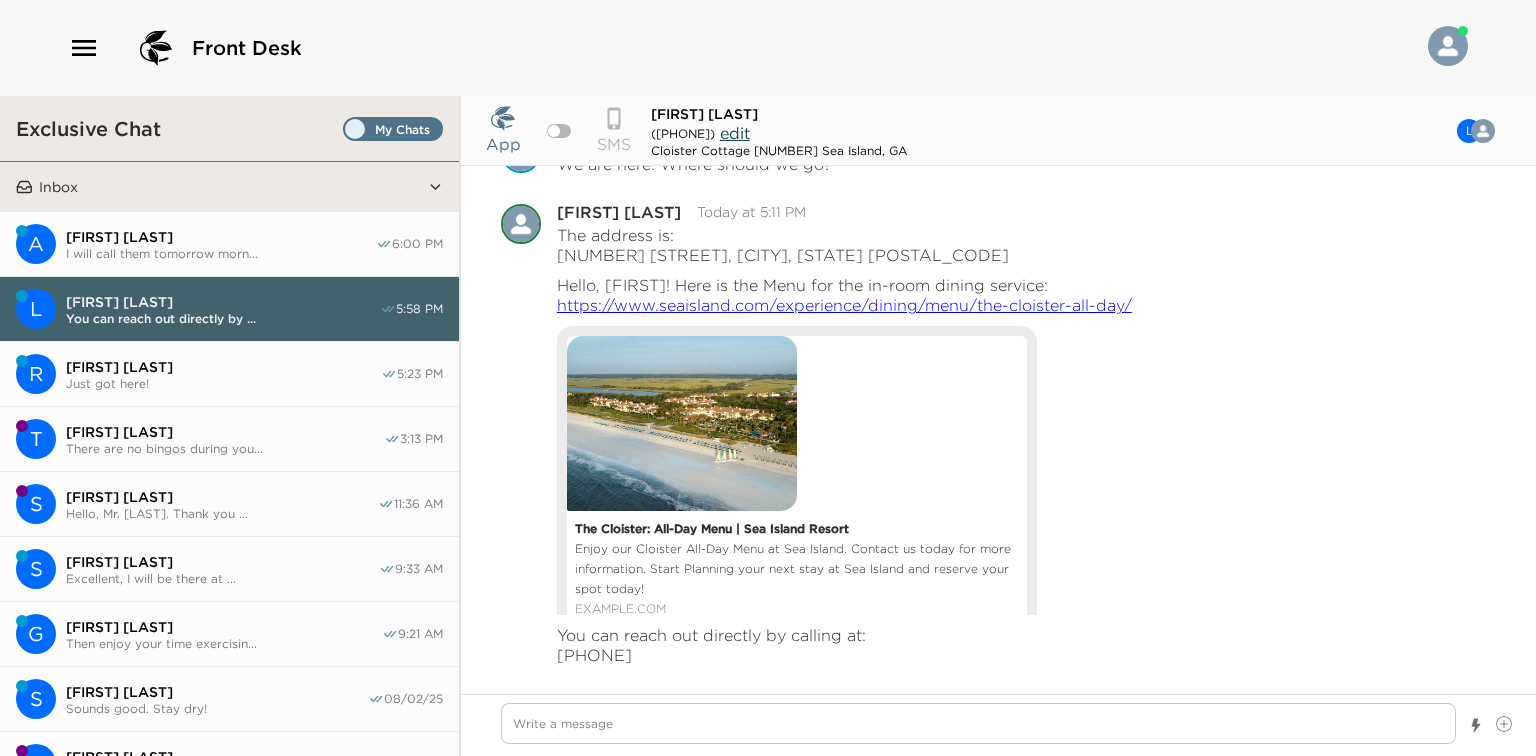 click at bounding box center (393, 134) 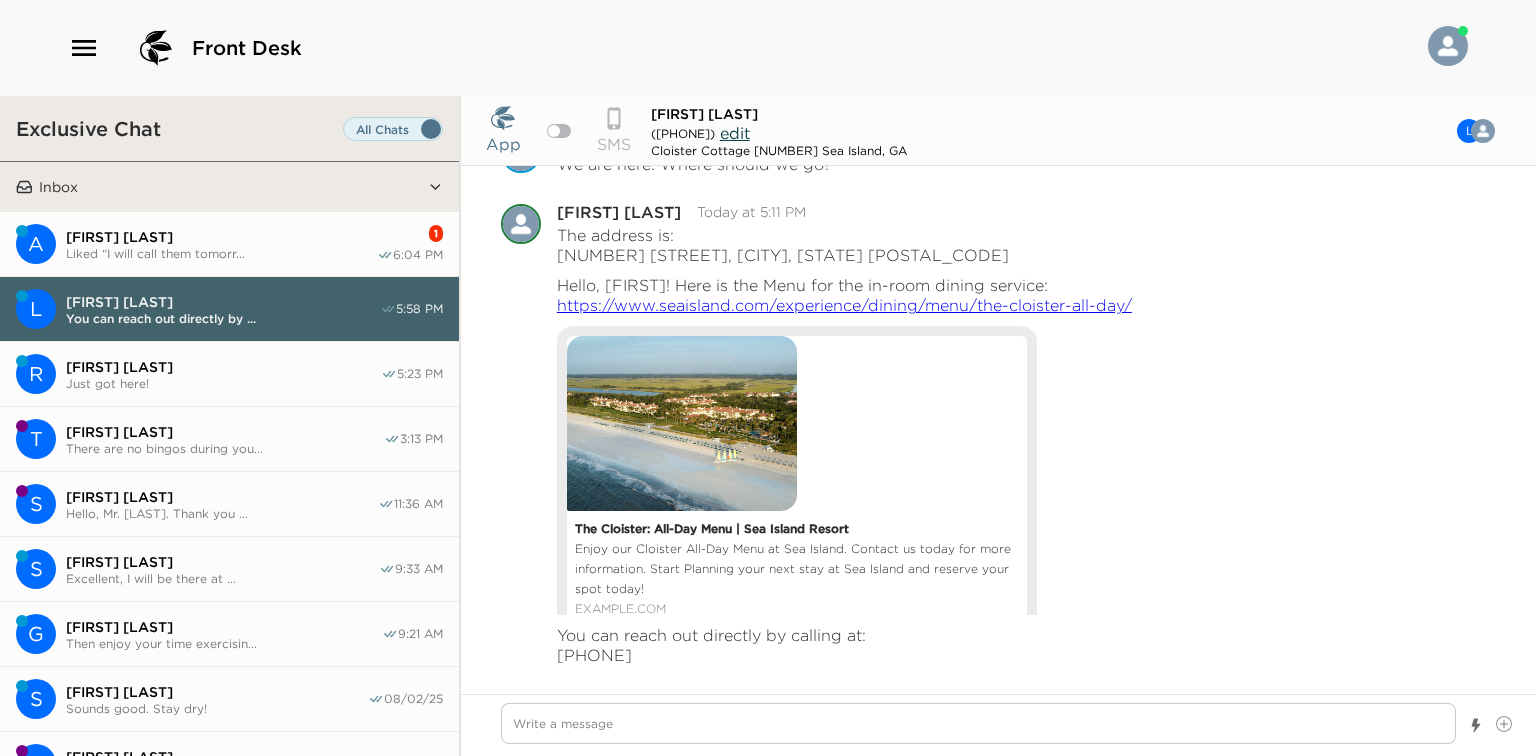 click on "Liked “I will call them tomorr..." at bounding box center [221, 253] 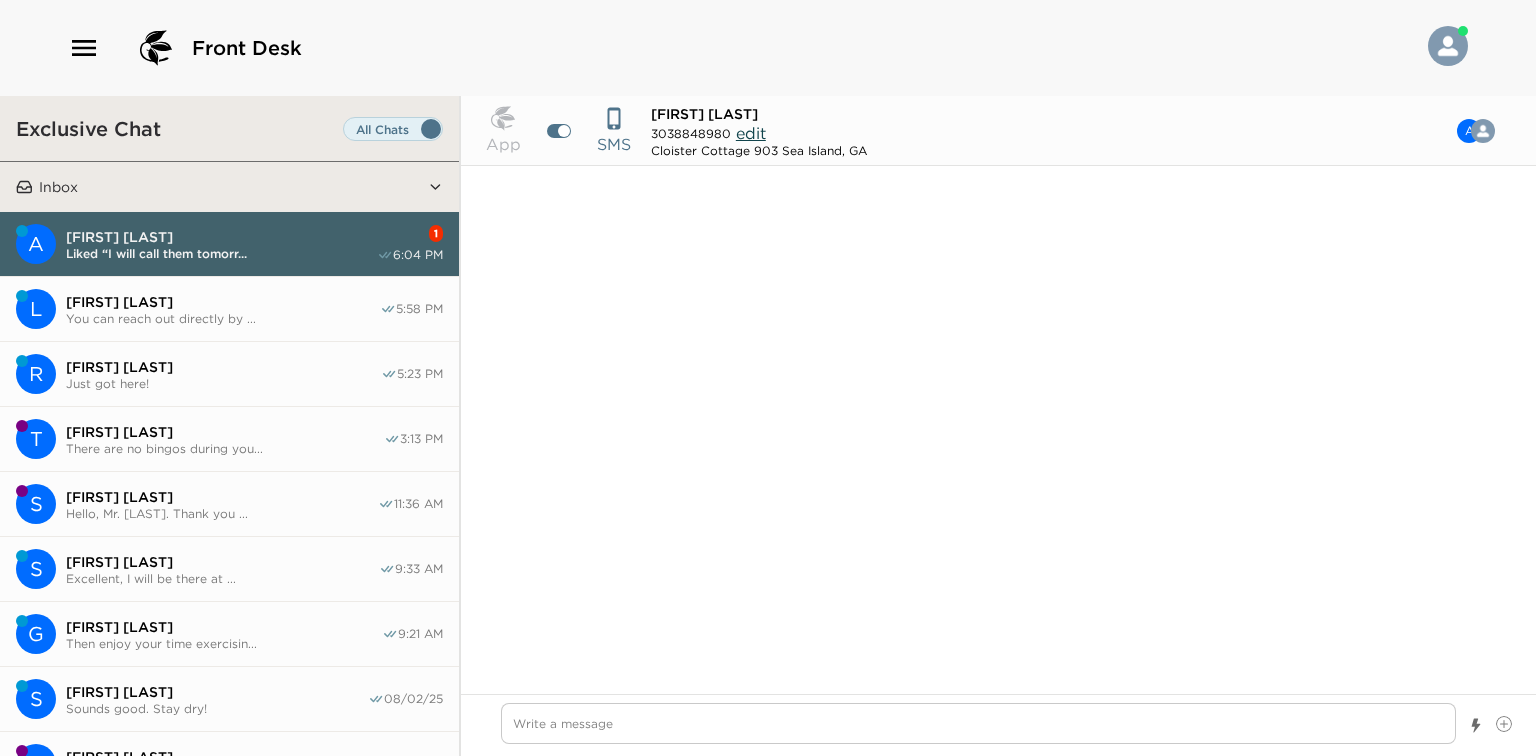 scroll, scrollTop: 1280, scrollLeft: 0, axis: vertical 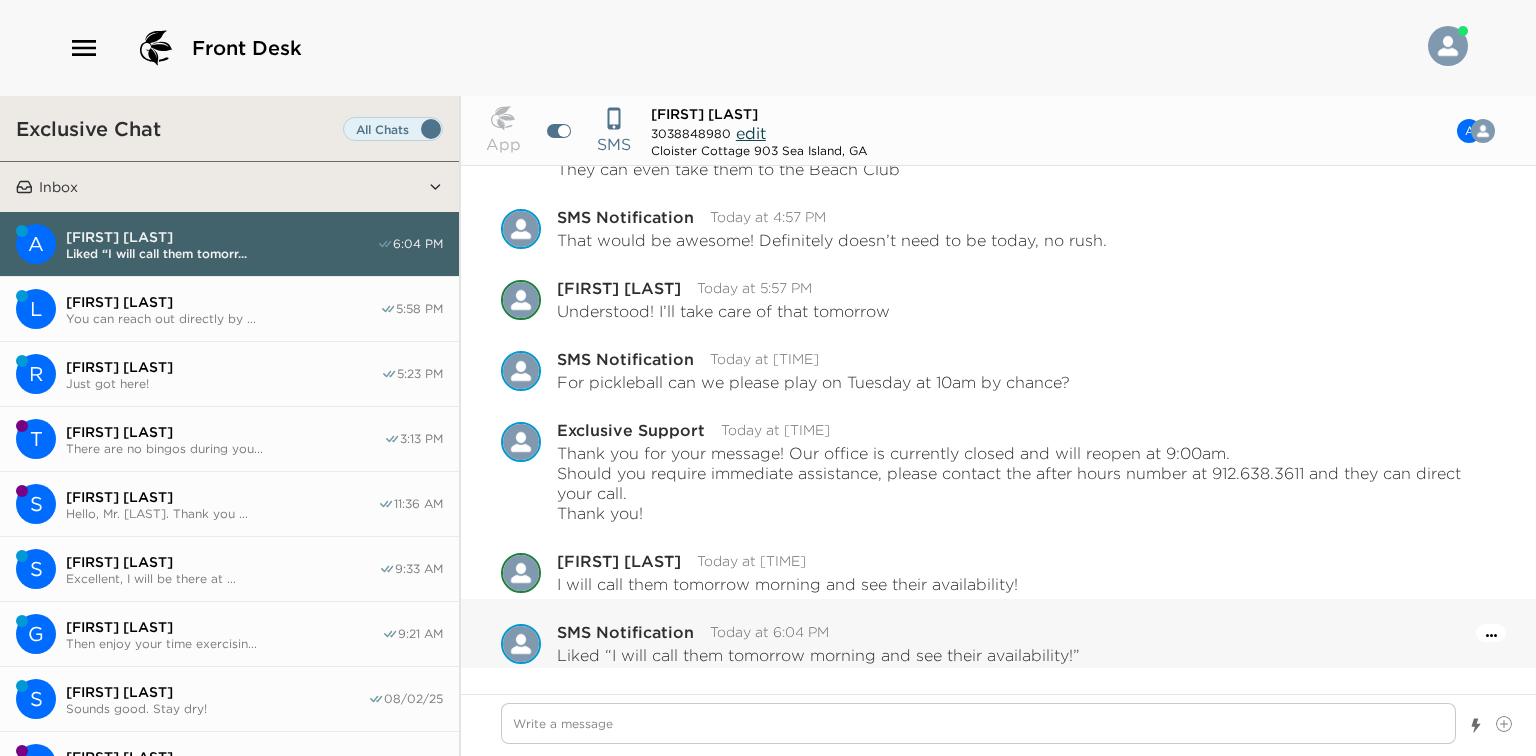 click at bounding box center (1491, 633) 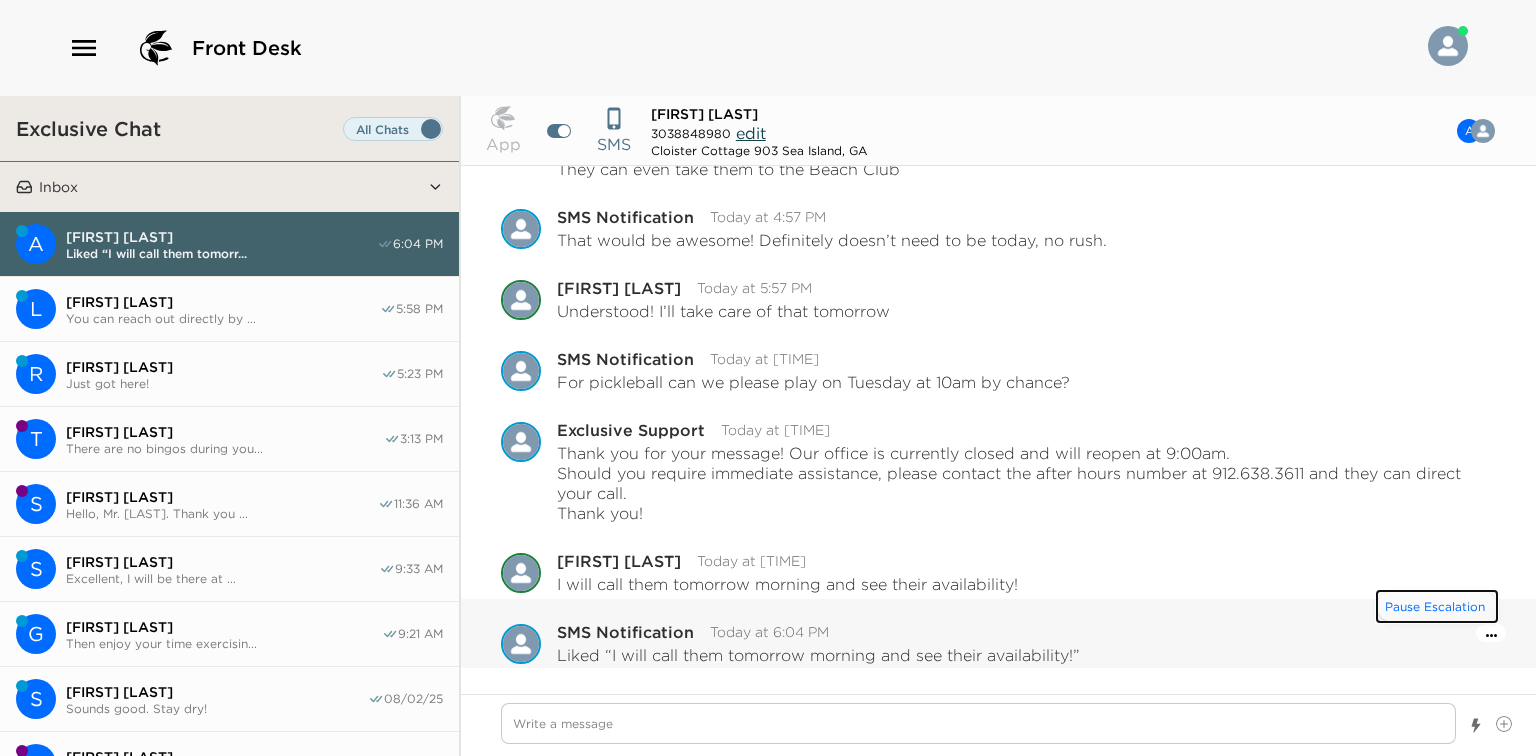 click on "Pause Escalation" at bounding box center (1437, 606) 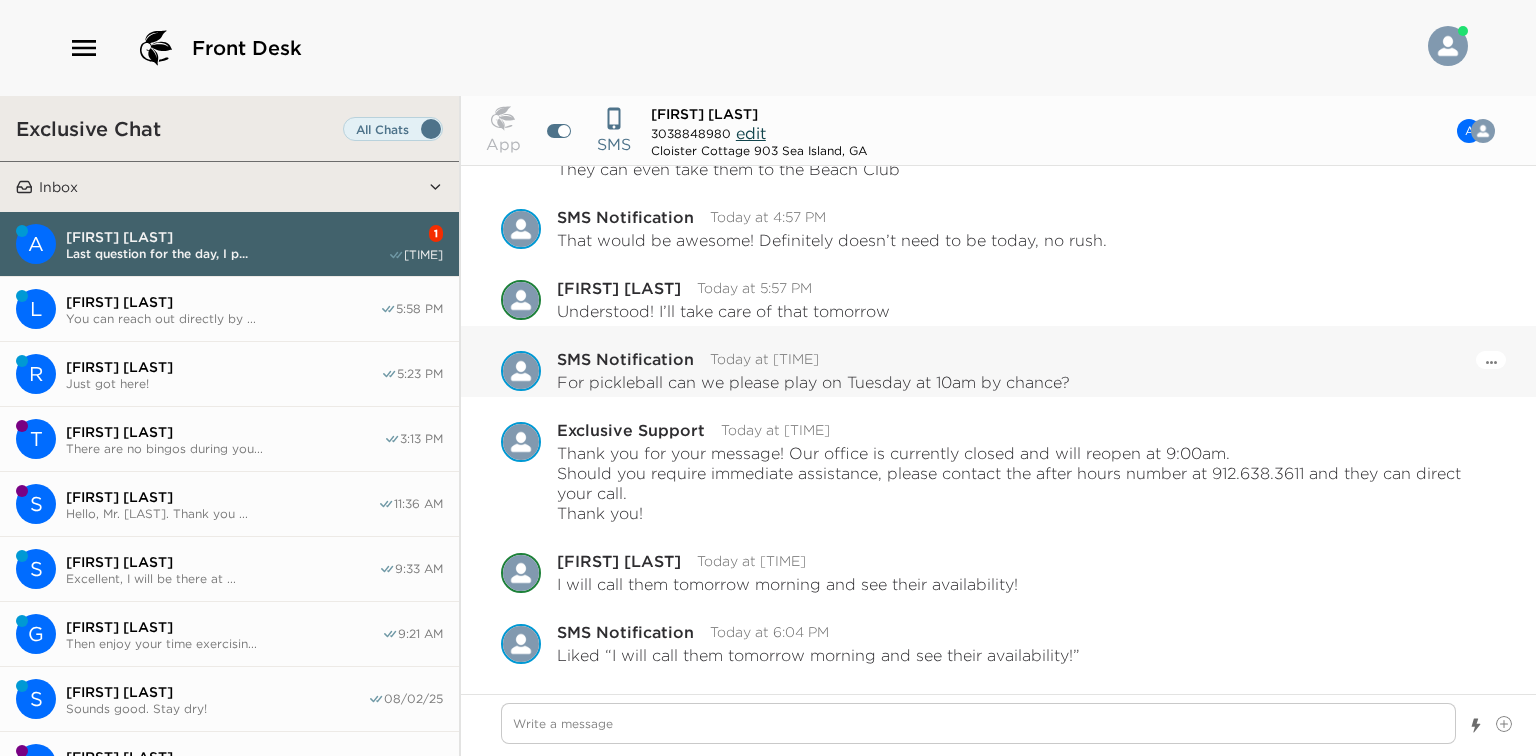 scroll, scrollTop: 1330, scrollLeft: 0, axis: vertical 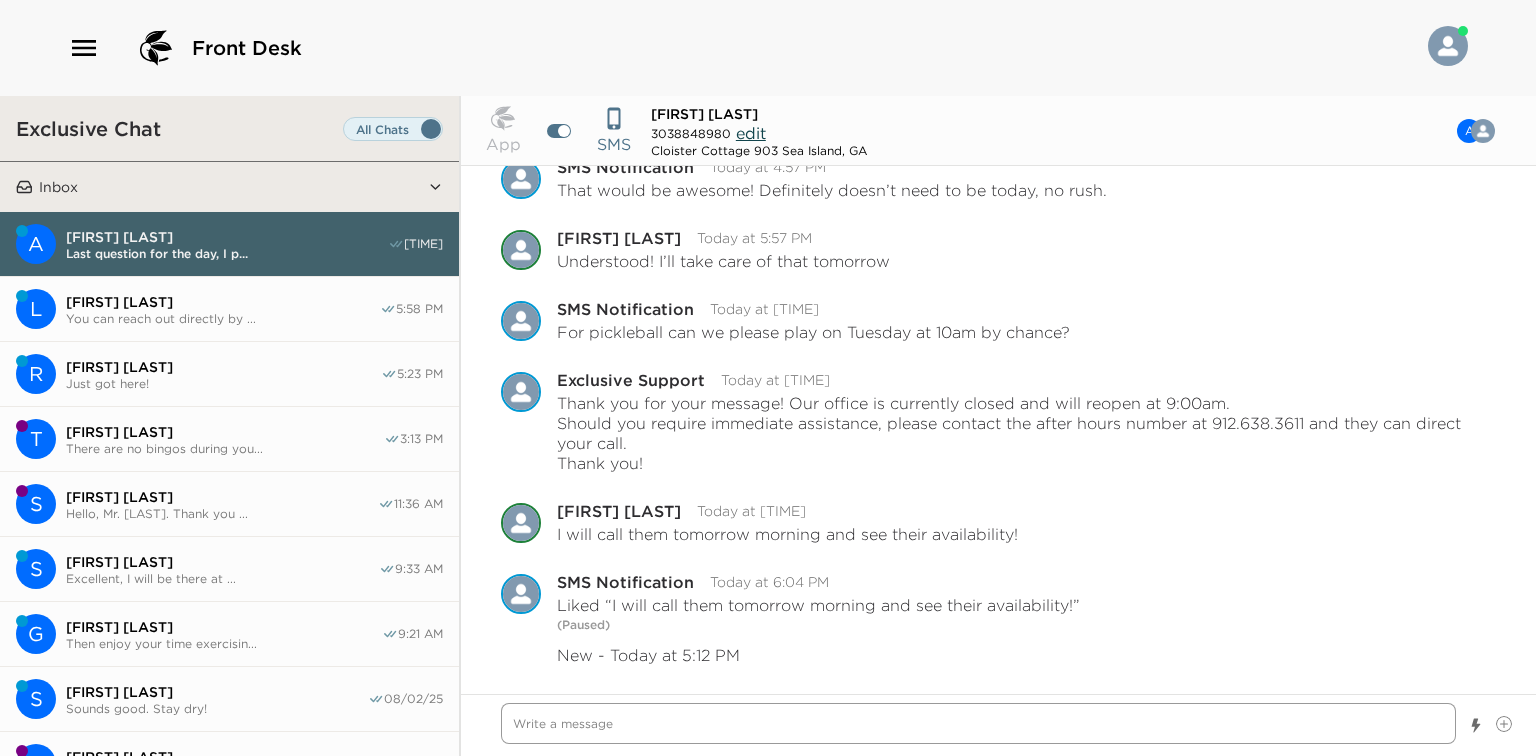click at bounding box center (978, 723) 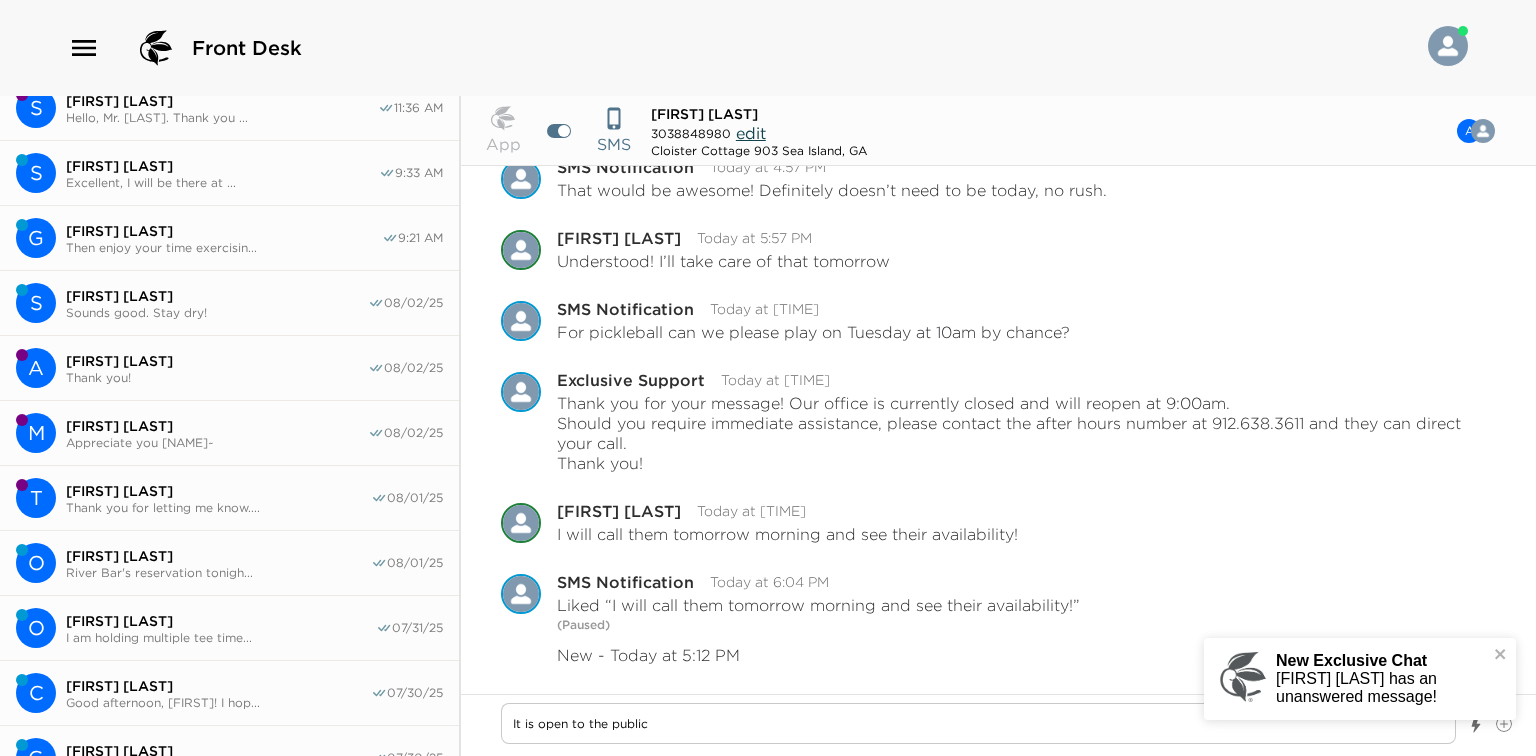 scroll, scrollTop: 480, scrollLeft: 0, axis: vertical 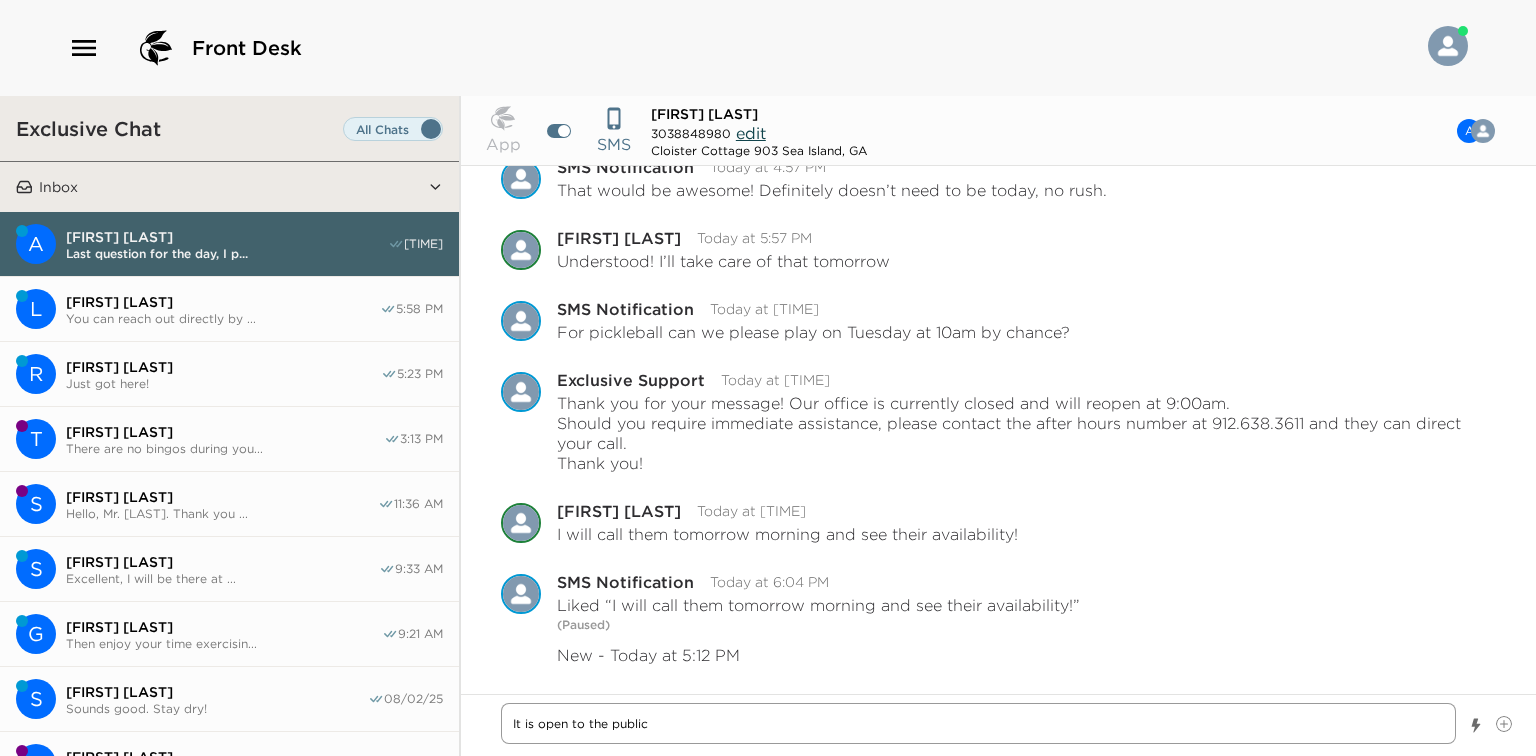 click on "It is open to the public" at bounding box center (978, 723) 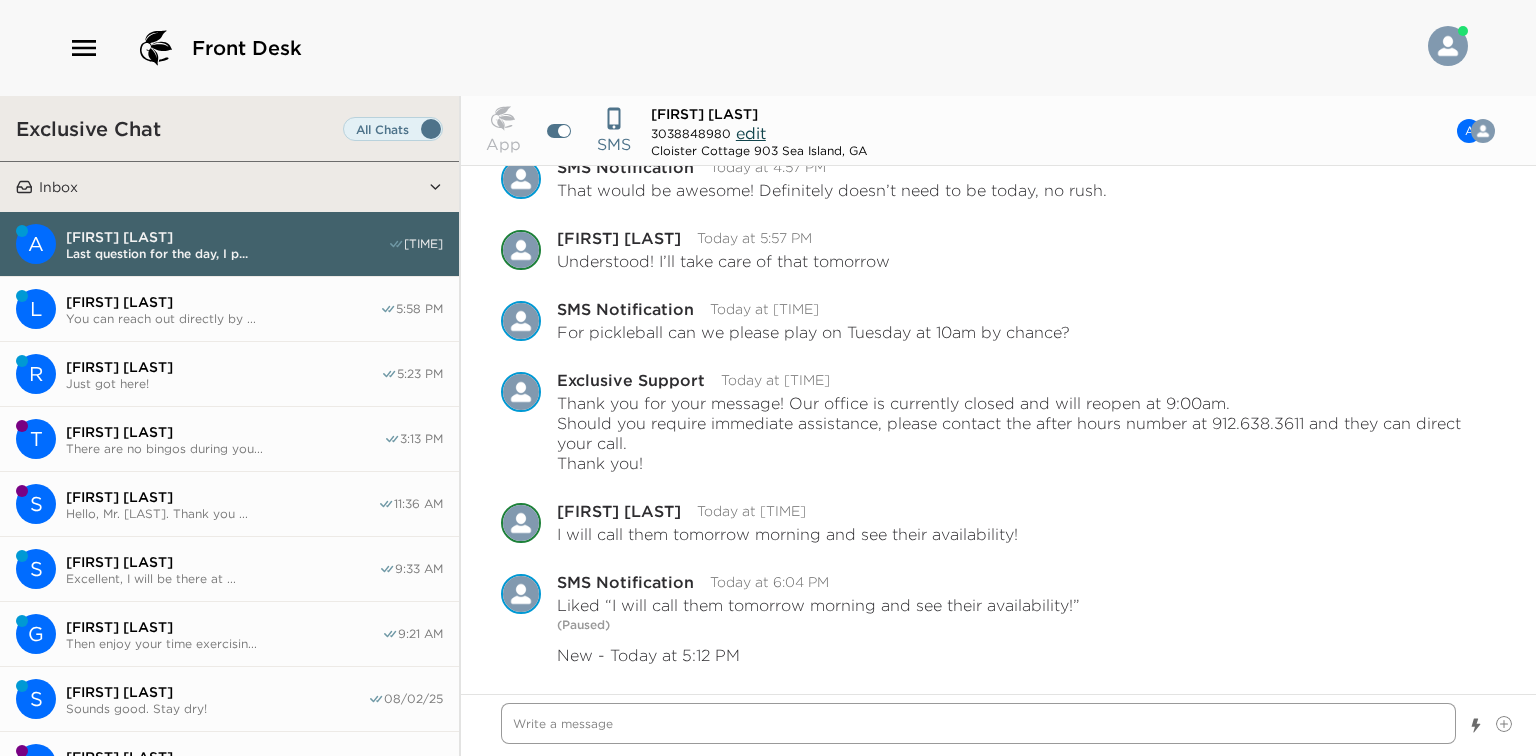 scroll, scrollTop: 1401, scrollLeft: 0, axis: vertical 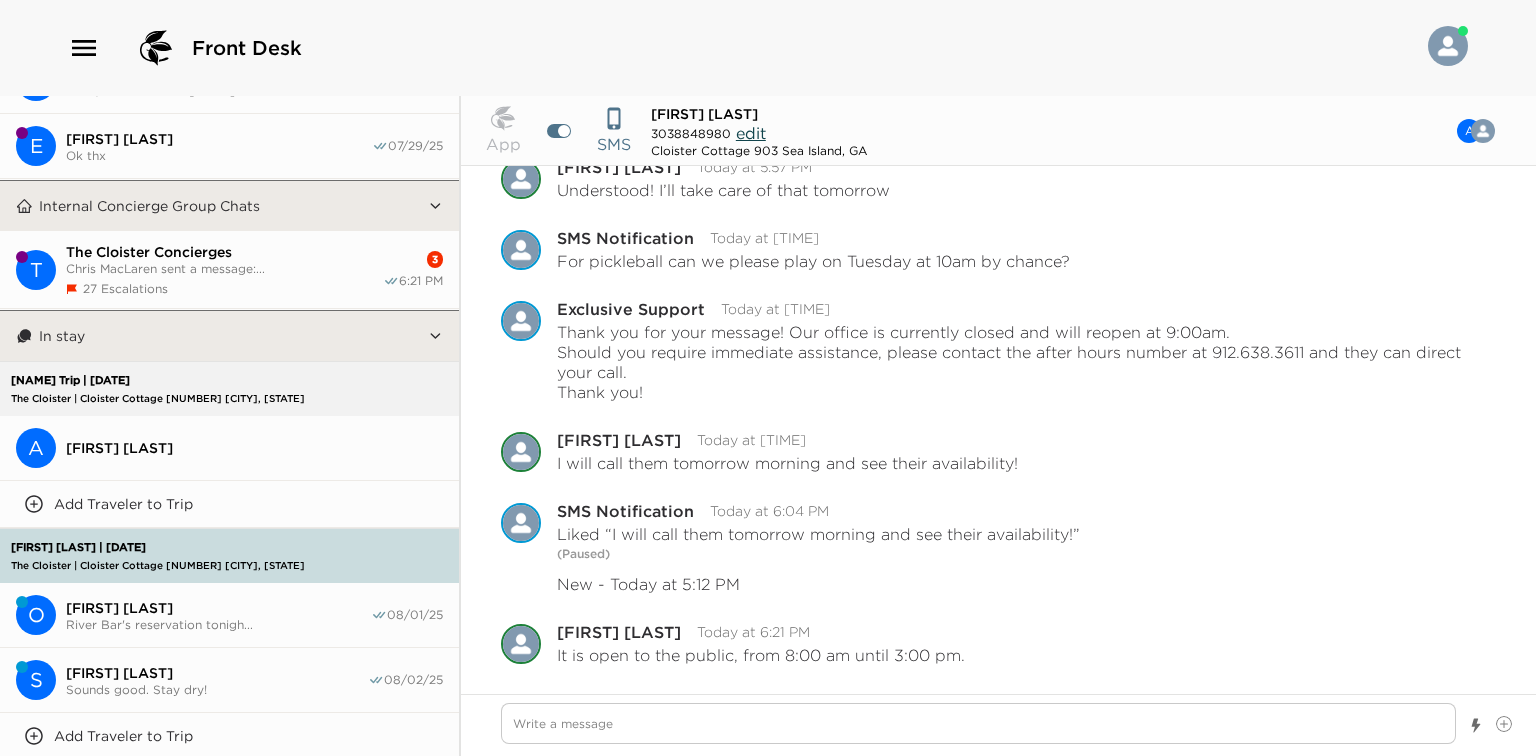 click on "[NUMBER] [TIME]" at bounding box center (413, 270) 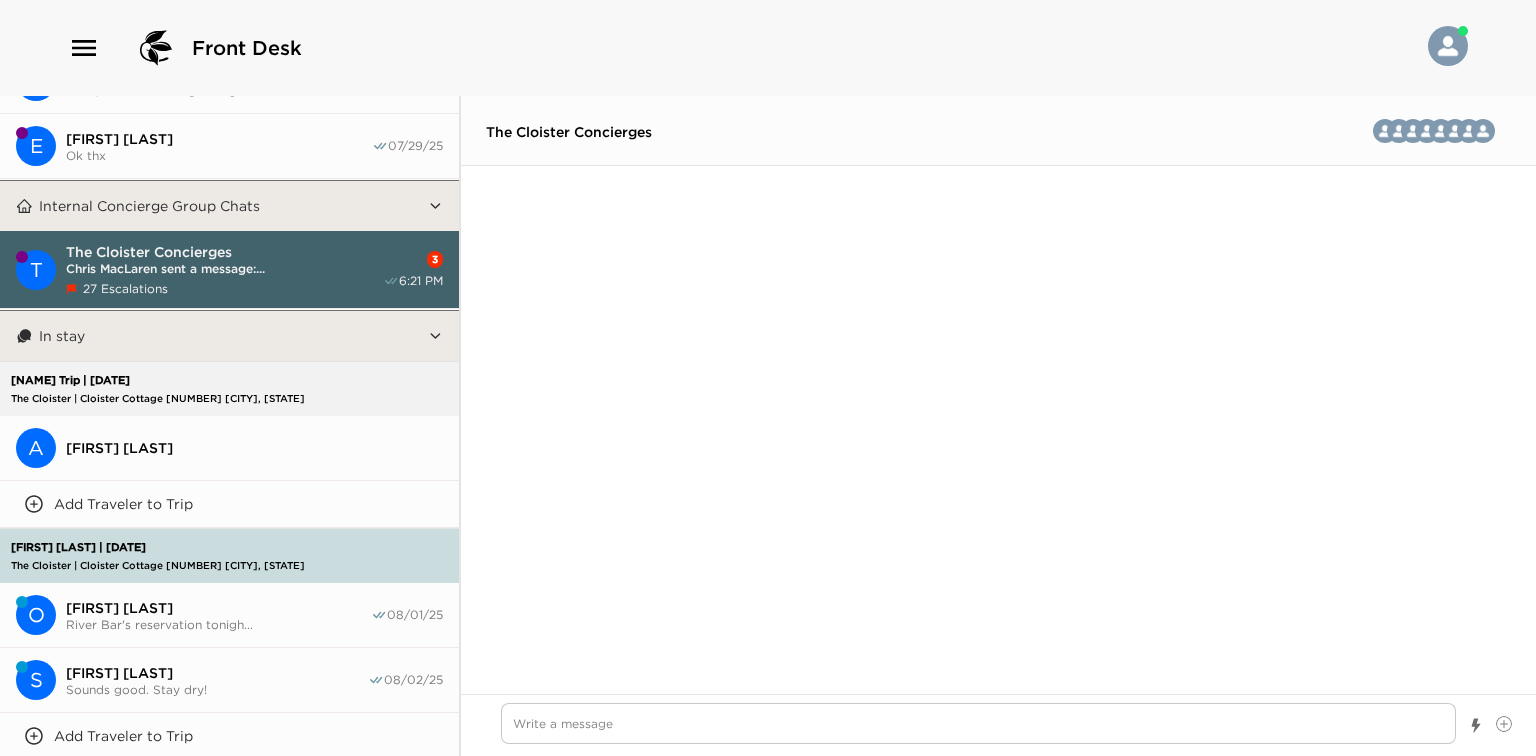 scroll, scrollTop: 4723, scrollLeft: 0, axis: vertical 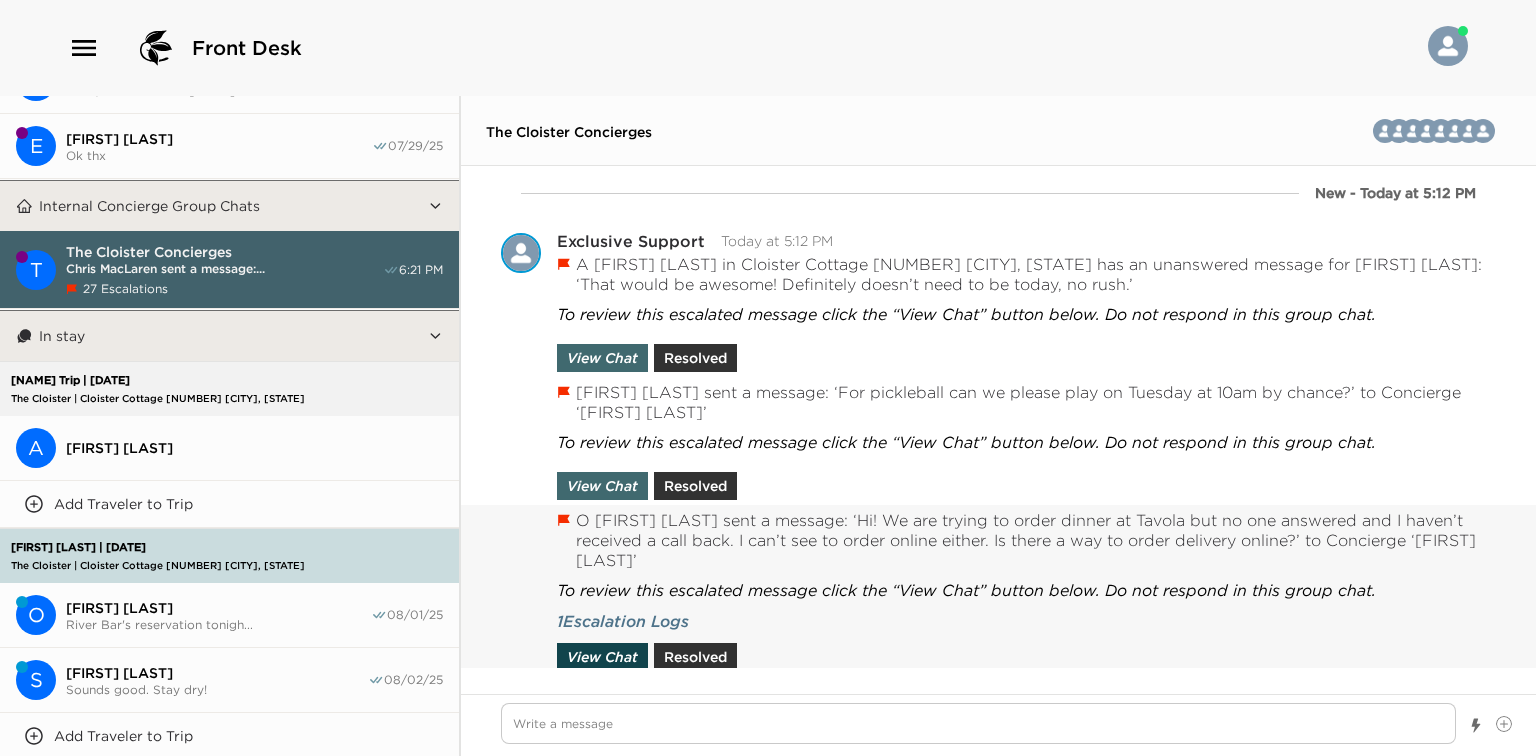 click on "View Chat" at bounding box center [602, 657] 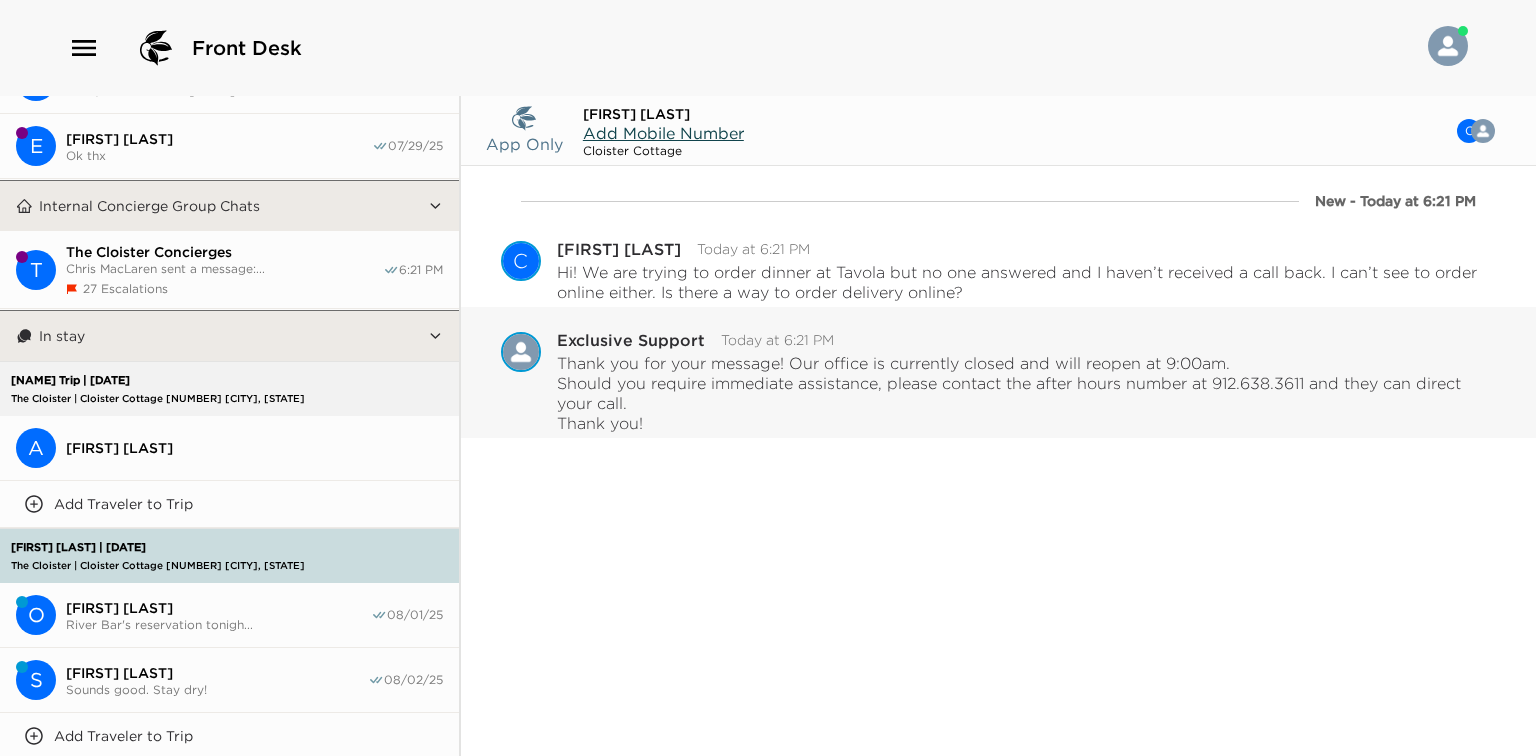 scroll, scrollTop: 1138, scrollLeft: 0, axis: vertical 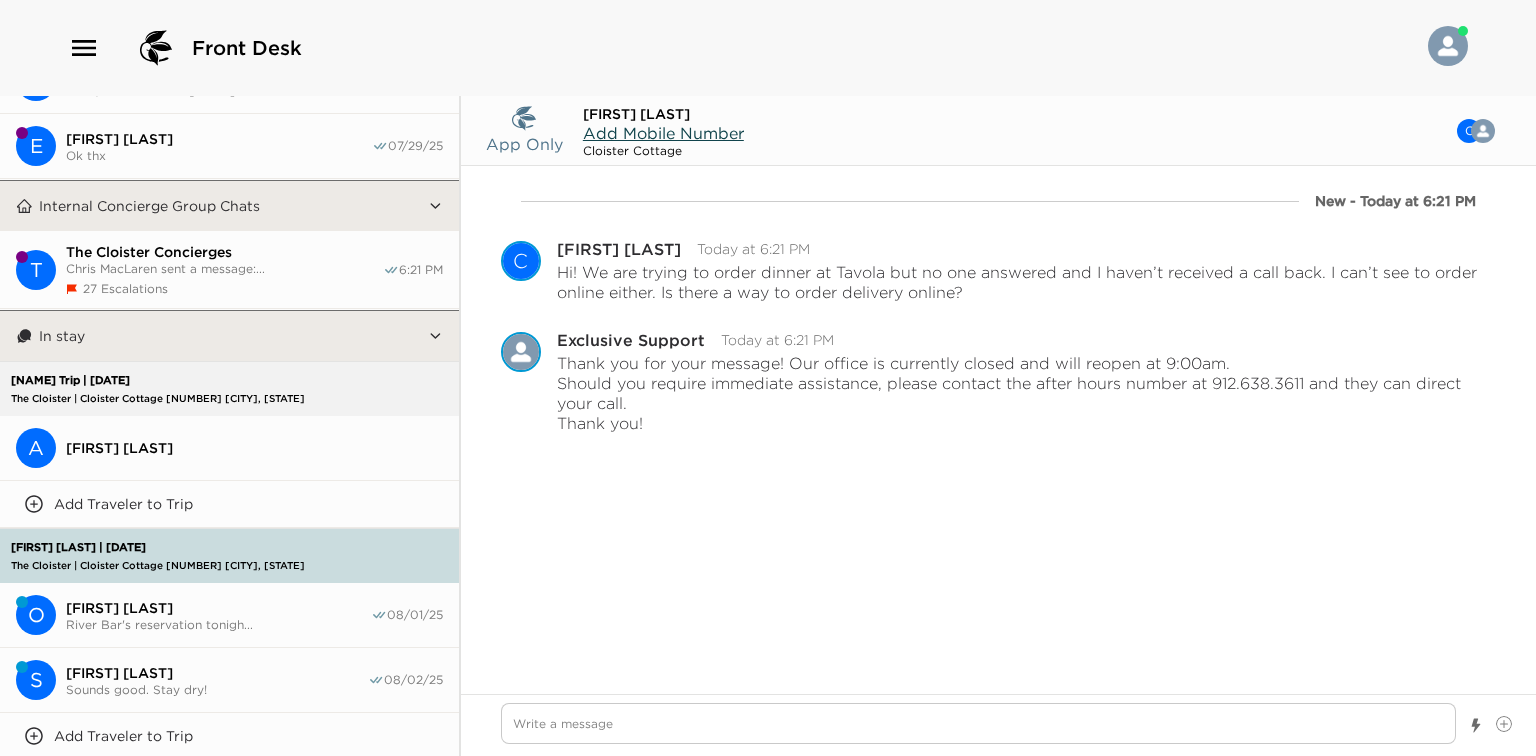 click on "Add Mobile Number" at bounding box center (663, 133) 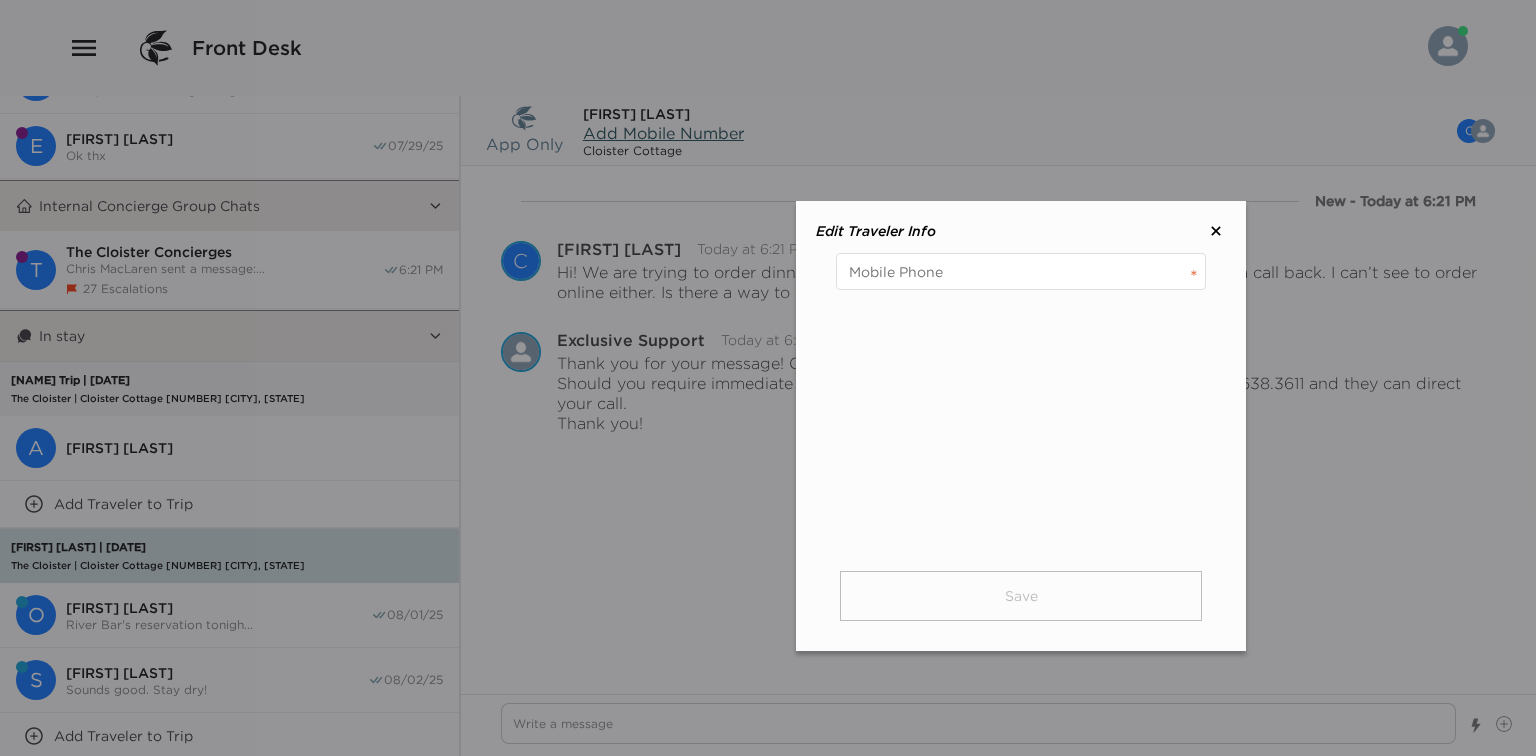 click at bounding box center (768, 378) 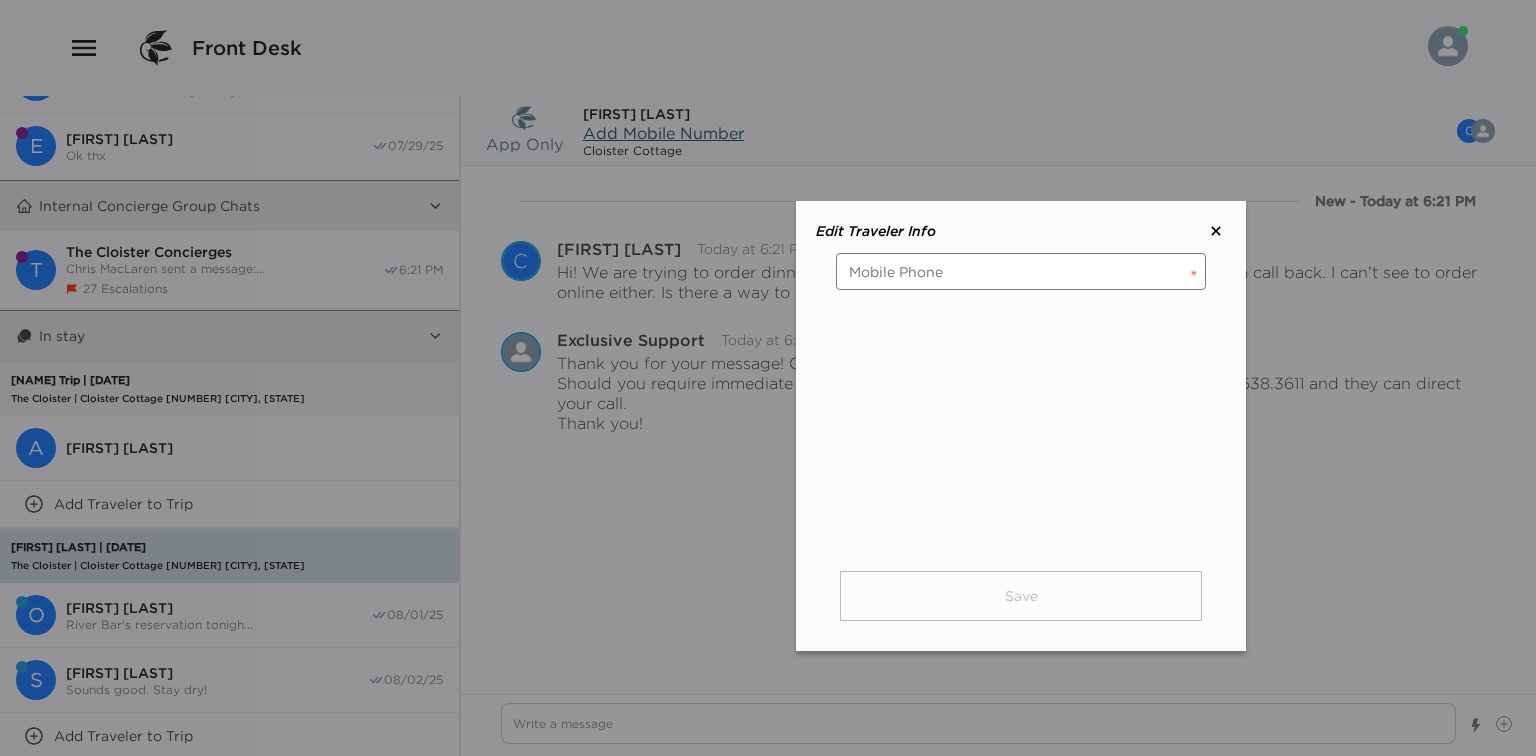 click at bounding box center [1021, 271] 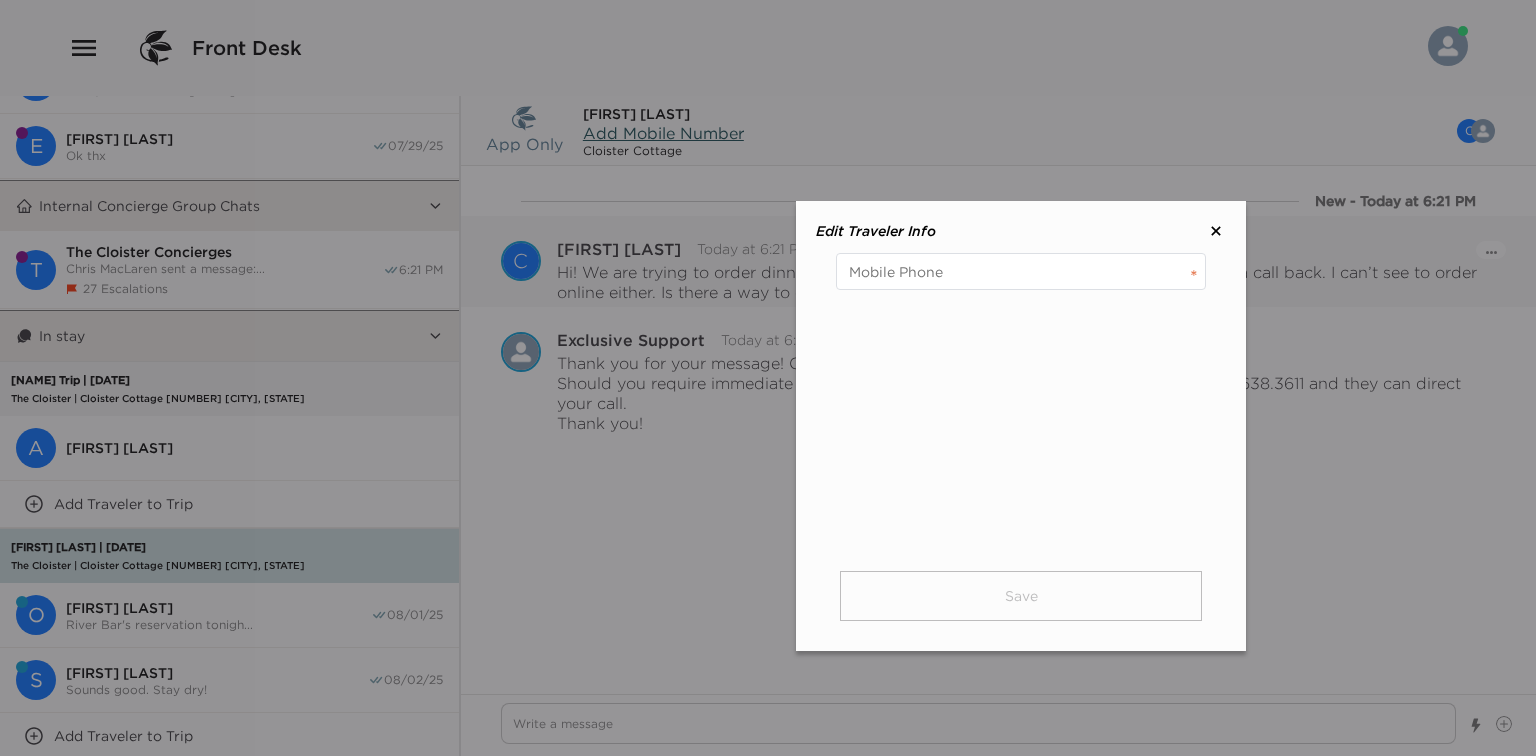 click 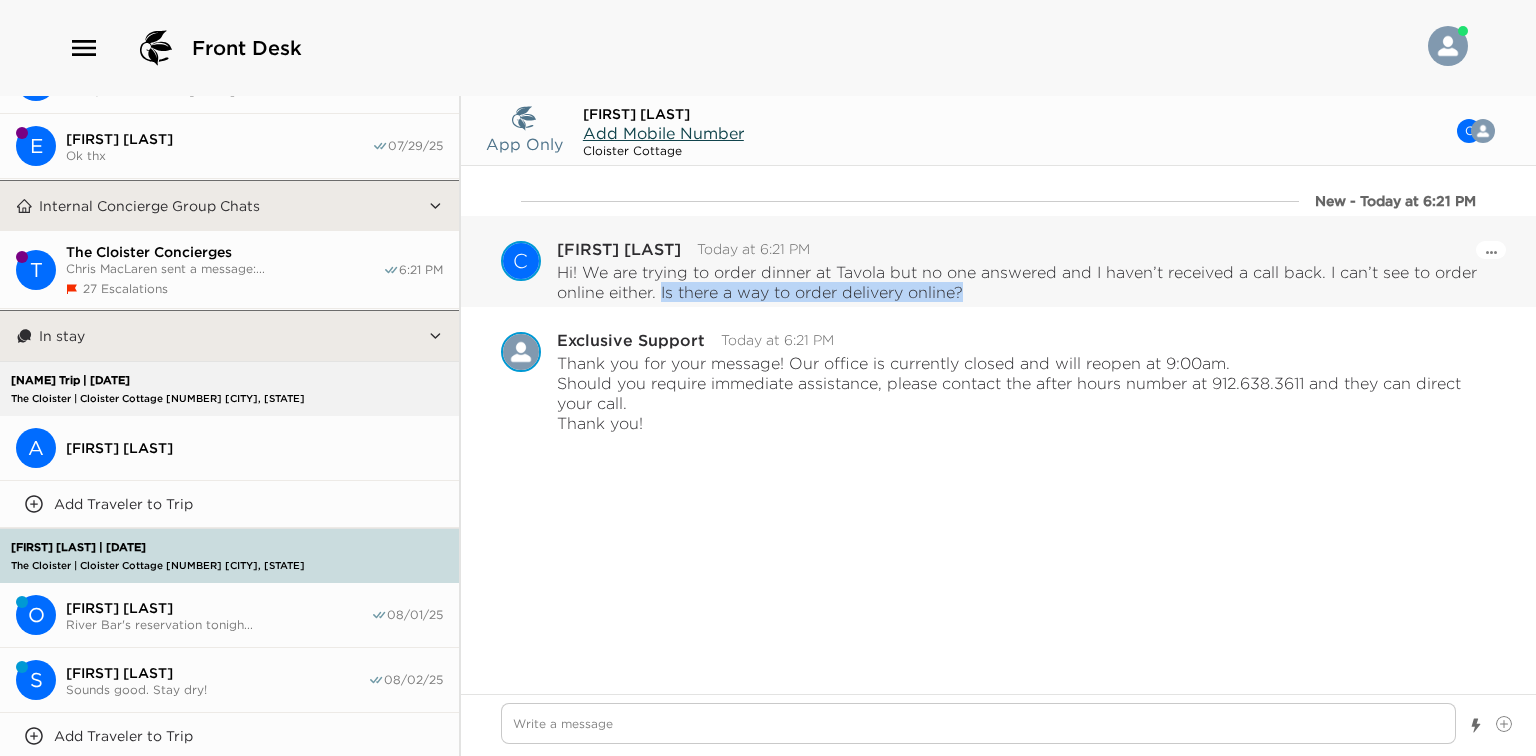 drag, startPoint x: 660, startPoint y: 291, endPoint x: 969, endPoint y: 291, distance: 309 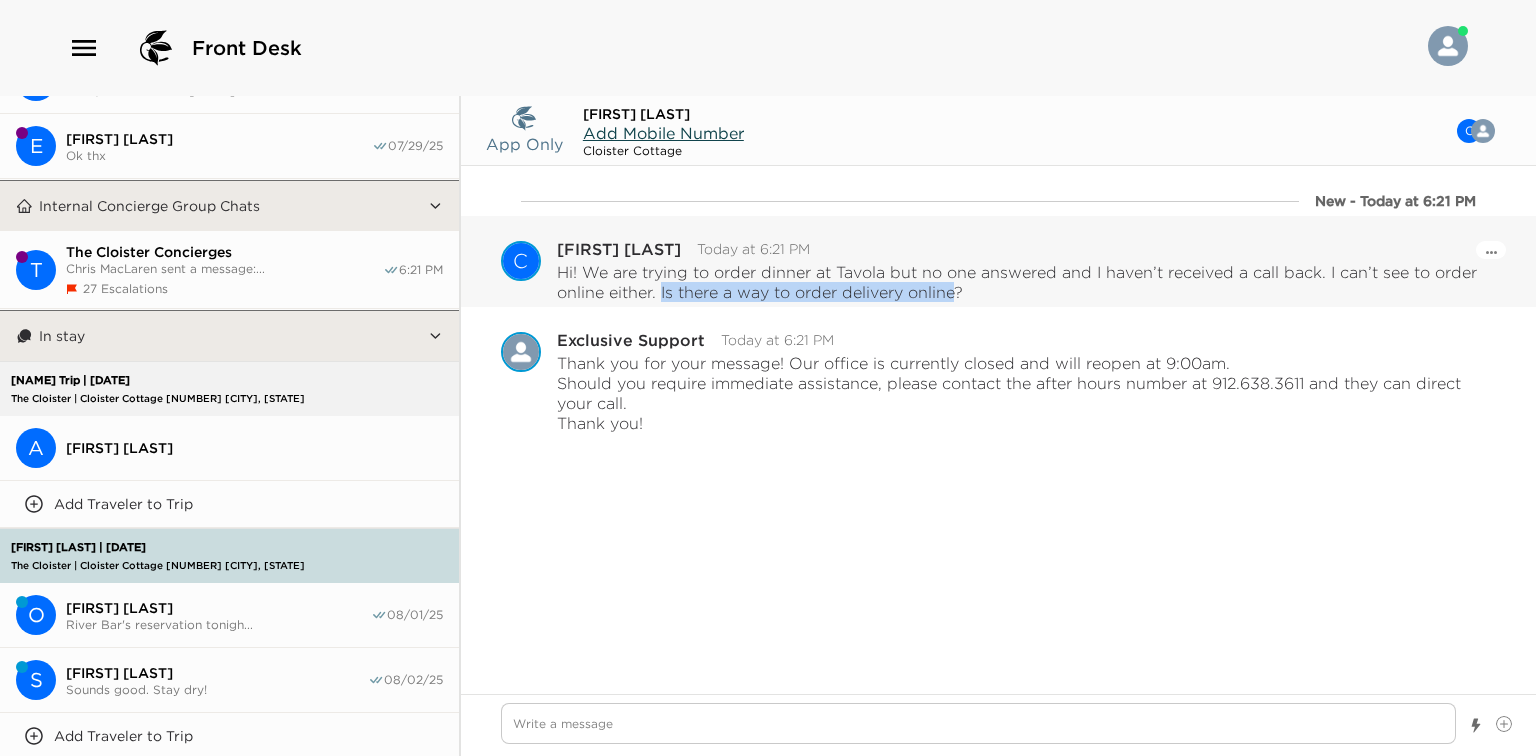 drag, startPoint x: 957, startPoint y: 293, endPoint x: 662, endPoint y: 293, distance: 295 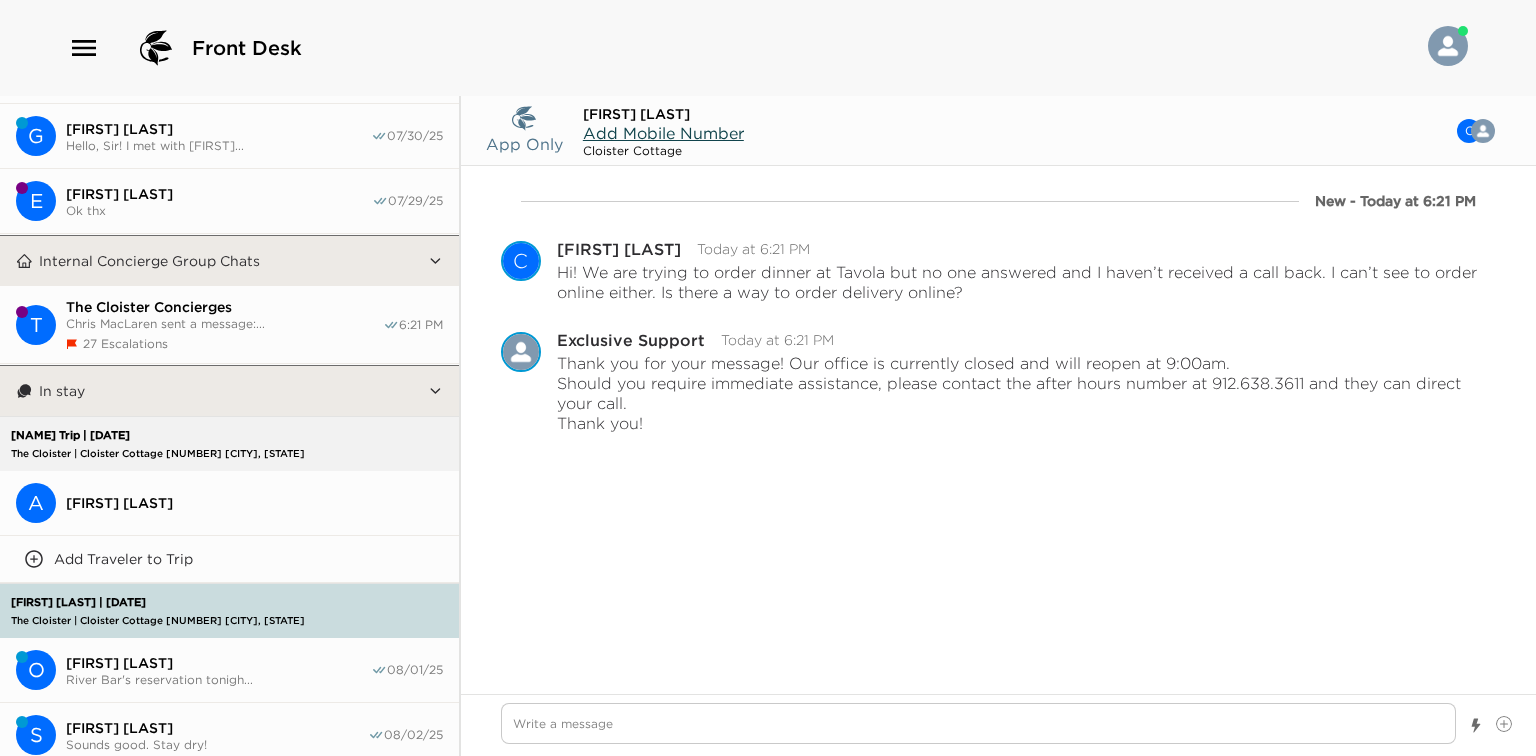 scroll, scrollTop: 1198, scrollLeft: 0, axis: vertical 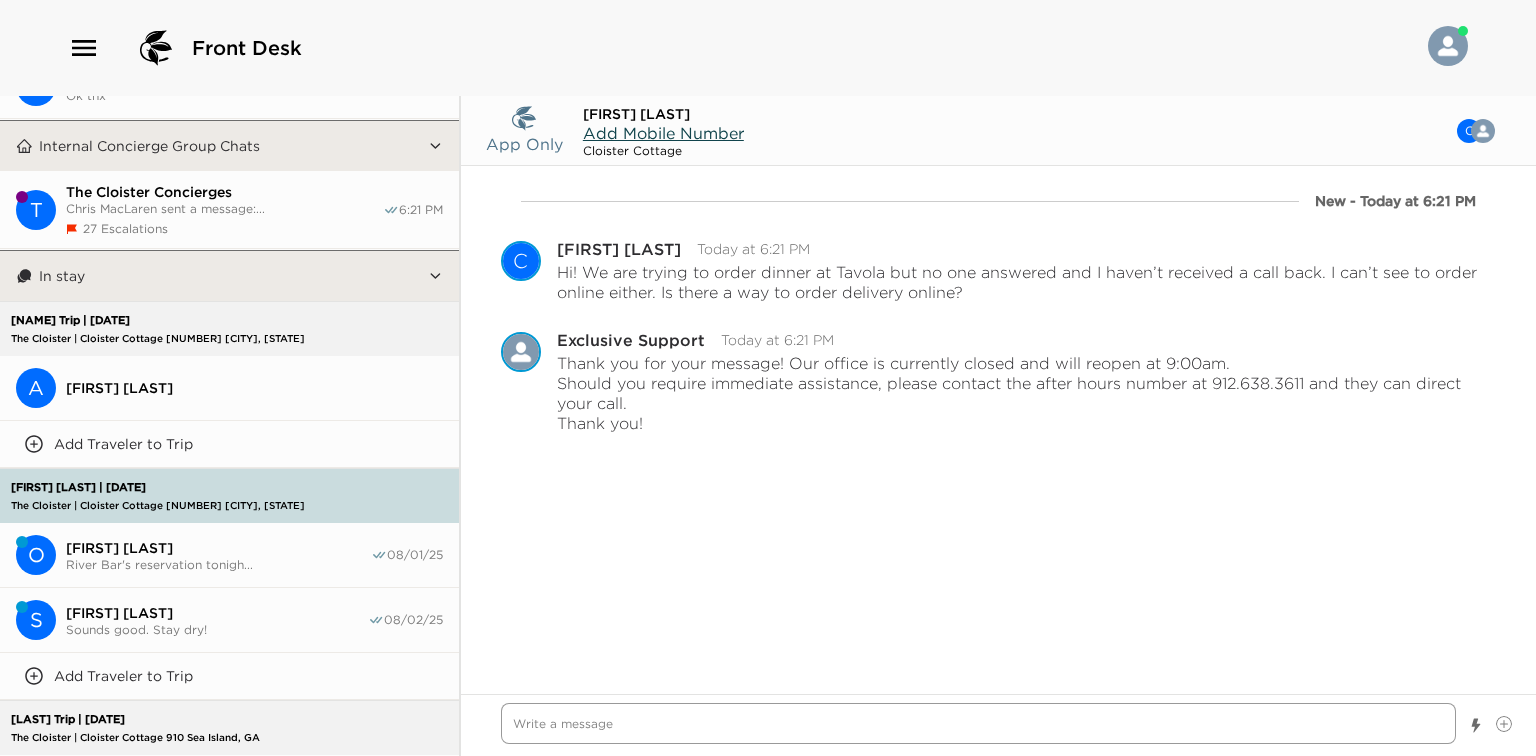click at bounding box center (978, 723) 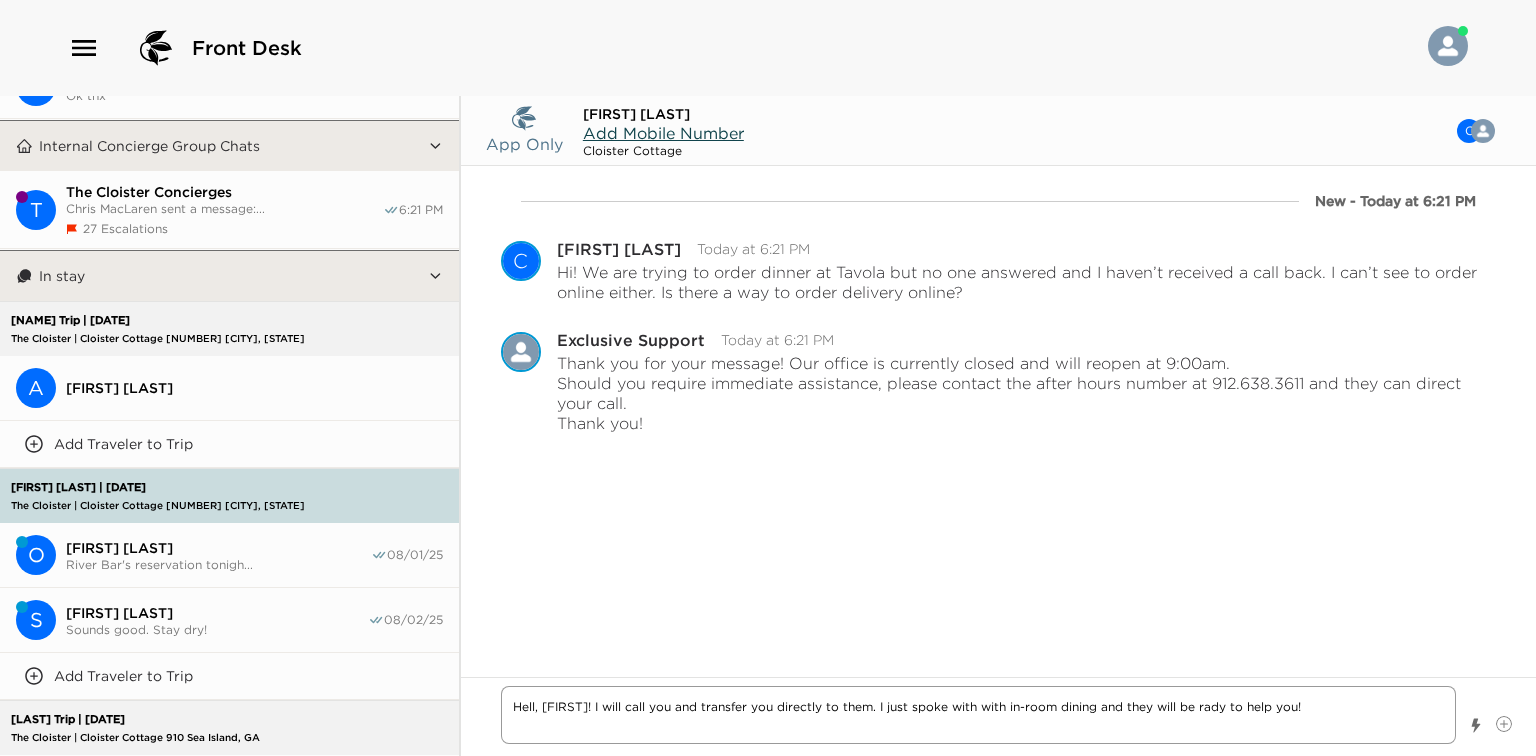 click on "Hell, [FIRST]! I will call you and transfer you directly to them. I just spoke with with in-room dining and they will be rady to help you!" at bounding box center [978, 715] 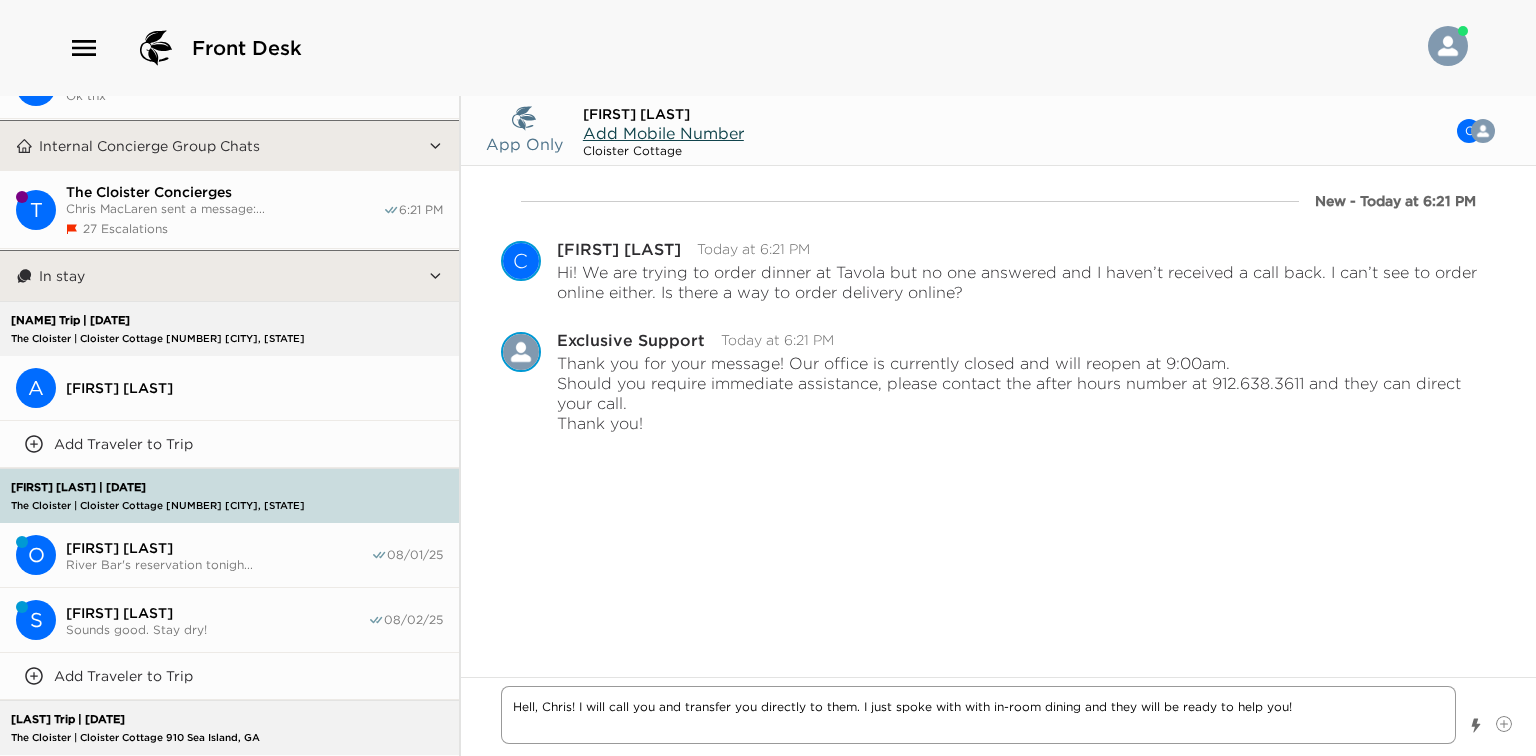 click on "Hell, Chris! I will call you and transfer you directly to them. I just spoke with with in-room dining and they will be ready to help you!" at bounding box center [978, 715] 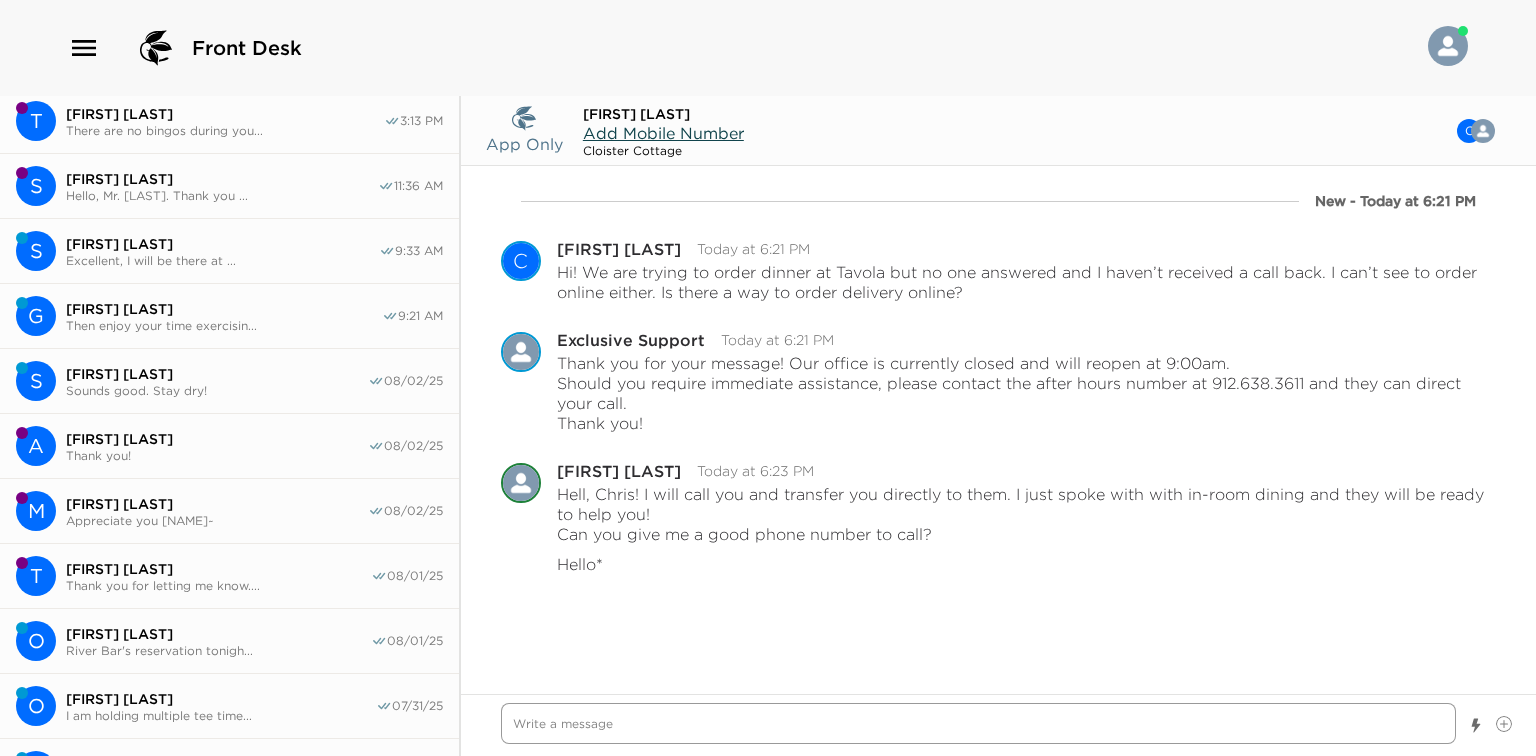 scroll, scrollTop: 0, scrollLeft: 0, axis: both 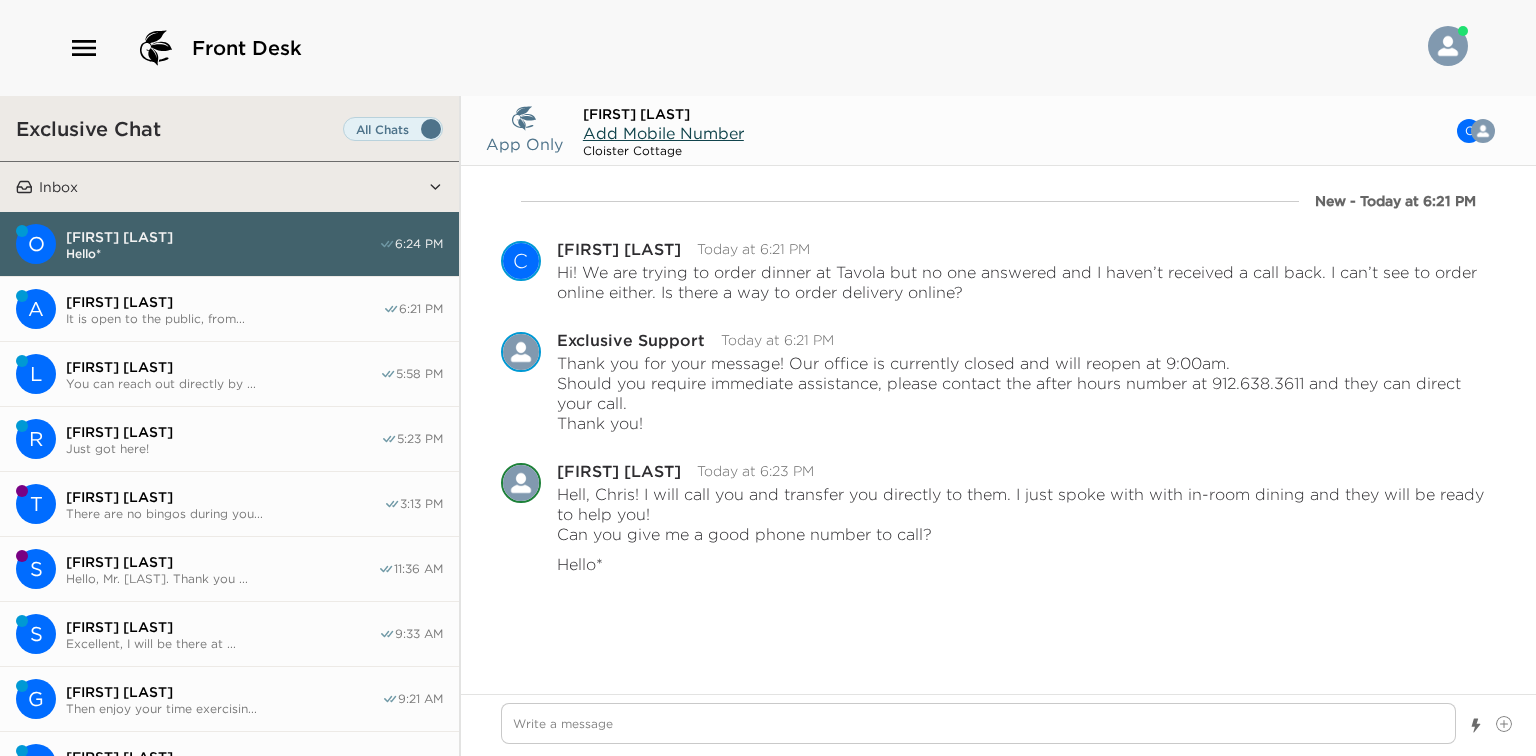 click on "You can reach out directly by ..." at bounding box center [223, 383] 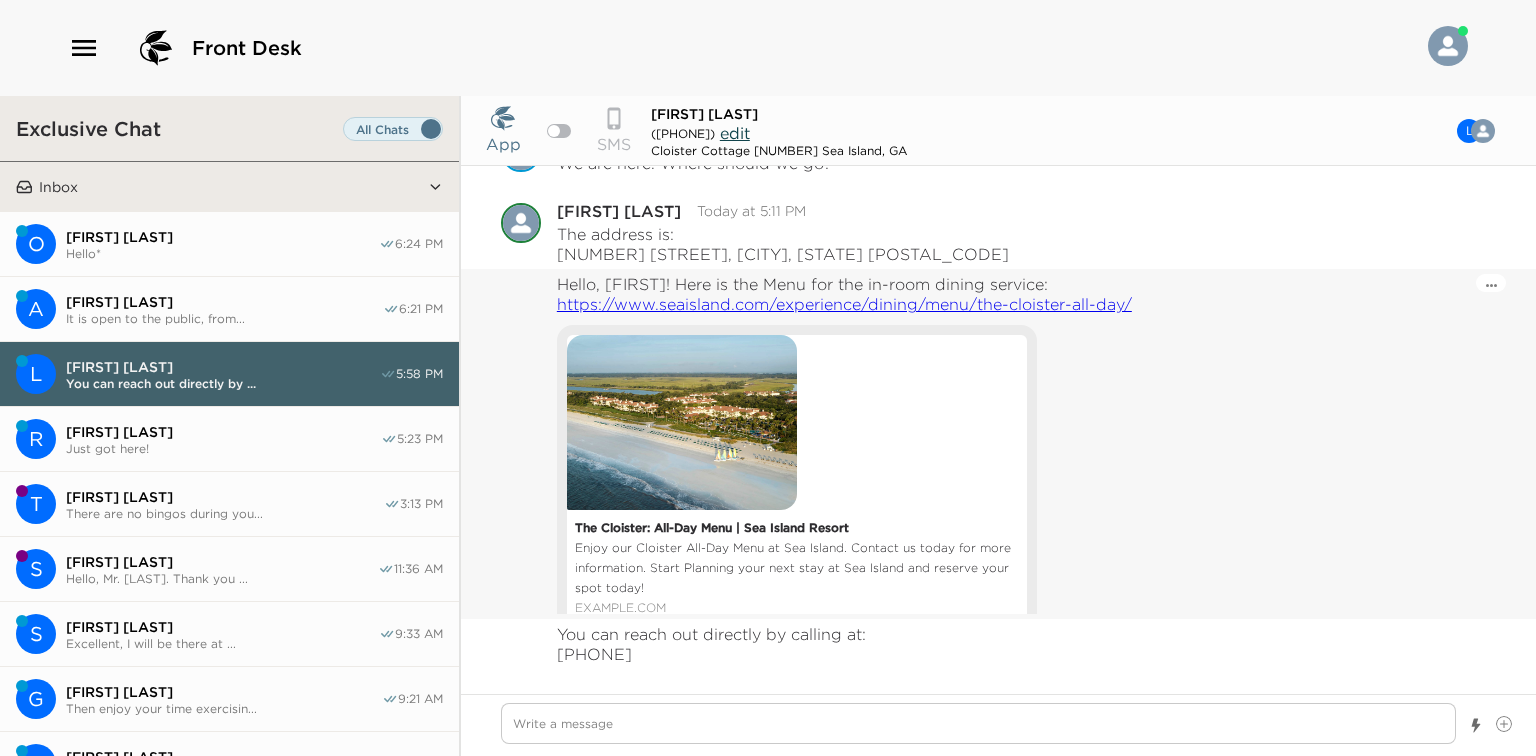 scroll, scrollTop: 975, scrollLeft: 0, axis: vertical 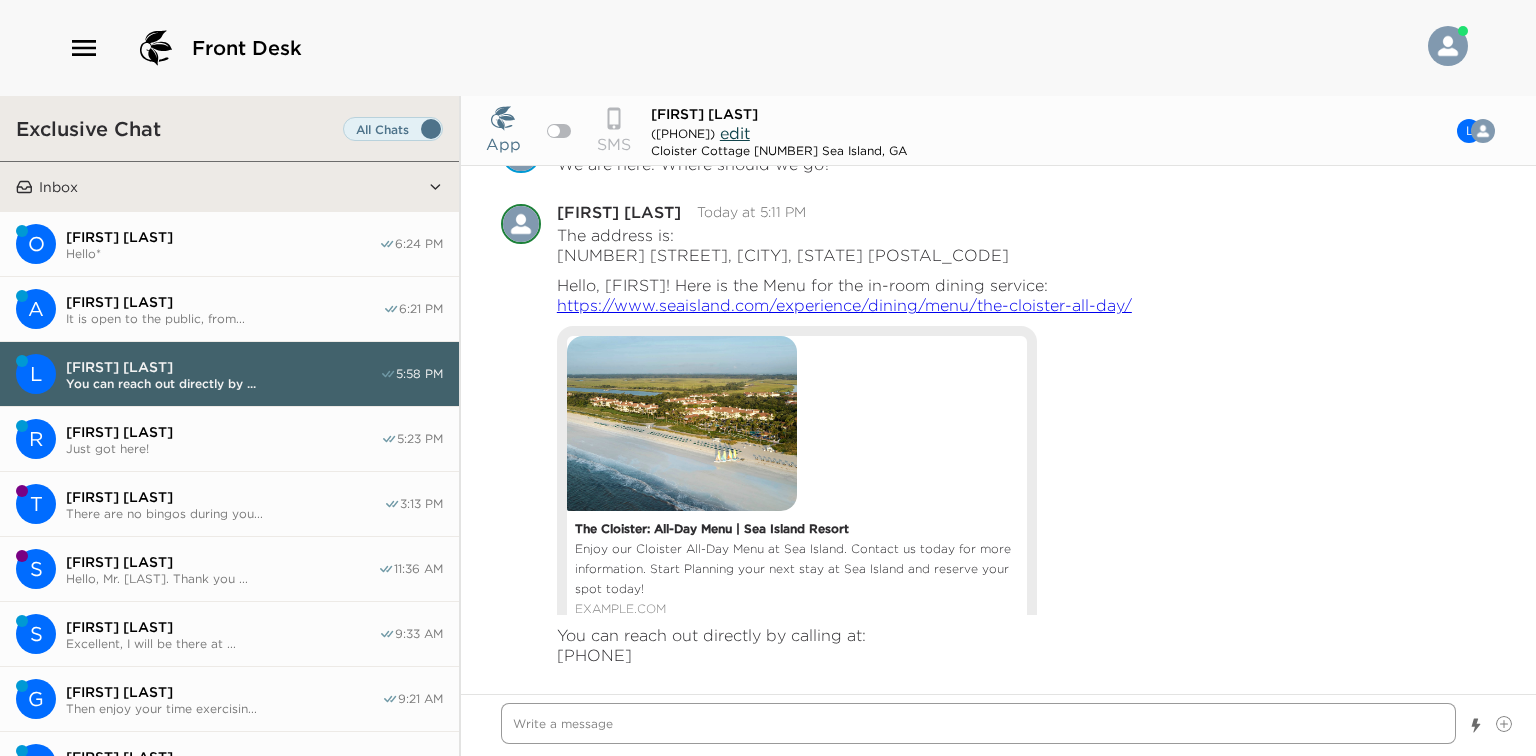 click at bounding box center (978, 723) 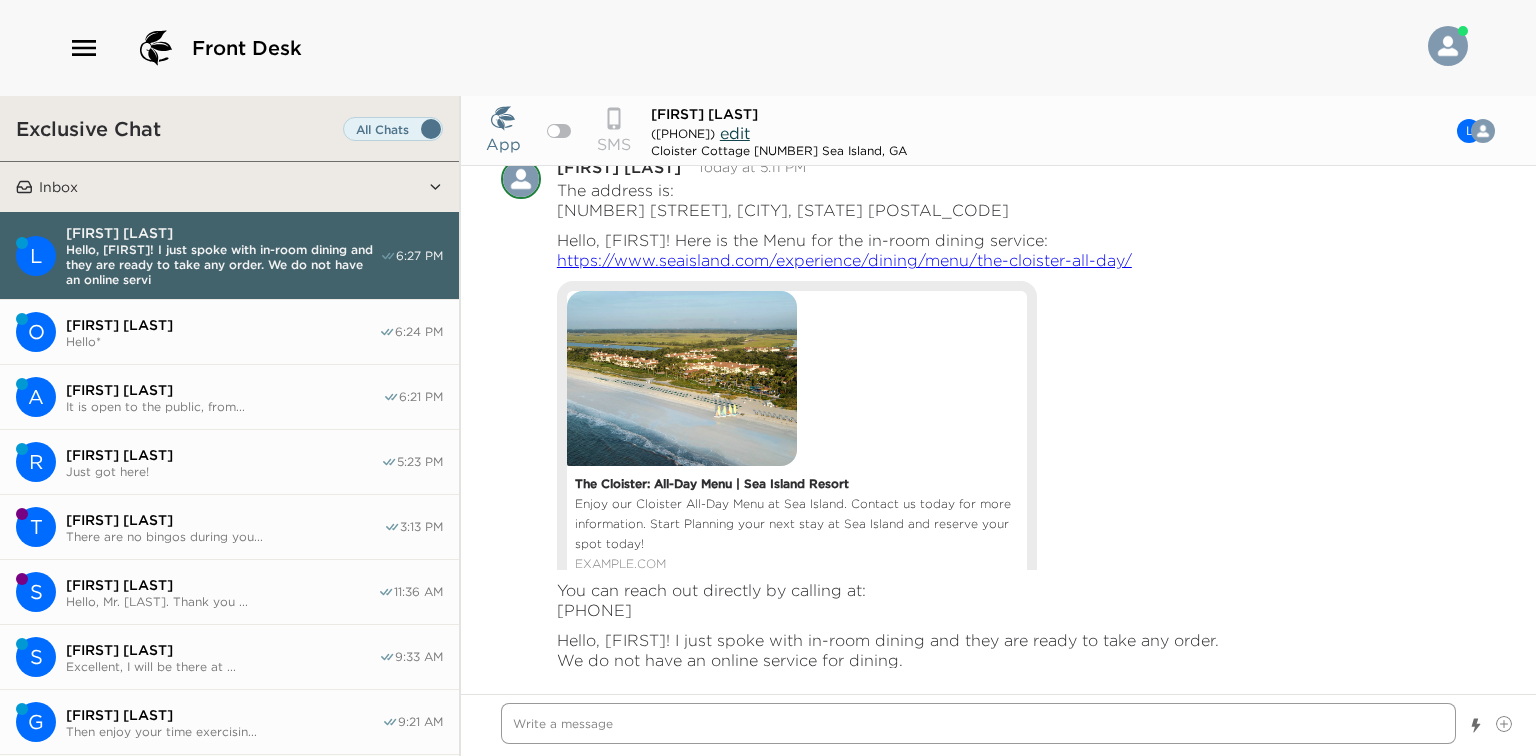 scroll, scrollTop: 1025, scrollLeft: 0, axis: vertical 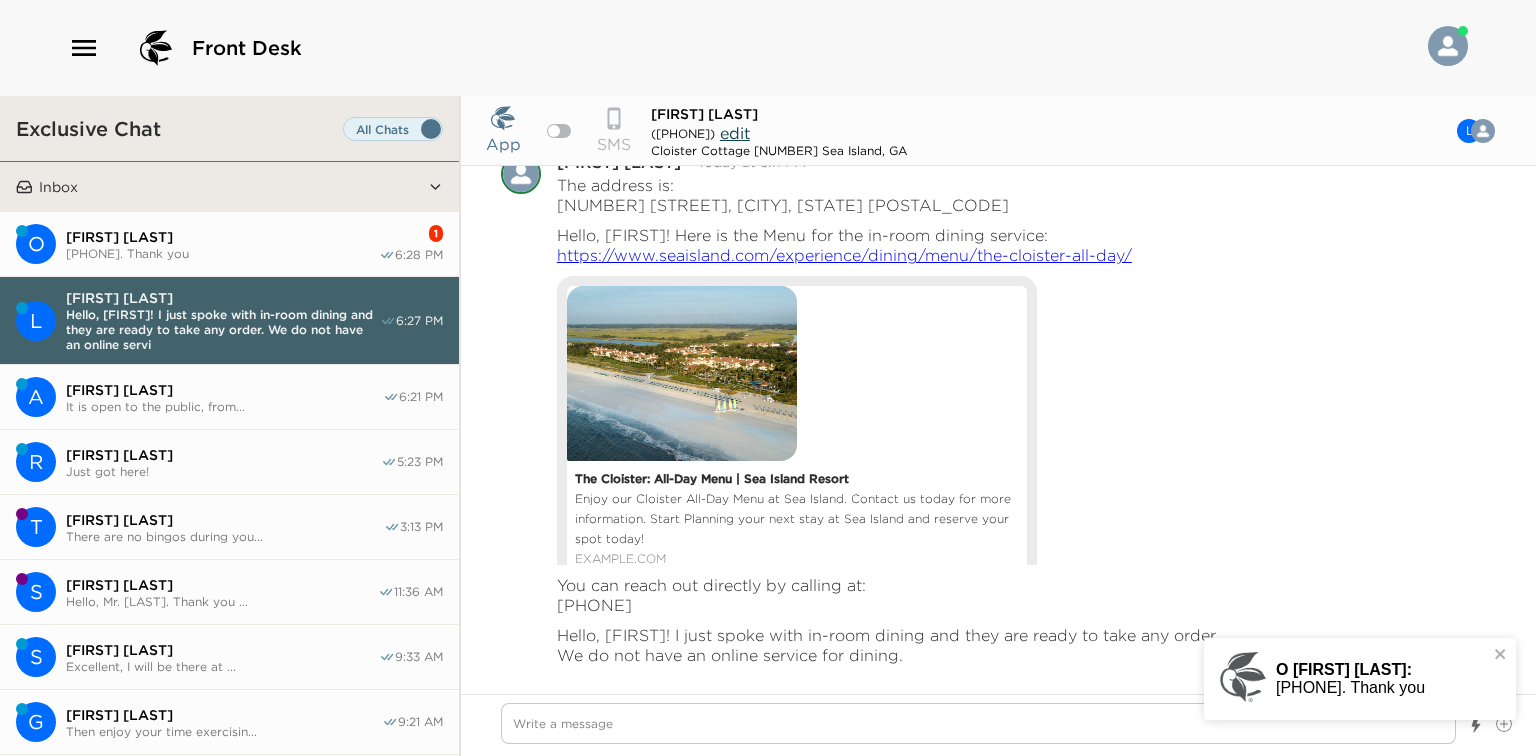 click on "[PHONE]. Thank you" at bounding box center (222, 253) 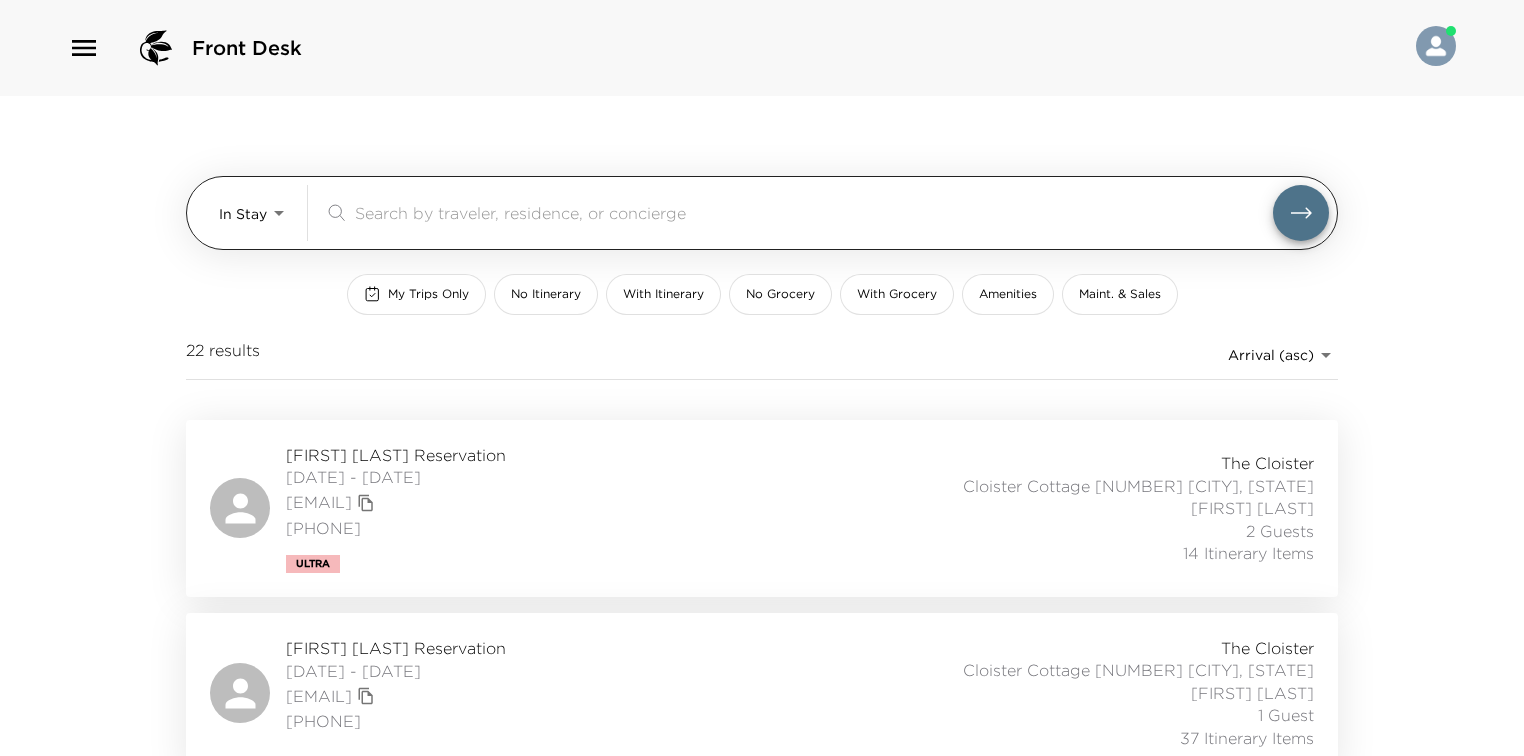 scroll, scrollTop: 16, scrollLeft: 0, axis: vertical 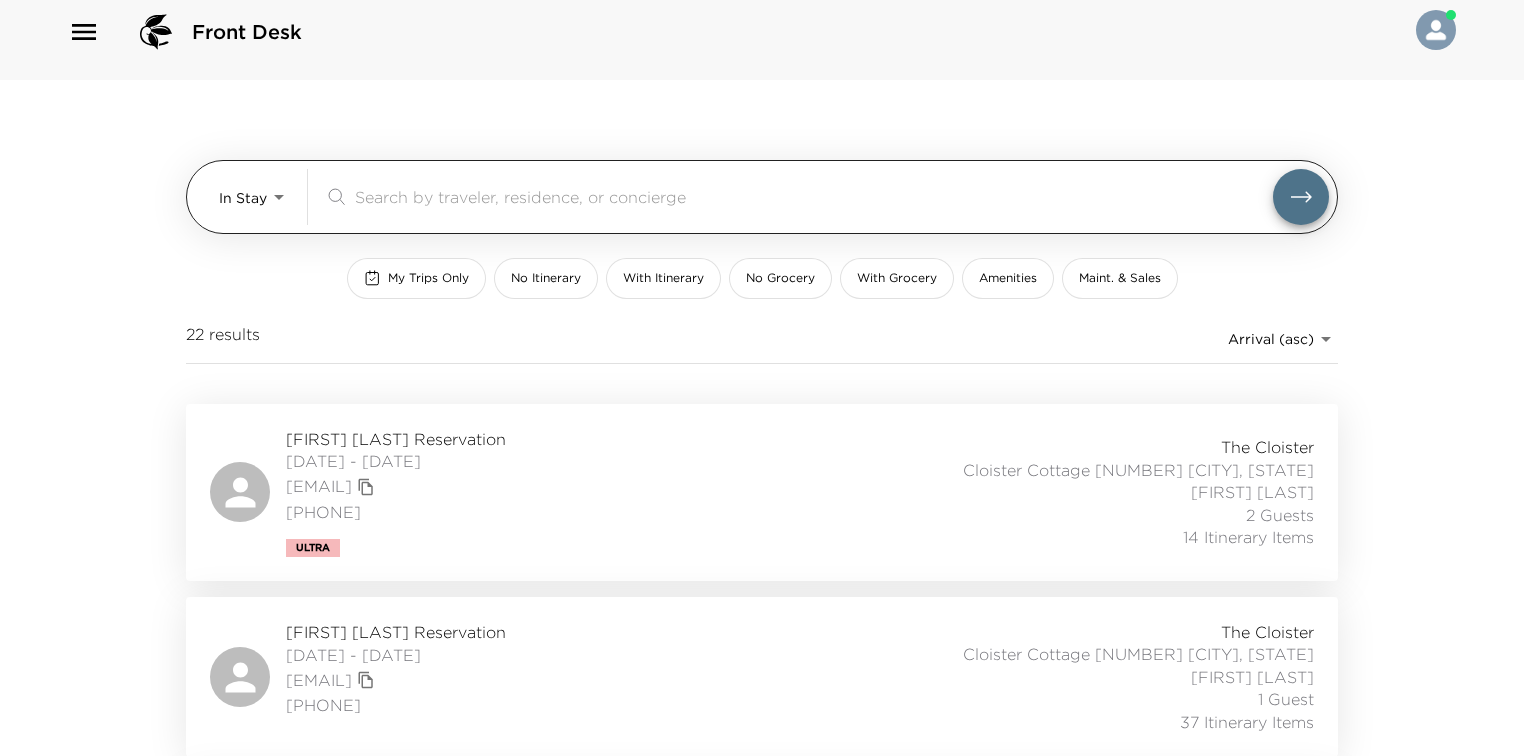 click on "Front Desk In Stay In-Stay ​ My Trips Only No Itinerary With Itinerary No Grocery With Grocery Amenities Maint. & Sales [NUMBER] results Arrival (asc) reservations_prod_arrival_asc [FIRST] [LAST] Reservation [DATE] - [DATE] [EMAIL] [PHONE] Ultra The Cloister Cloister Cottage [NUMBER] [CITY], [STATE] [FIRST] [LAST] [NUMBER] Guests [NUMBER] Itinerary Items [FIRST] [LAST] Reservation [DATE] - [DATE] [EMAIL] [PHONE] The Cloister Cloister Cottage [NUMBER] [CITY], [STATE] [FIRST] [LAST] [NUMBER] Guests [NUMBER] Itinerary Items [FIRST] [LAST] Reservation [DATE] - [DATE] [EMAIL] [PHONE] Ultra The Cloister Cloister Cottage [NUMBER] [CITY], [STATE] [FIRST] [LAST] [NUMBER] Guests [NUMBER] Itinerary Items [FIRST] [LAST] Reservation [DATE] - [DATE] [EMAIL] [PHONE] The Cloister Cloister Cottage [NUMBER] [CITY], [STATE] [FIRST] [LAST] [NUMBER] Guests [NUMBER] Itinerary Items [FIRST] [LAST] Reservation [DATE] - [DATE] [EMAIL] [PHONE] The Cloister Cloister Cottage [NUMBER] [CITY], [STATE]" at bounding box center [762, 362] 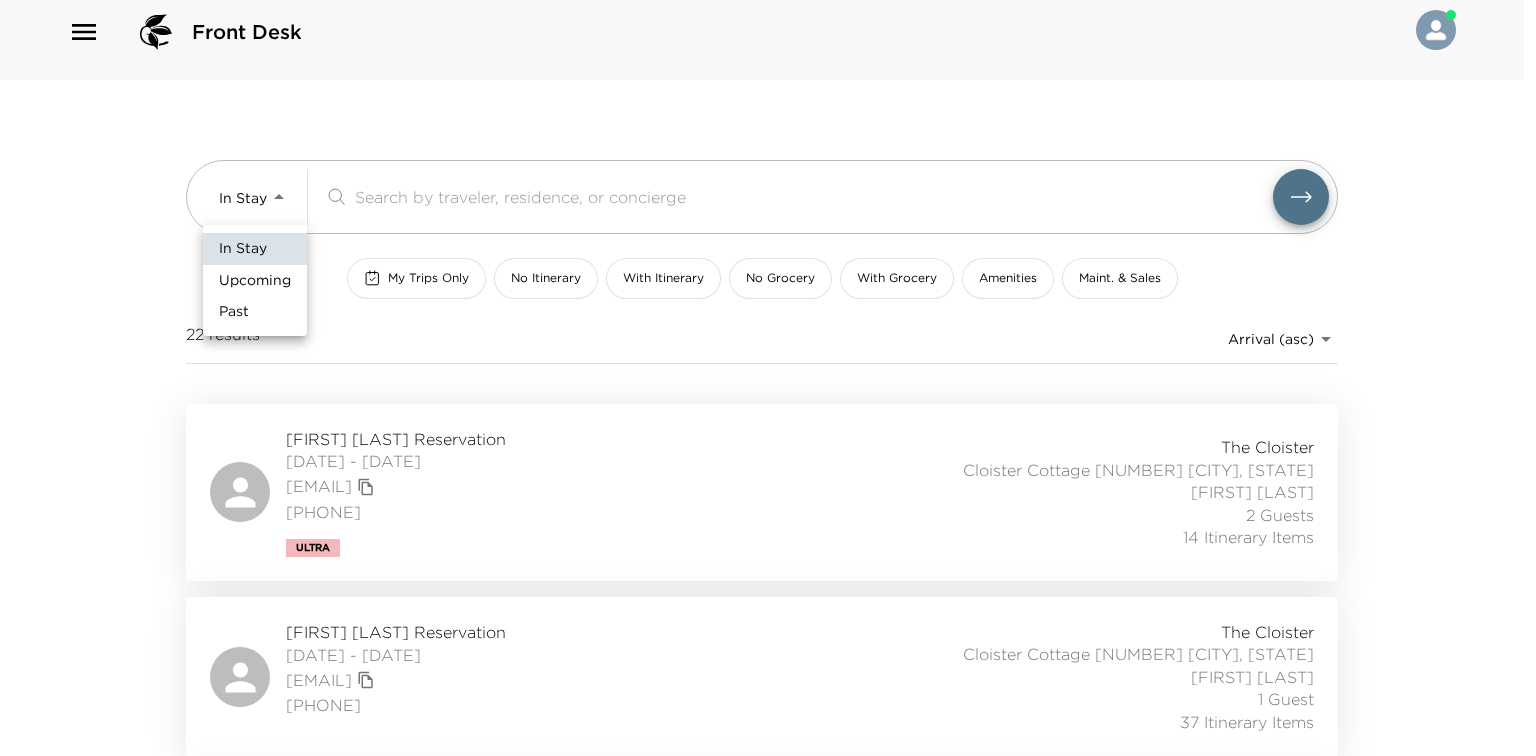 click on "Upcoming" at bounding box center (255, 281) 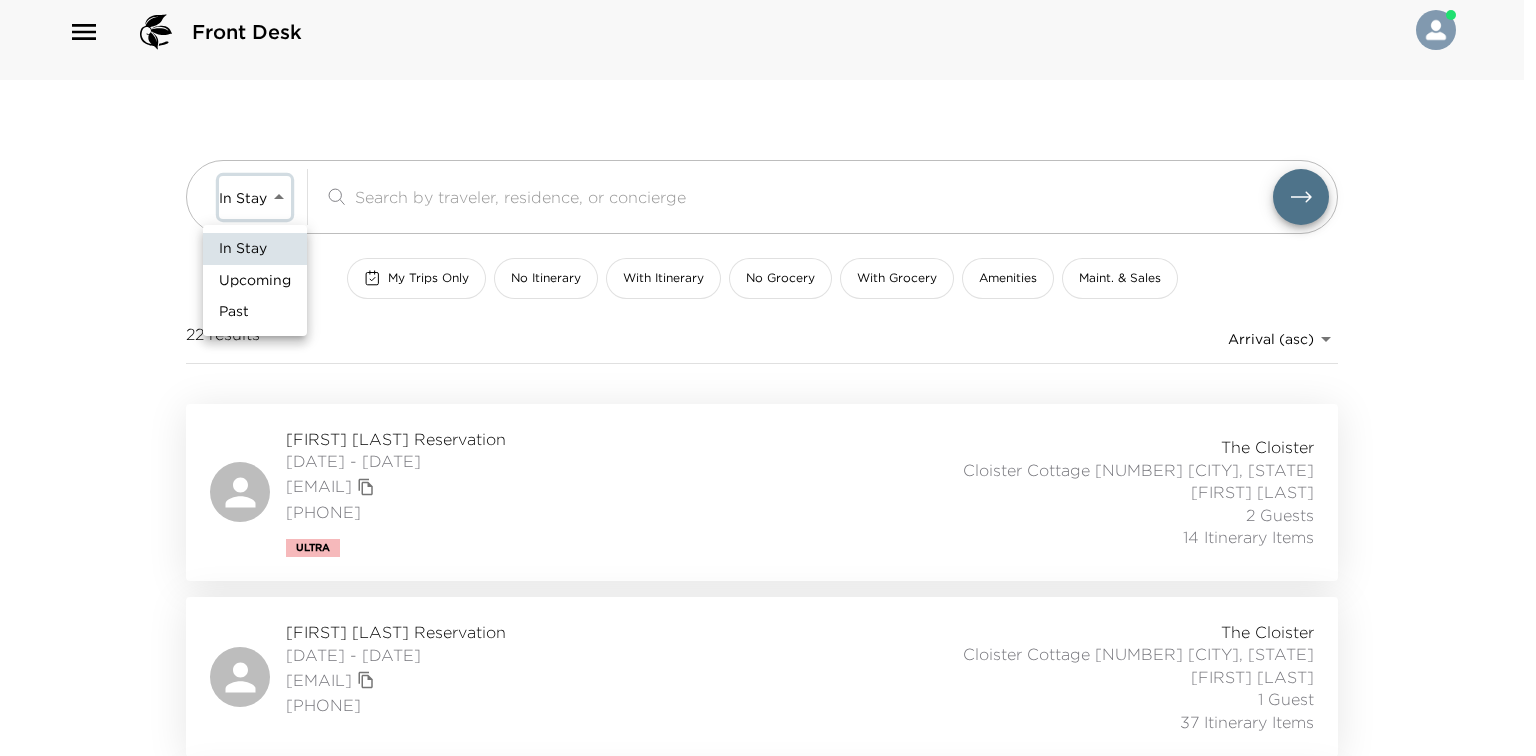 type on "Upcoming" 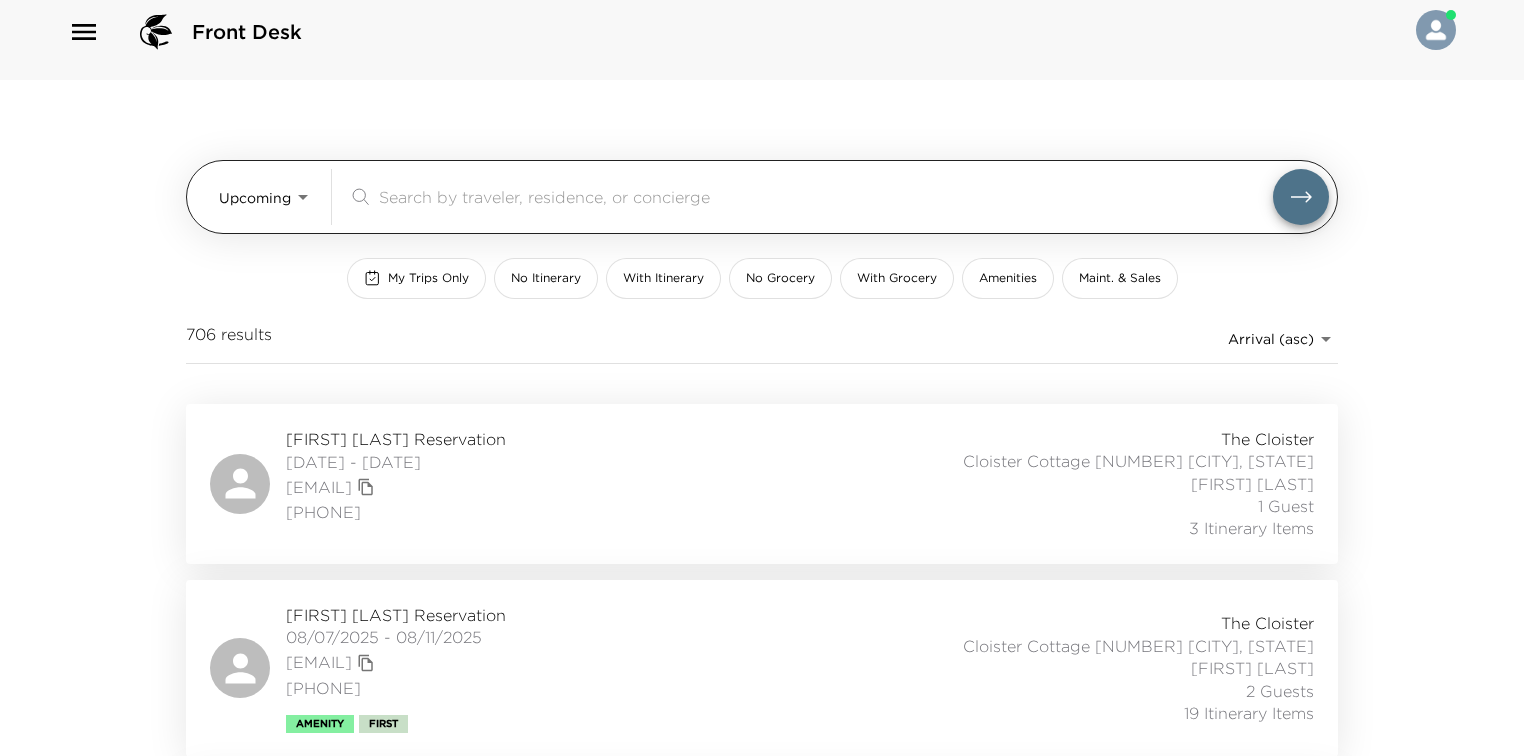 click at bounding box center [826, 196] 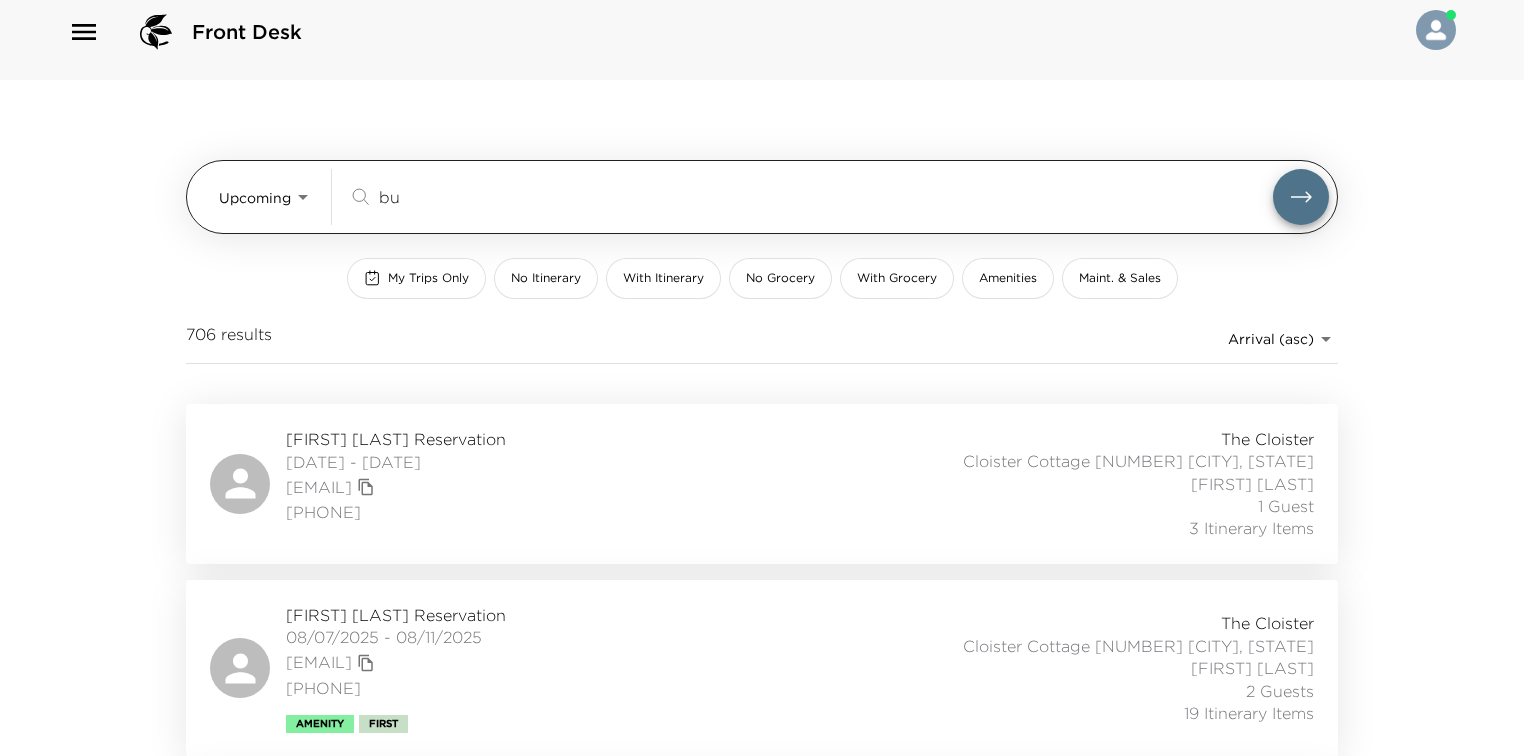 scroll, scrollTop: 0, scrollLeft: 0, axis: both 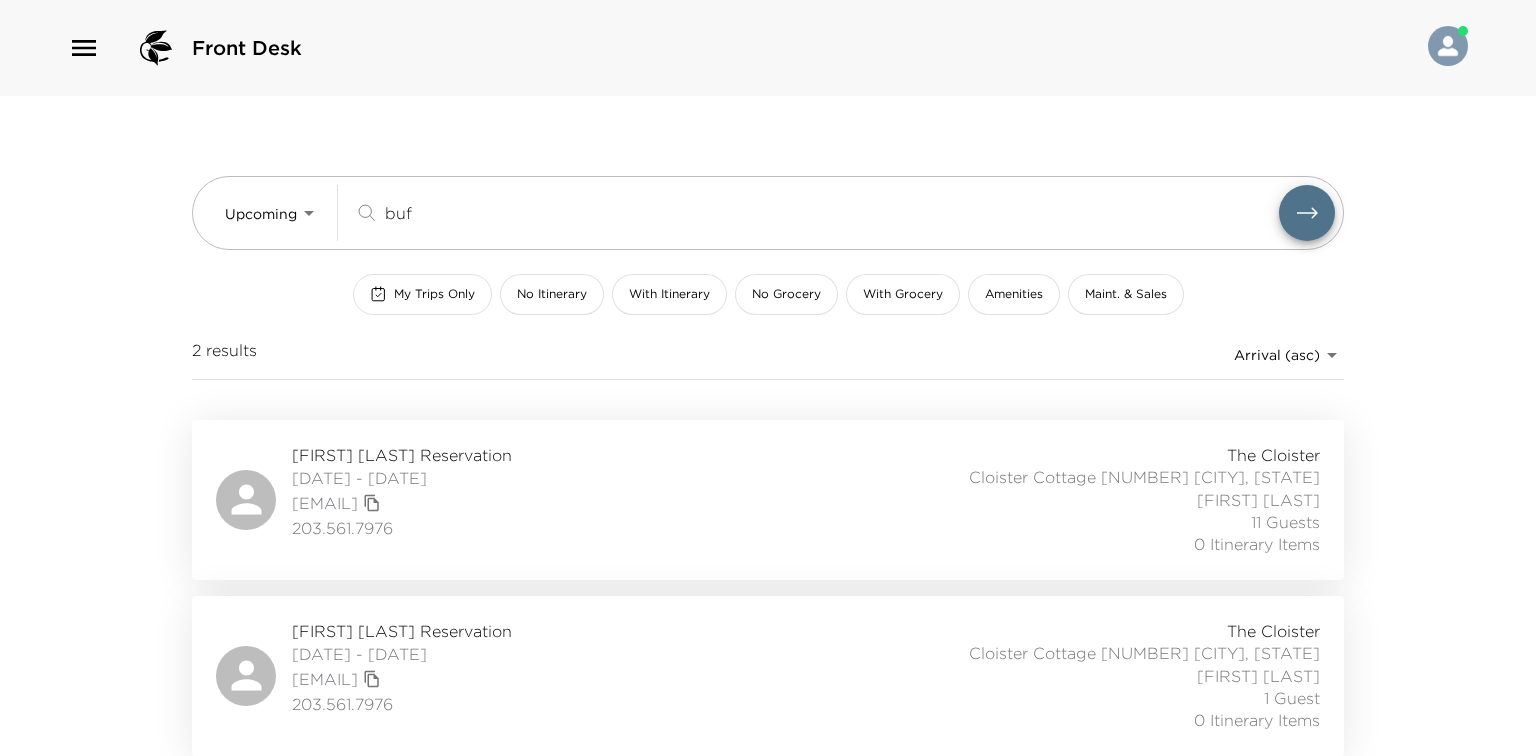 click on "My Trips Only" at bounding box center (434, 294) 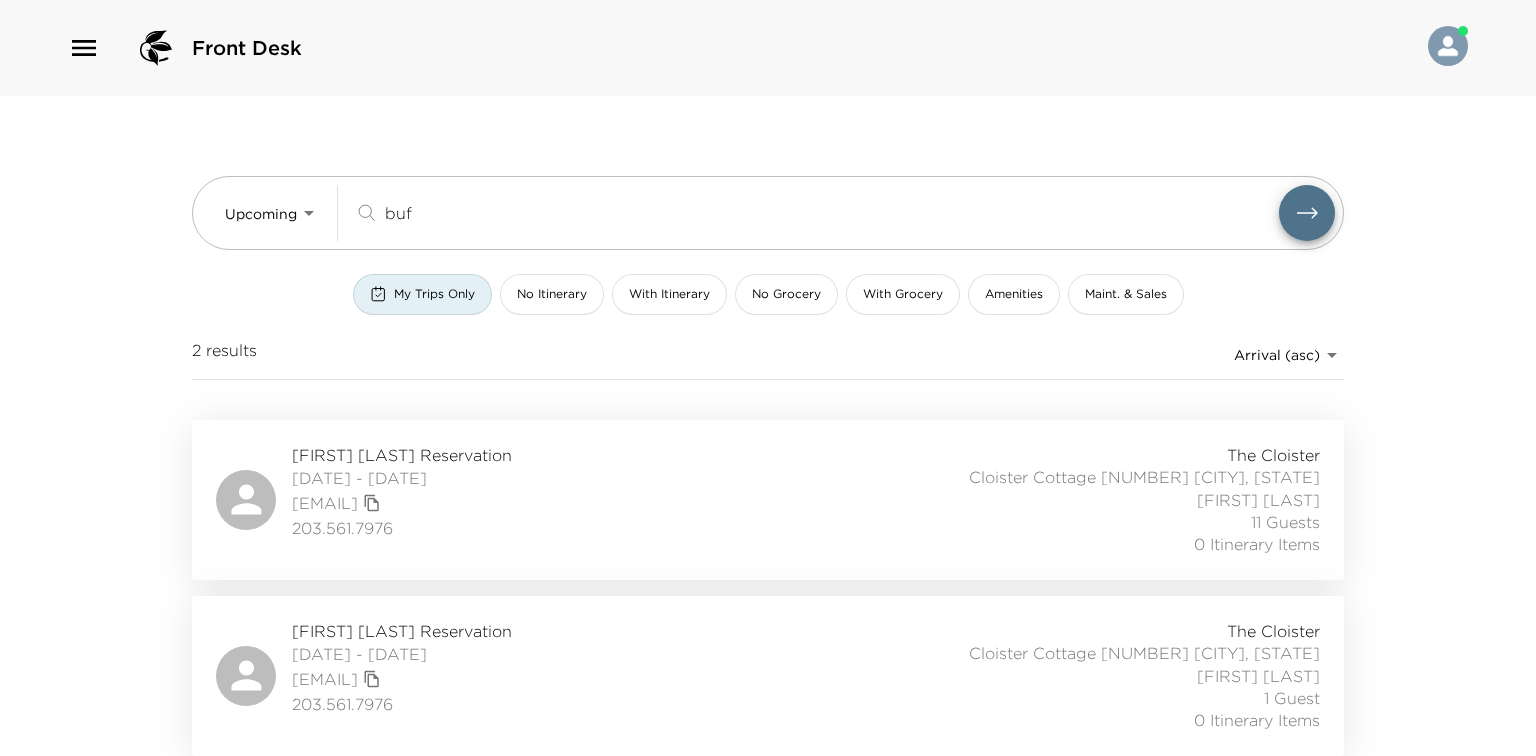 click on "Front Desk Upcoming Upcoming buf ​ My Trips Only No Itinerary With Itinerary No Grocery With Grocery Amenities Maint. & Sales [NUMBER] results Arrival (asc) reservations_prod_arrival_asc [FIRST] [LAST] Reservation [DATE] - [DATE] [EMAIL] [PHONE] The Cloister Cloister Cottage [NUMBER] [CITY], [STATE] [FIRST] [LAST] [NUMBER] Guest [NUMBER] Itinerary Items [FIRST] [LAST] Reservation [DATE] - [DATE] [EMAIL] [PHONE] The Cloister Cloister Cottage [NUMBER] [CITY], [STATE] [FIRST] [LAST] [NUMBER] Guest [NUMBER] Itinerary Items" at bounding box center [768, 378] 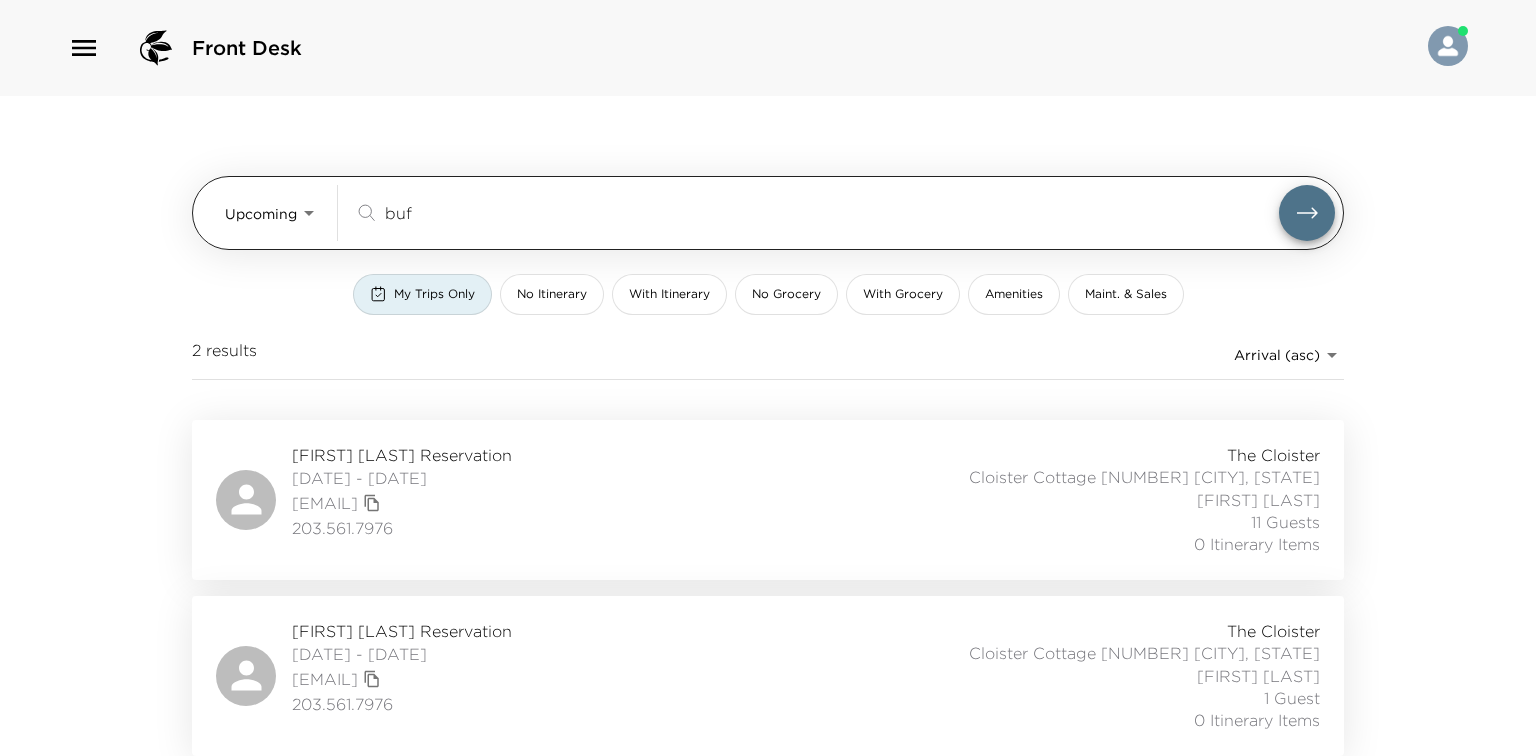 click on "buf" at bounding box center (832, 212) 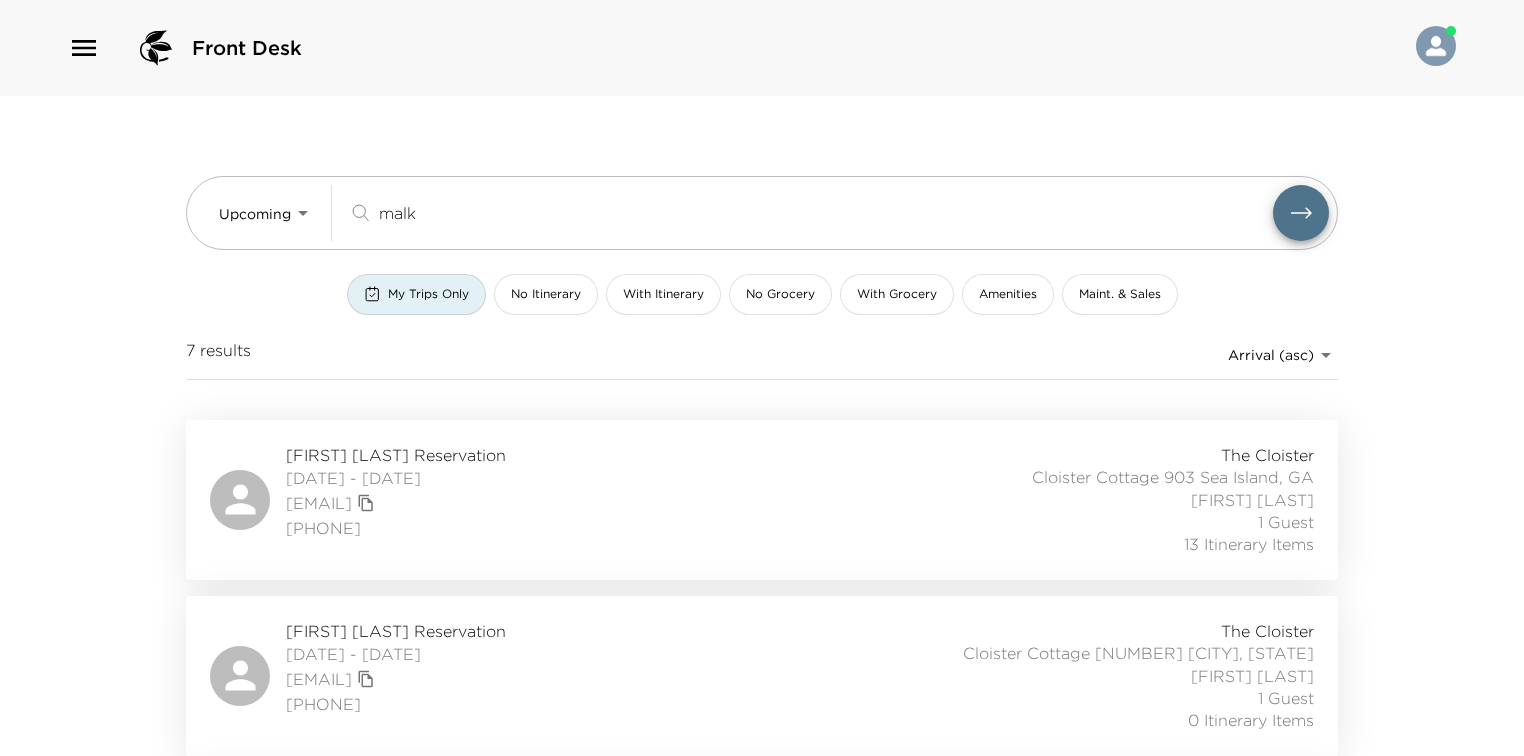 type on "malk" 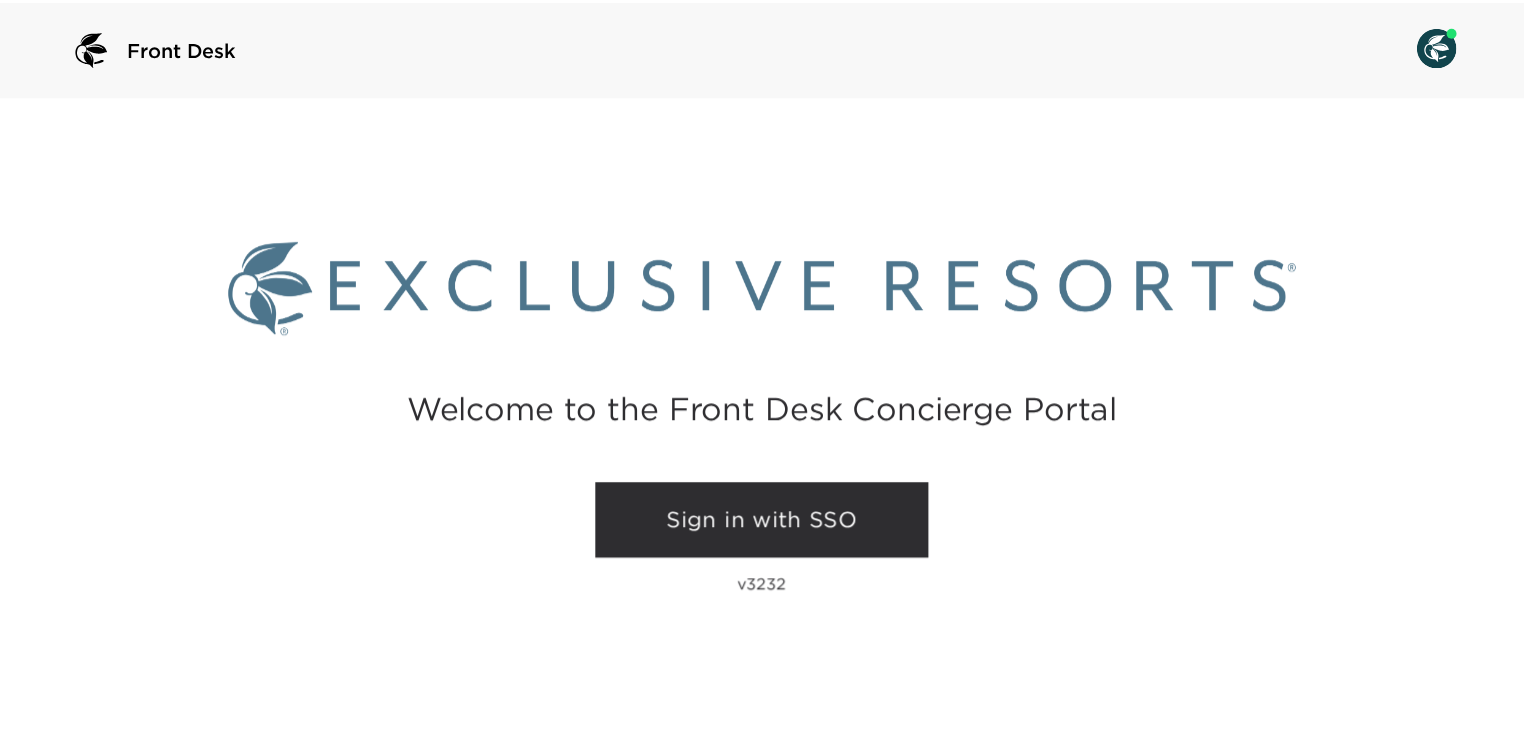 scroll, scrollTop: 0, scrollLeft: 0, axis: both 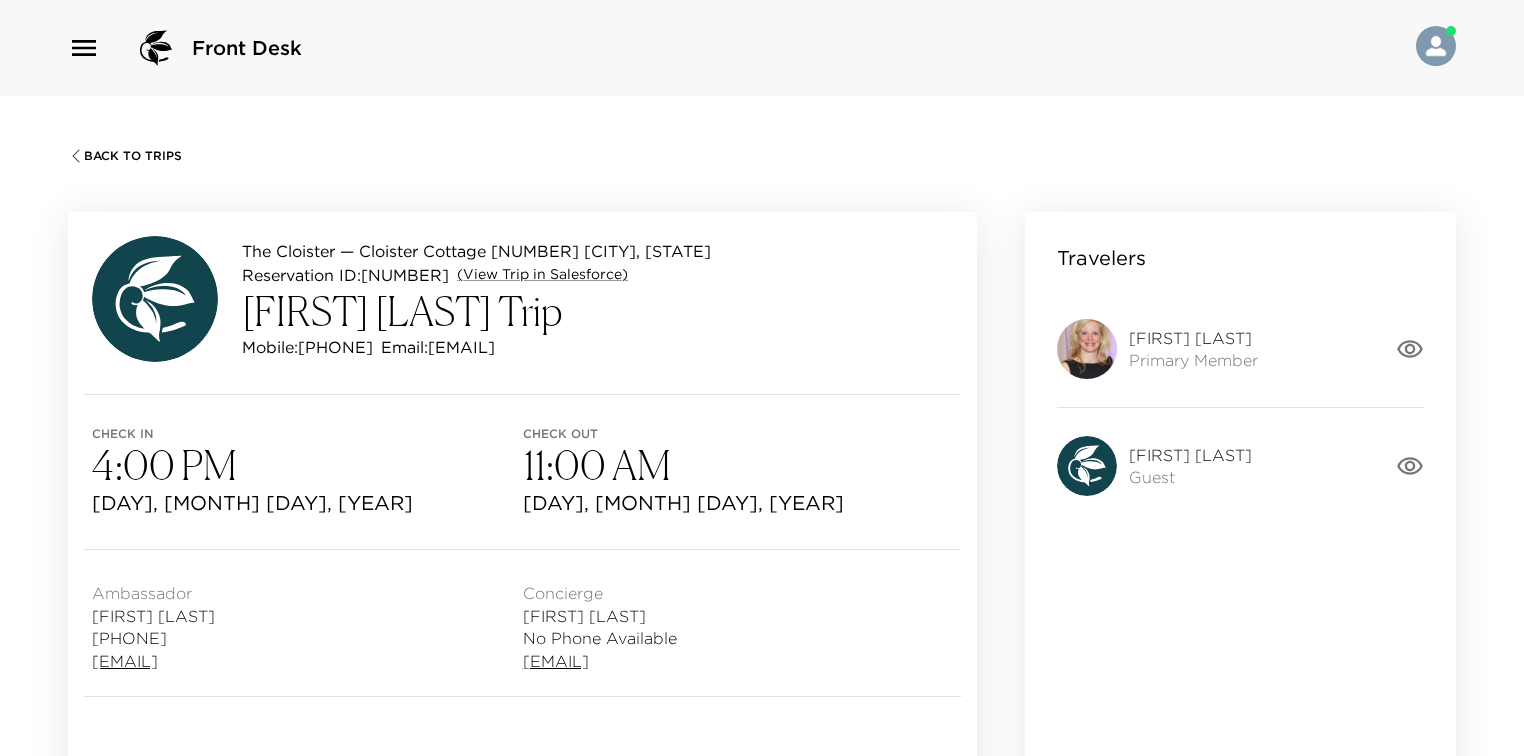 drag, startPoint x: 462, startPoint y: 343, endPoint x: 699, endPoint y: 348, distance: 237.05273 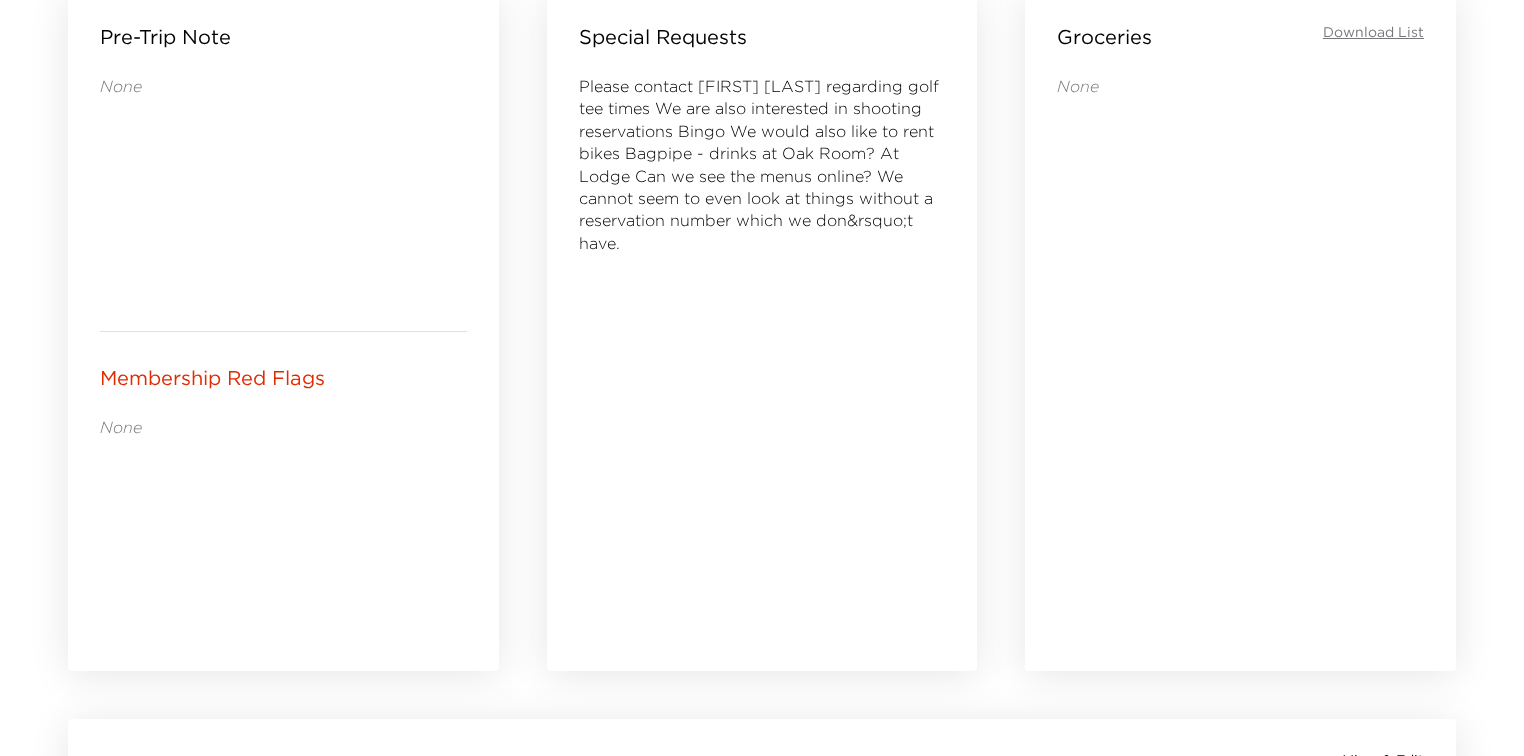 drag, startPoint x: 1001, startPoint y: 333, endPoint x: 1016, endPoint y: 420, distance: 88.28363 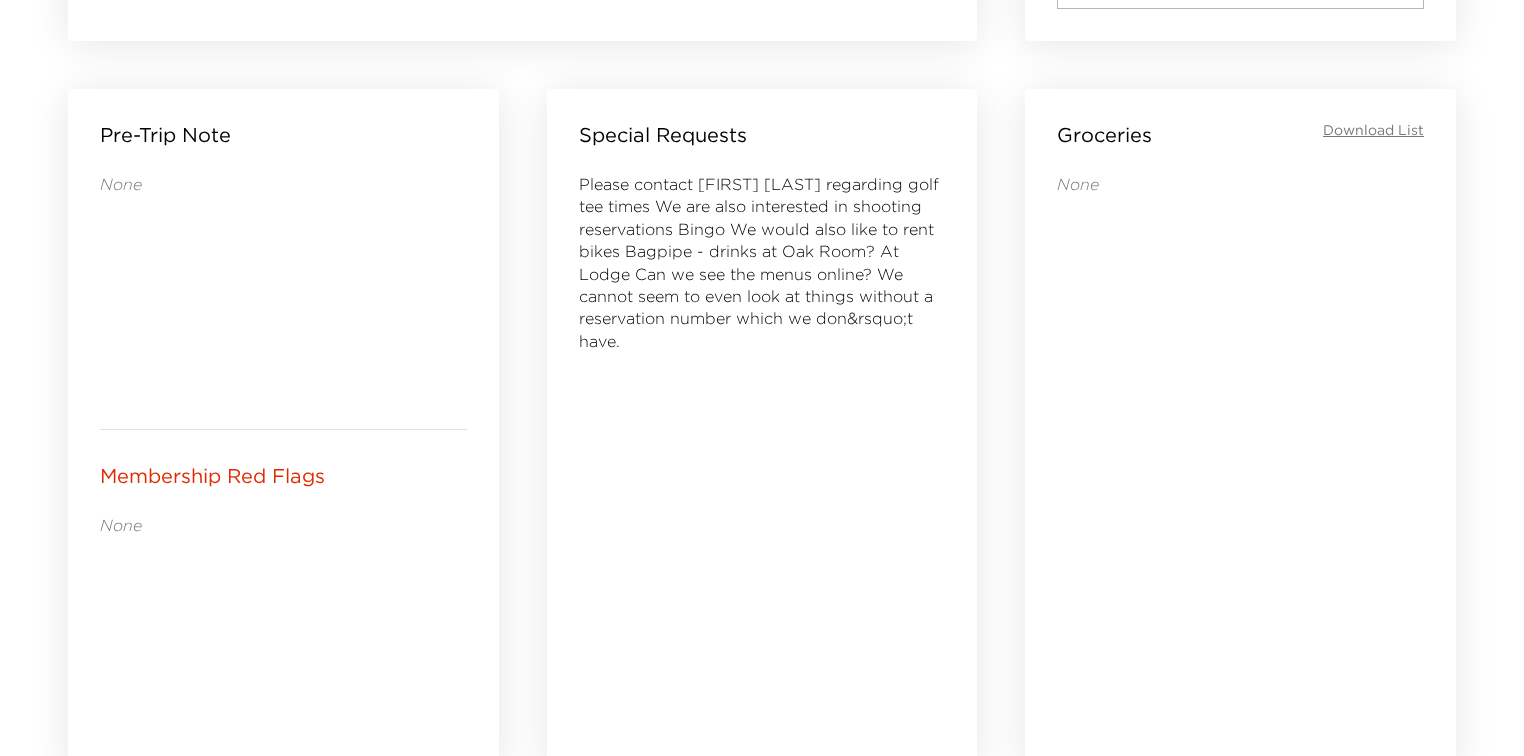 scroll, scrollTop: 844, scrollLeft: 0, axis: vertical 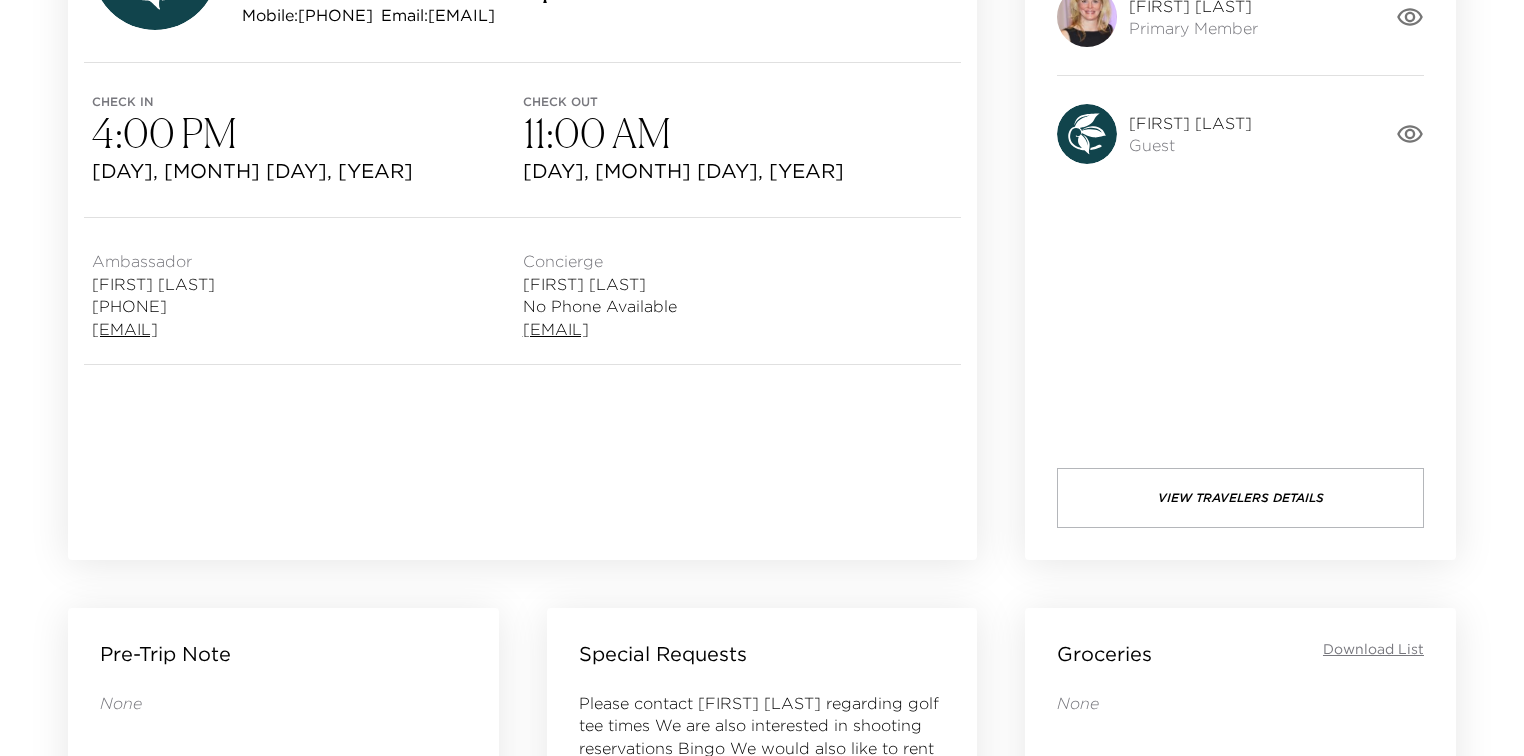 drag, startPoint x: 1005, startPoint y: 297, endPoint x: 1004, endPoint y: 145, distance: 152.0033 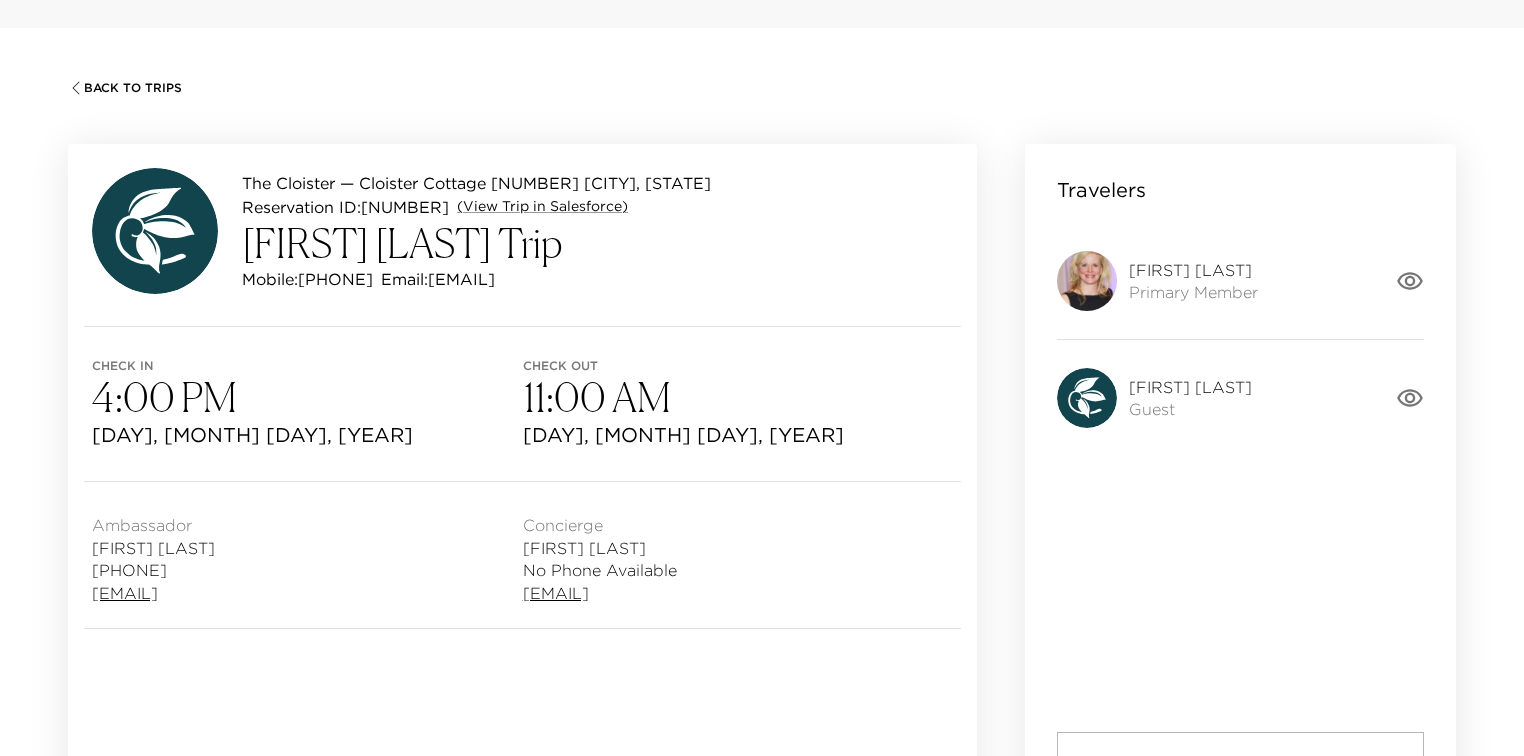 scroll, scrollTop: 0, scrollLeft: 0, axis: both 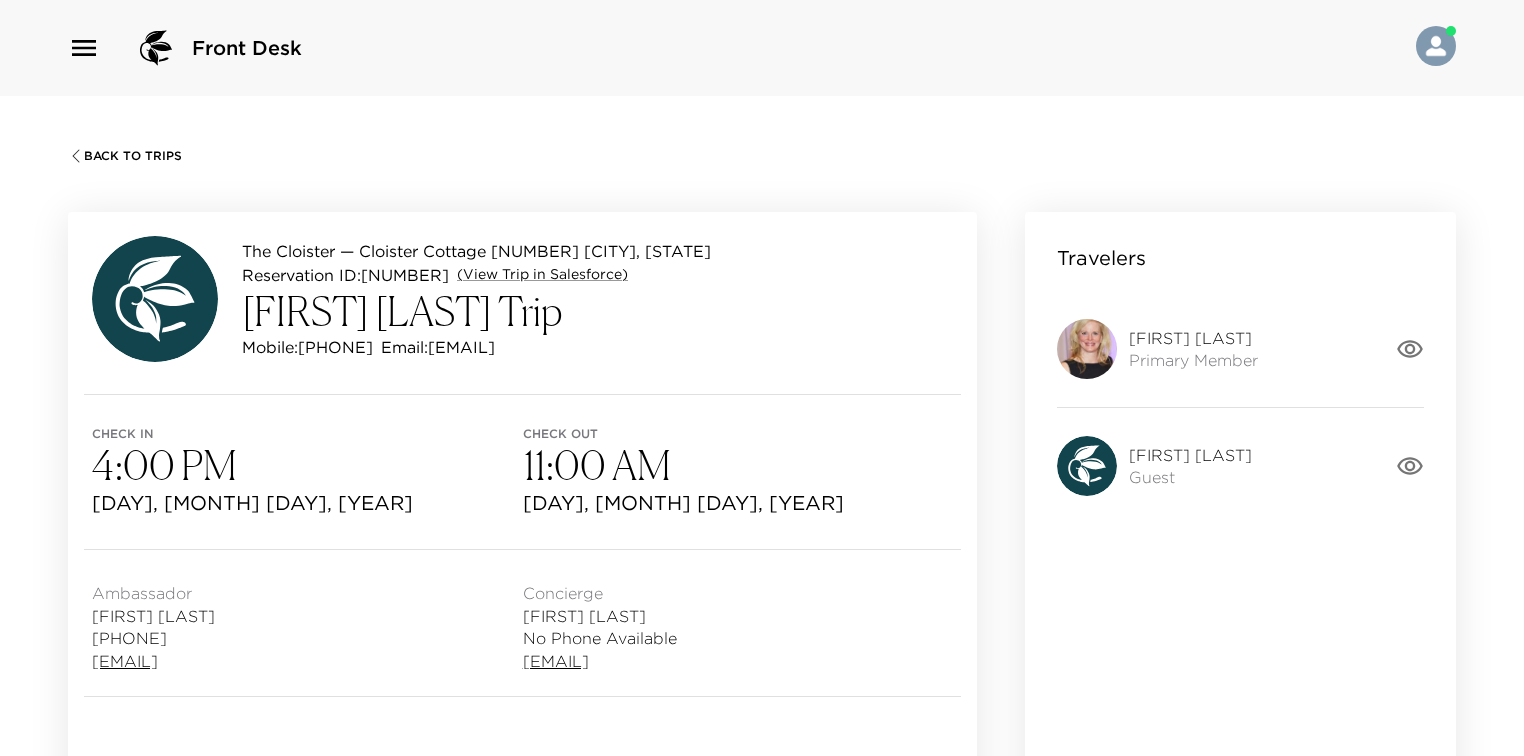 drag, startPoint x: 999, startPoint y: 193, endPoint x: 1017, endPoint y: 44, distance: 150.08331 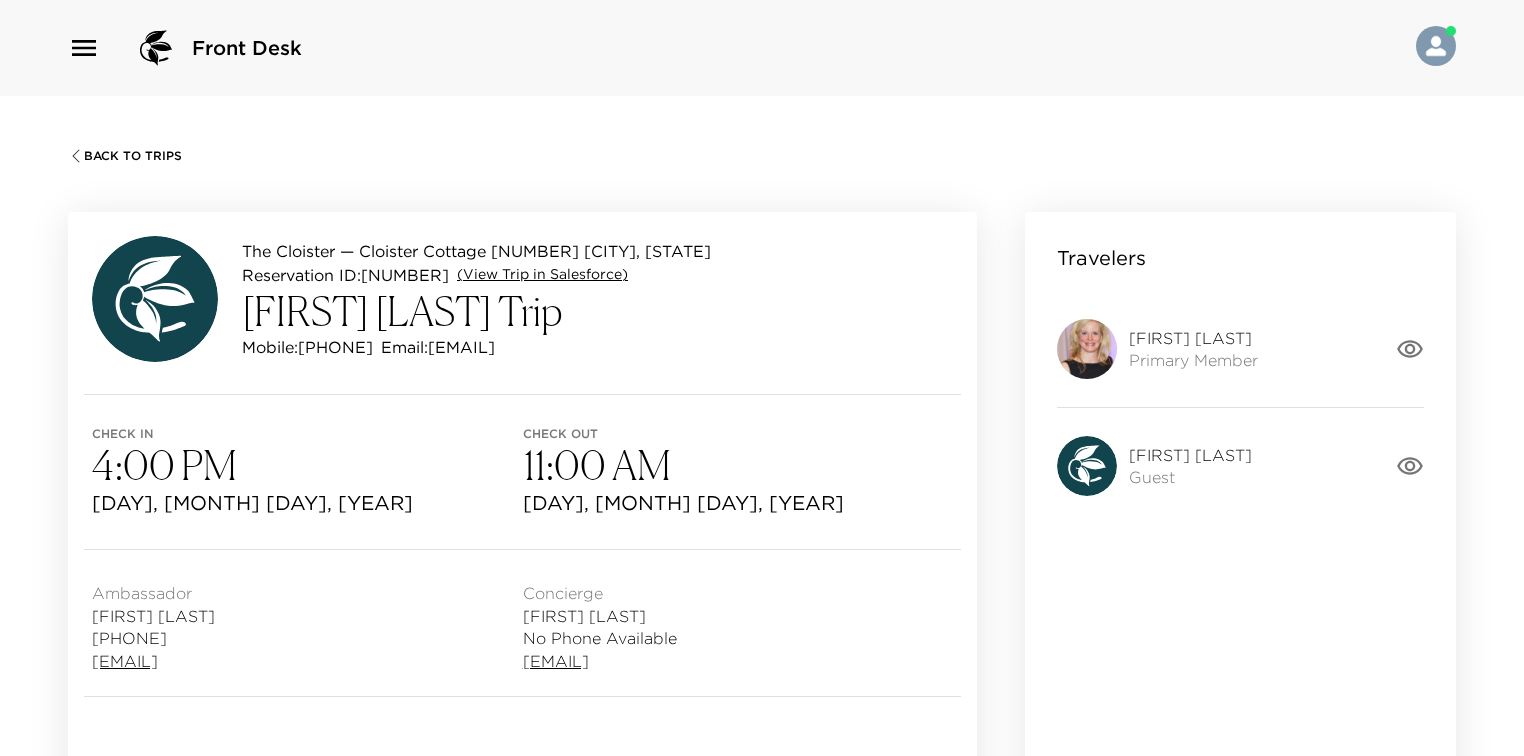 click on "(View Trip in Salesforce)" at bounding box center (542, 275) 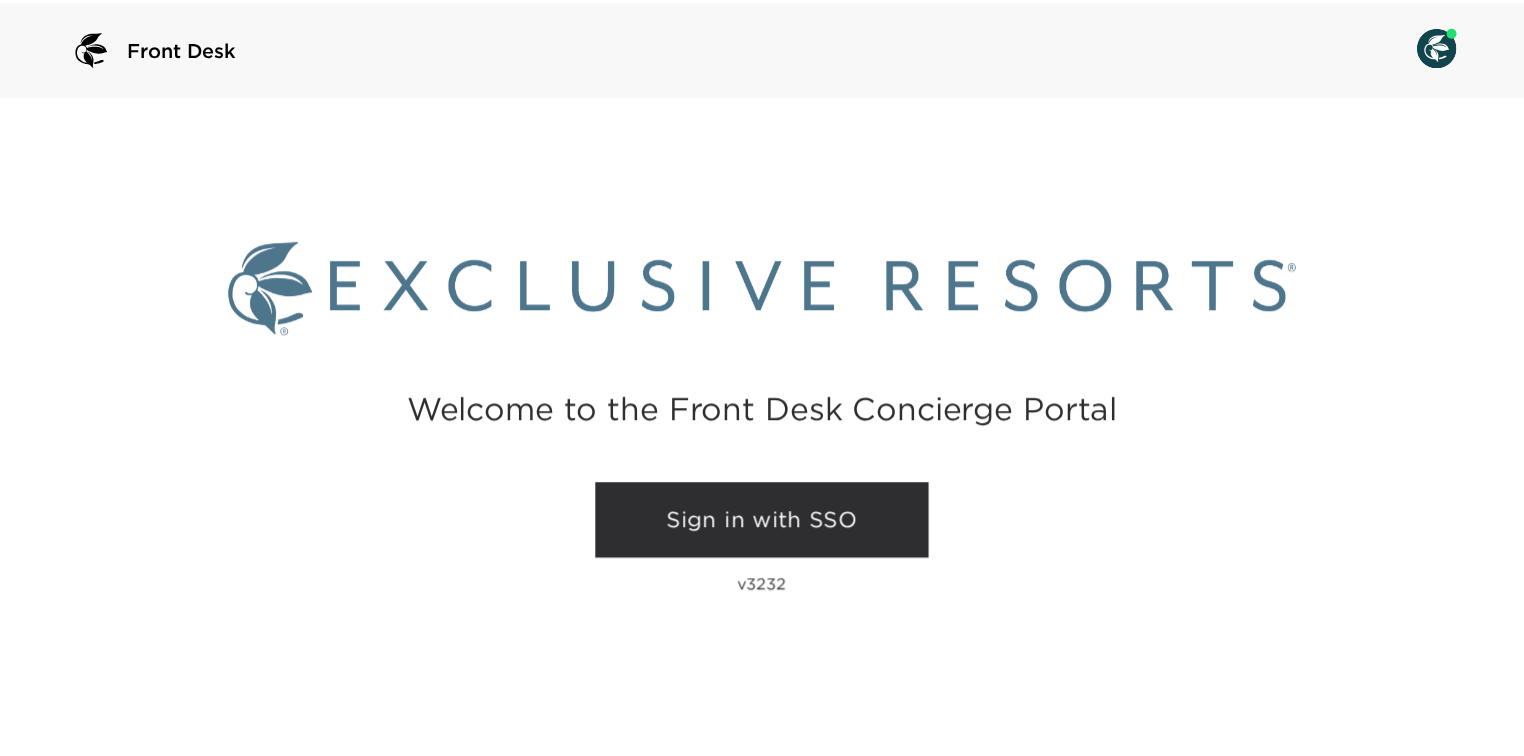scroll, scrollTop: 0, scrollLeft: 0, axis: both 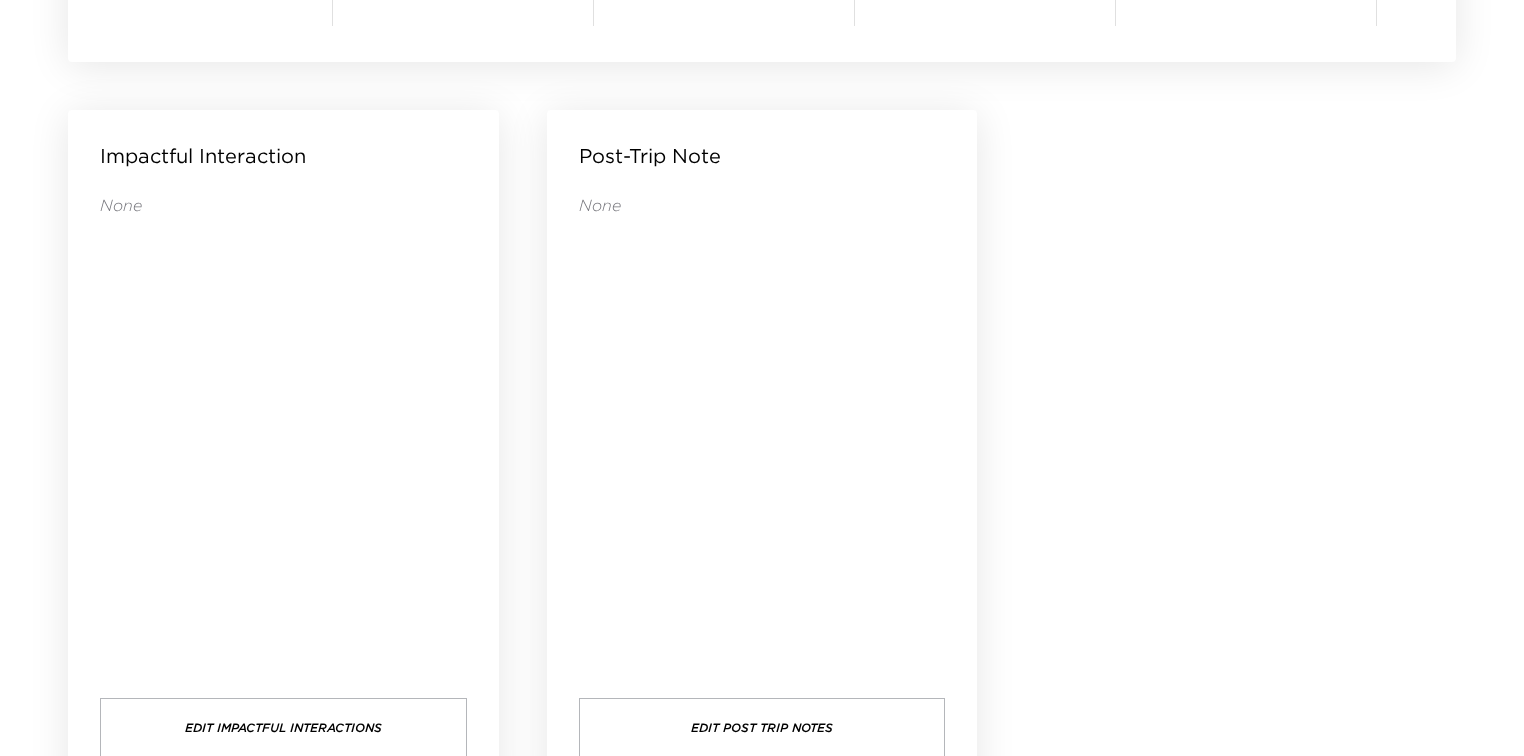 drag, startPoint x: 809, startPoint y: 276, endPoint x: 811, endPoint y: 553, distance: 277.00723 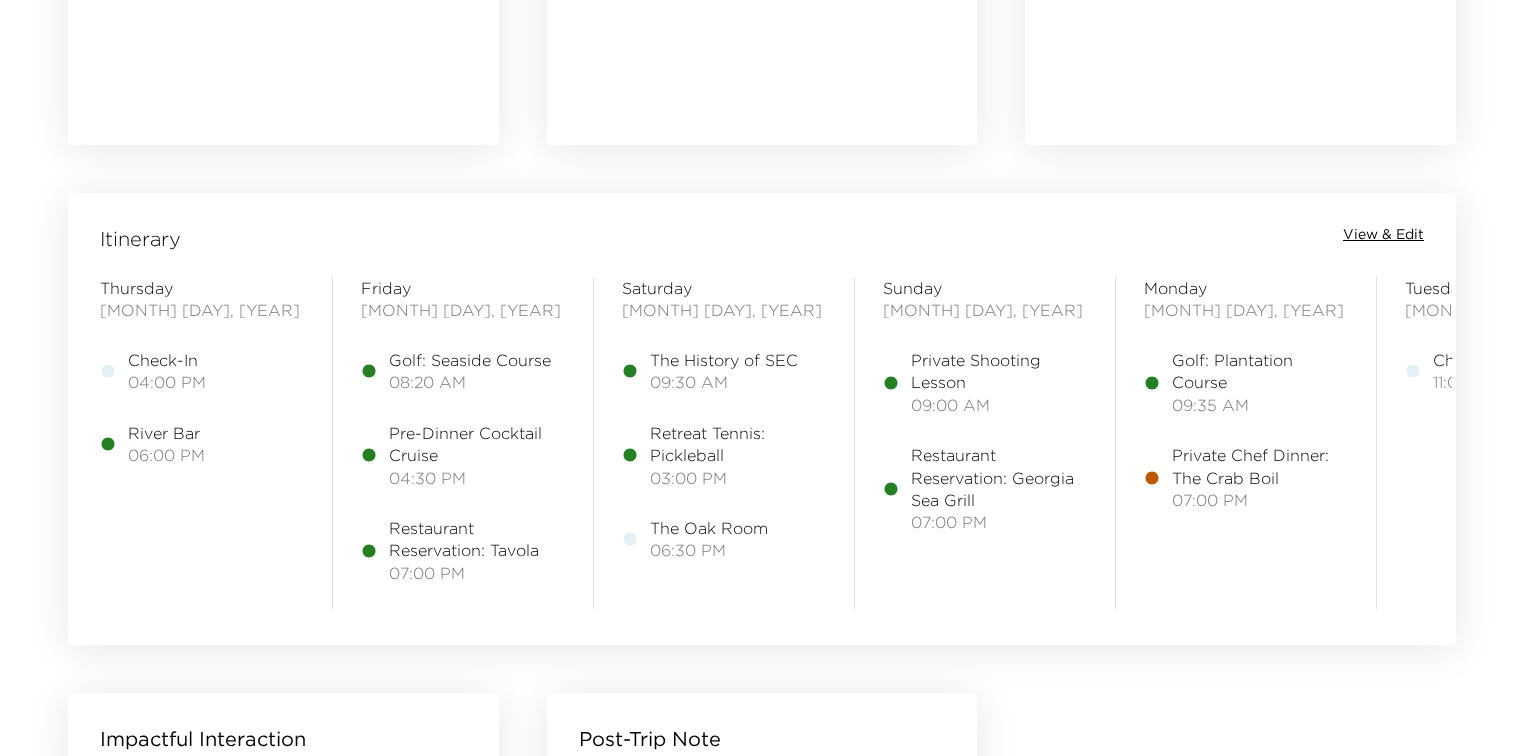 scroll, scrollTop: 1555, scrollLeft: 0, axis: vertical 